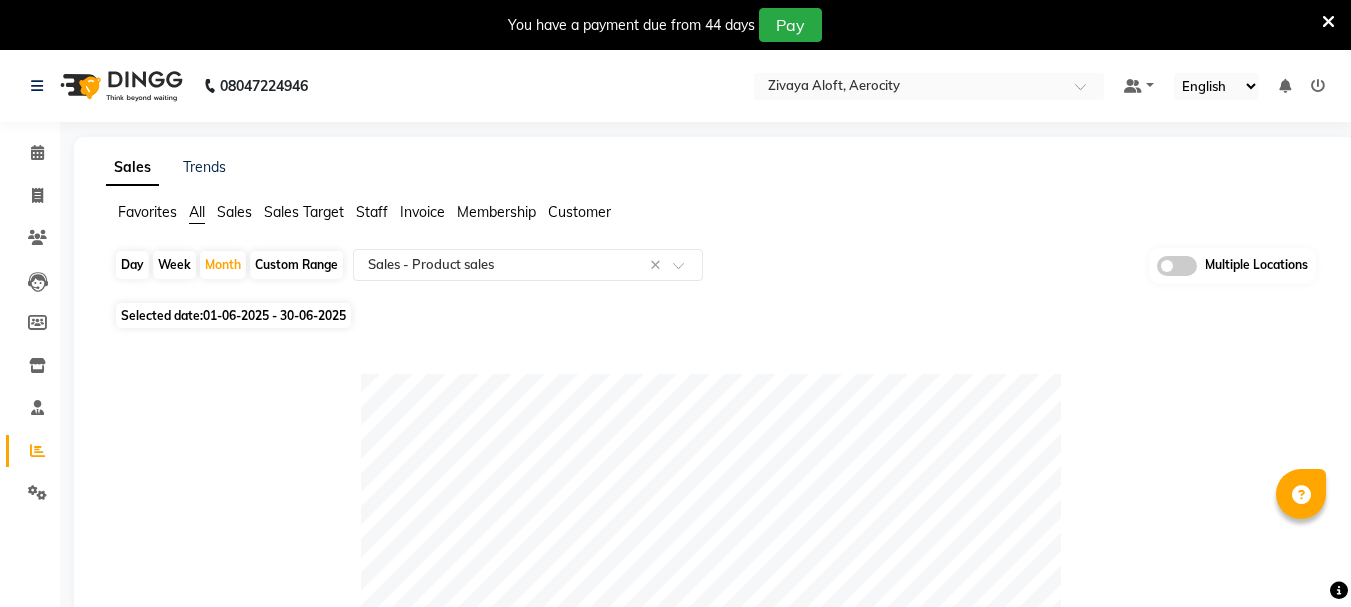 select on "full_report" 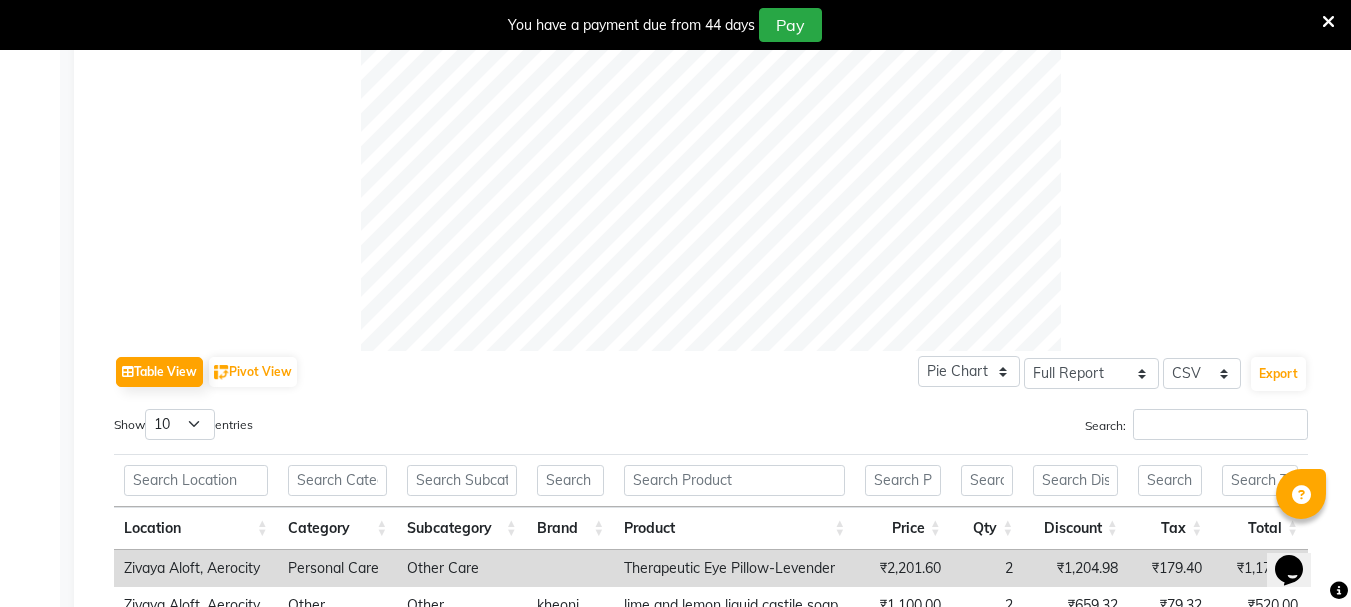 scroll, scrollTop: 0, scrollLeft: 0, axis: both 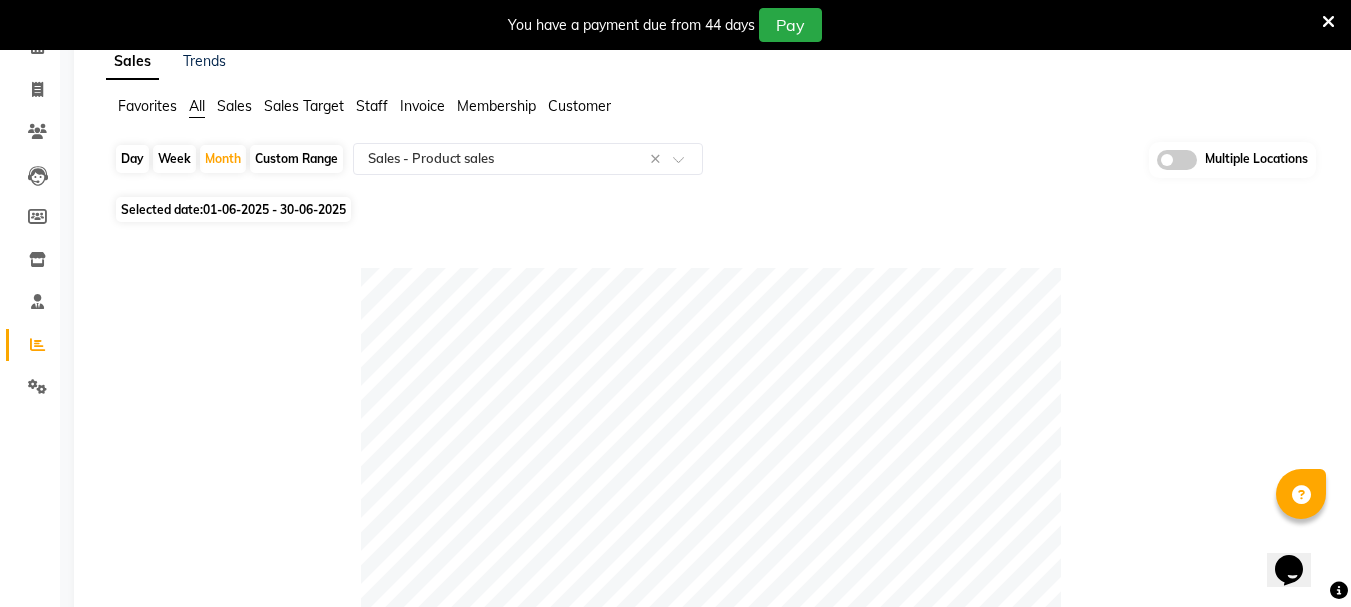 click on "01-06-2025 - 30-06-2025" 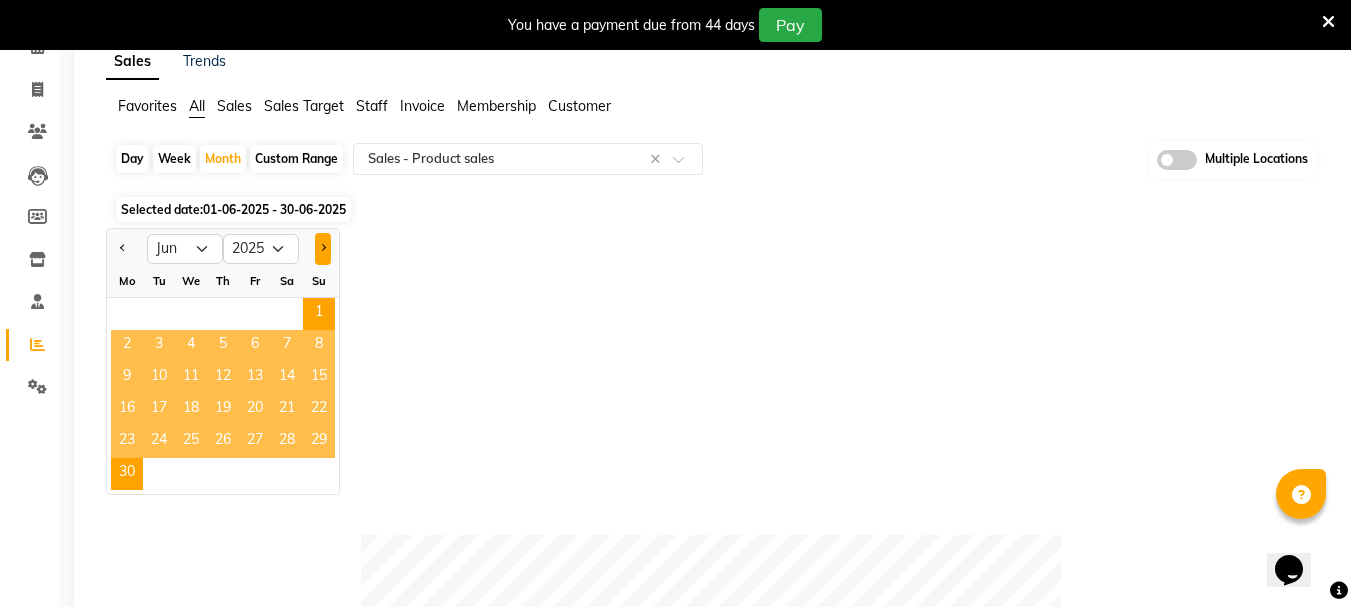 drag, startPoint x: 320, startPoint y: 249, endPoint x: 285, endPoint y: 291, distance: 54.67175 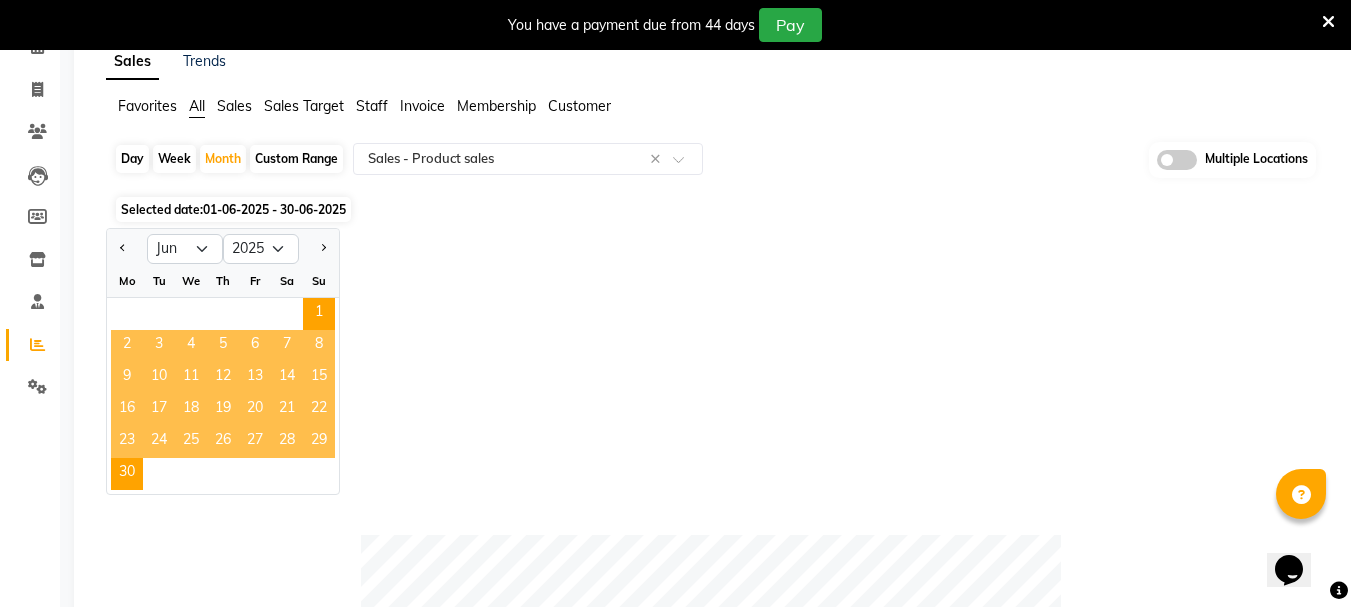 click 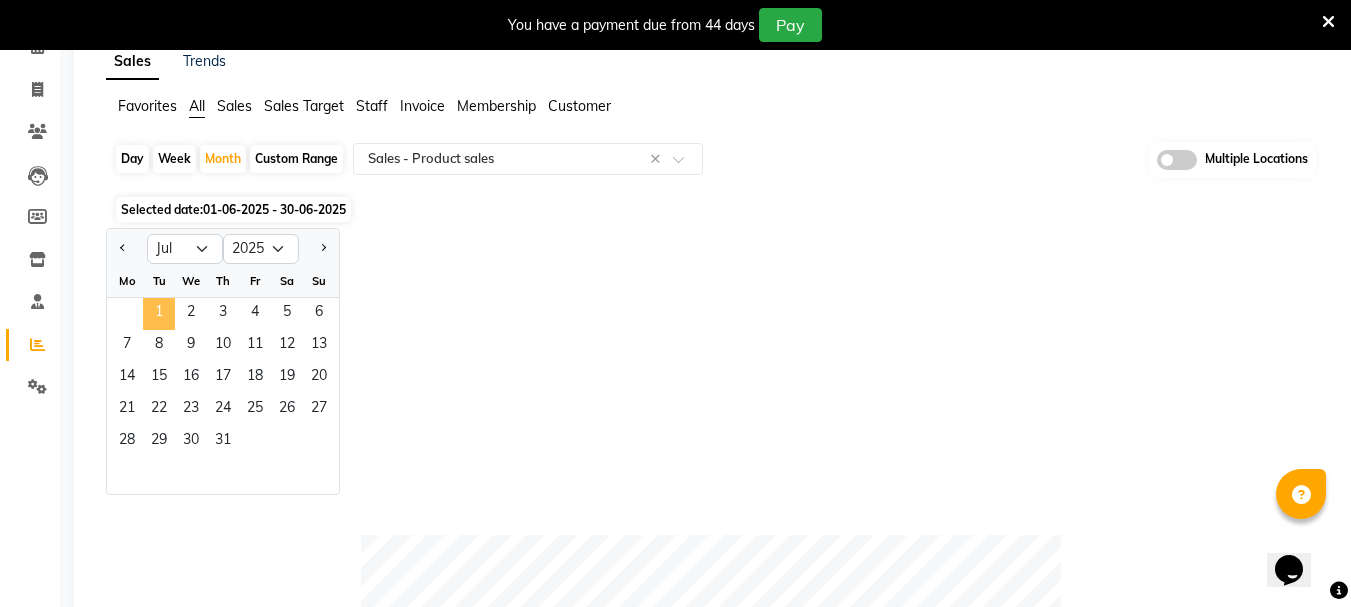 click on "1" 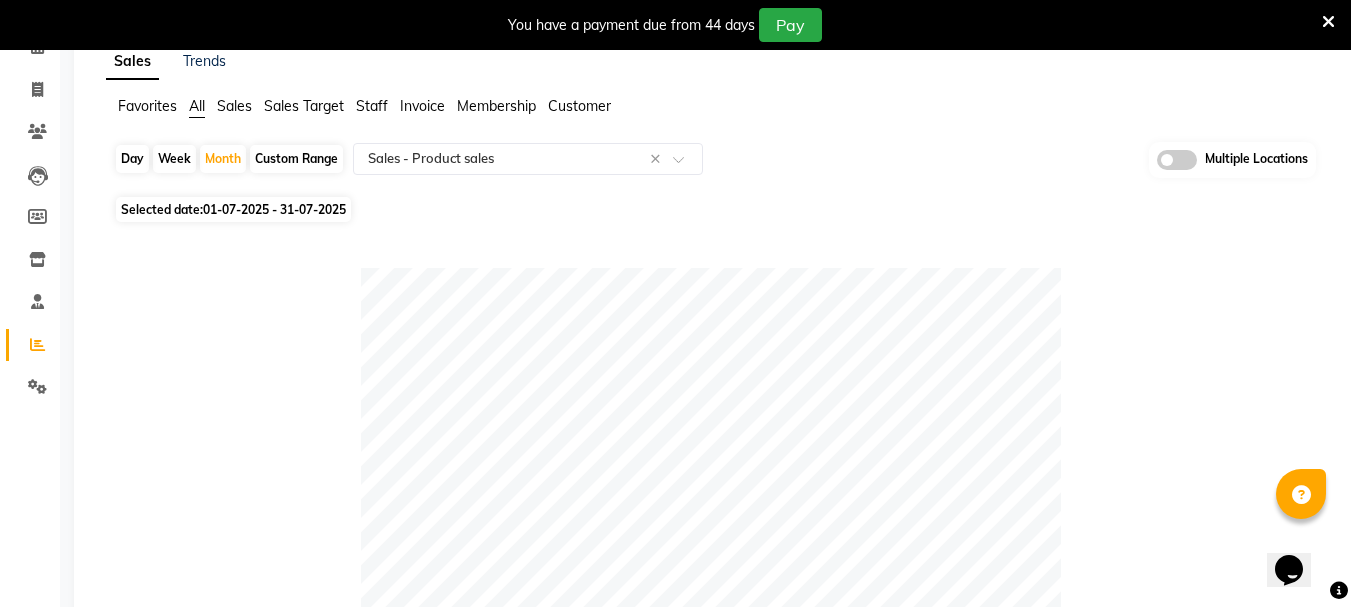 click on "01-07-2025 - 31-07-2025" 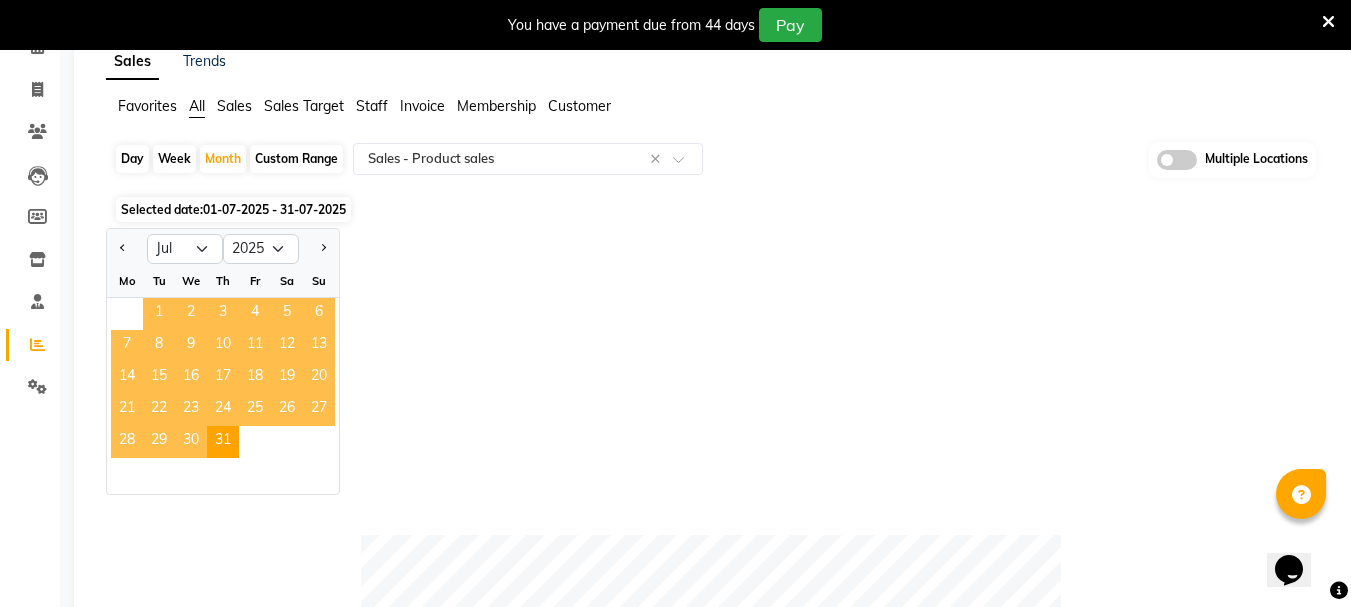 click on "1" 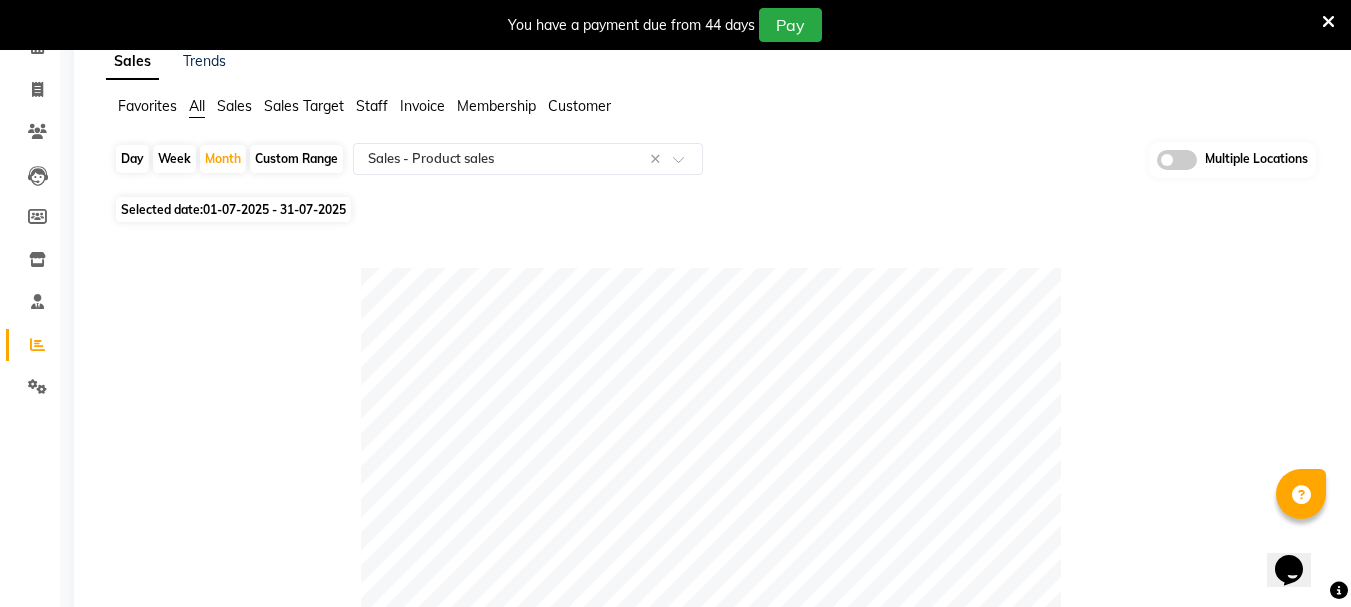 click on "Selected date:  01-07-2025 - 31-07-2025" 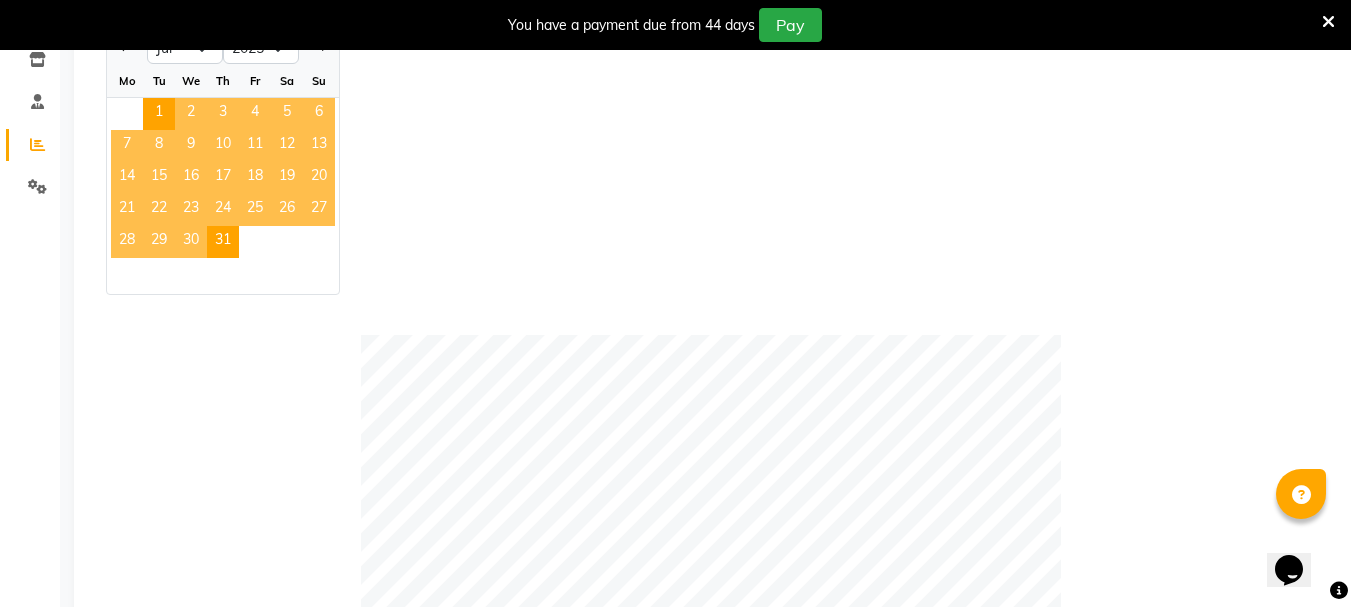 scroll, scrollTop: 6, scrollLeft: 0, axis: vertical 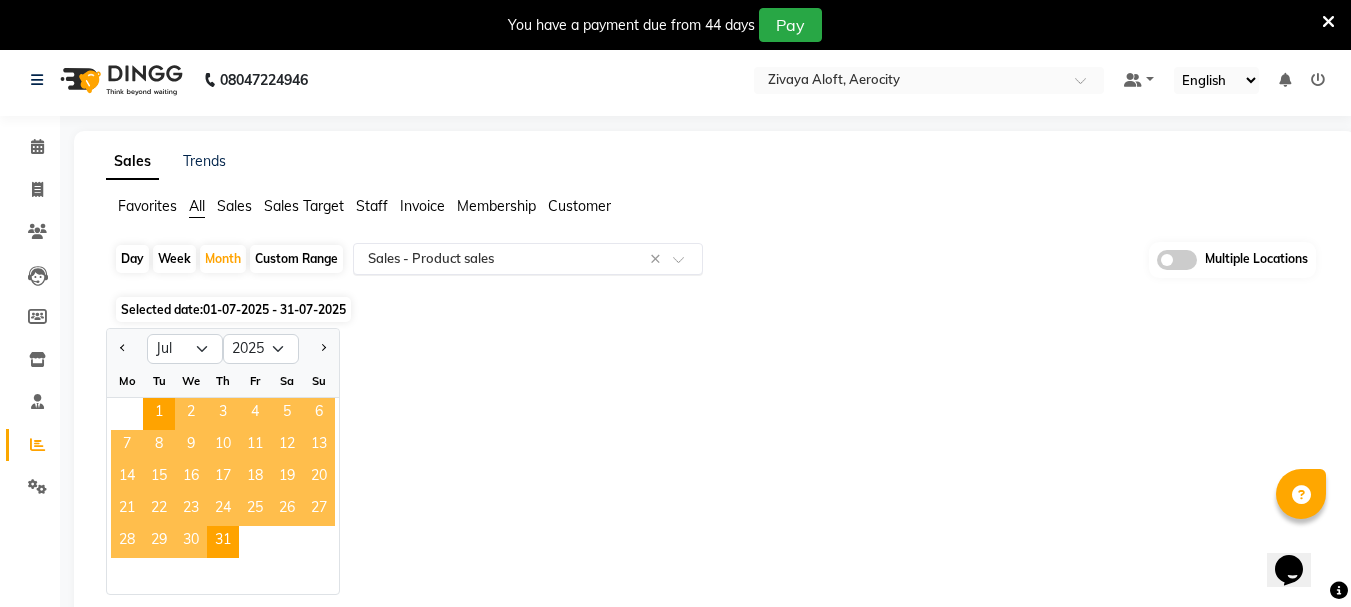 click 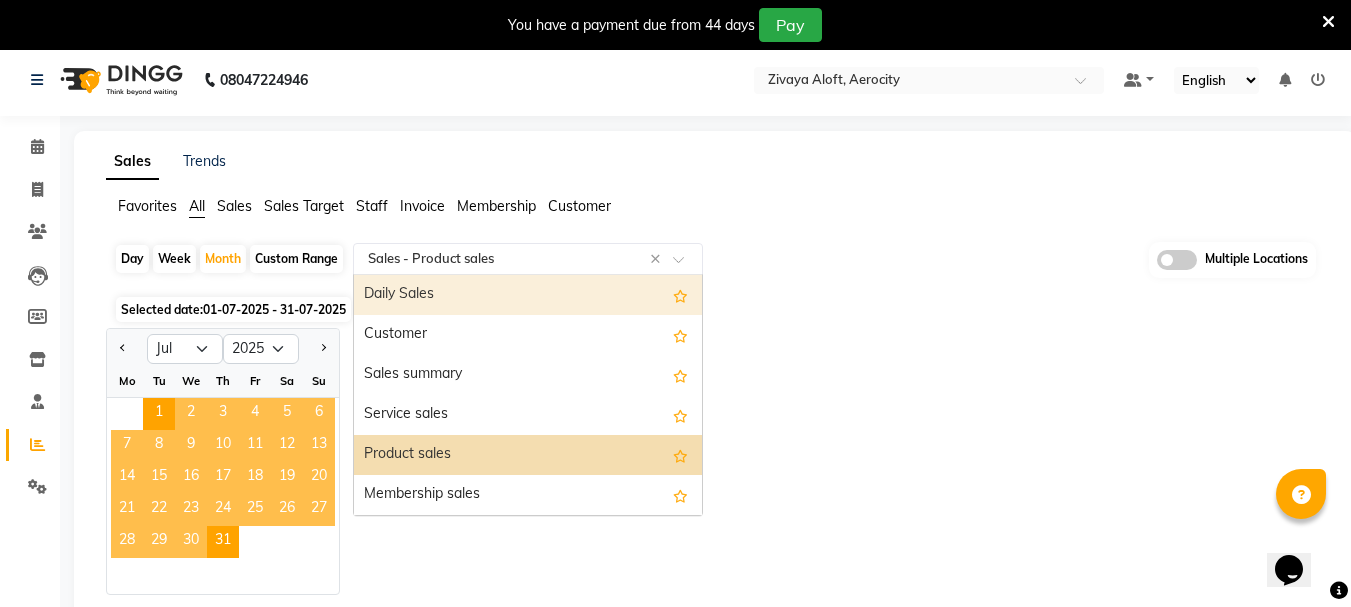 click 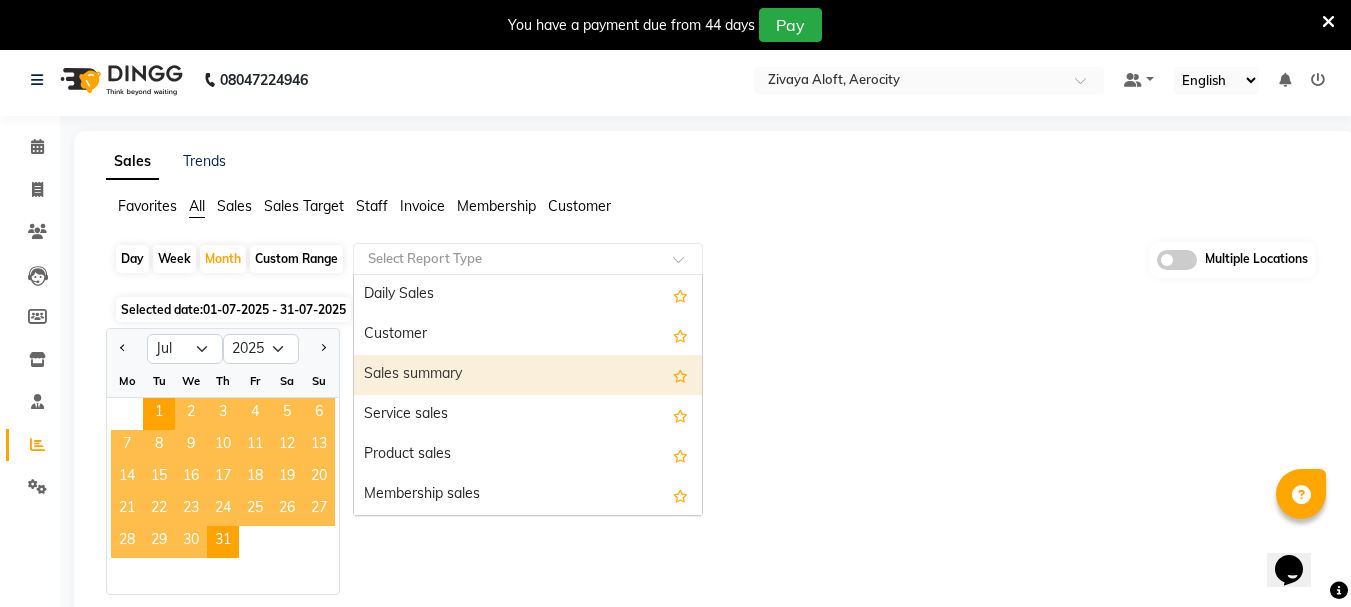 select on "full_report" 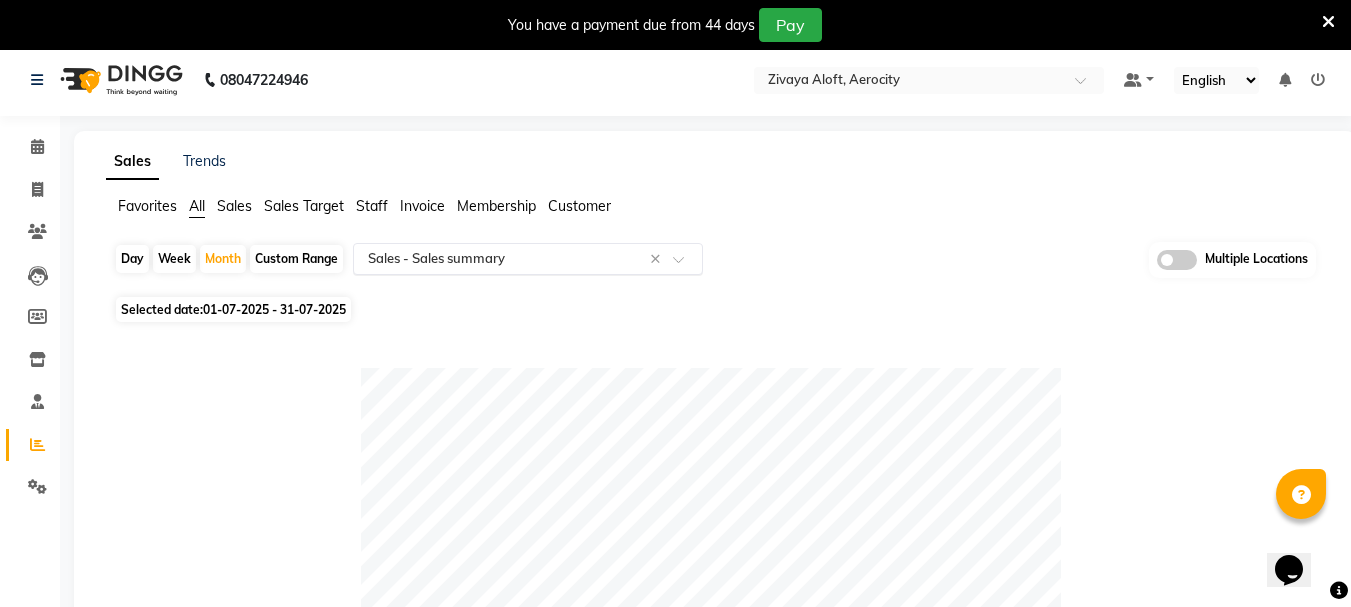 click on "Reports" 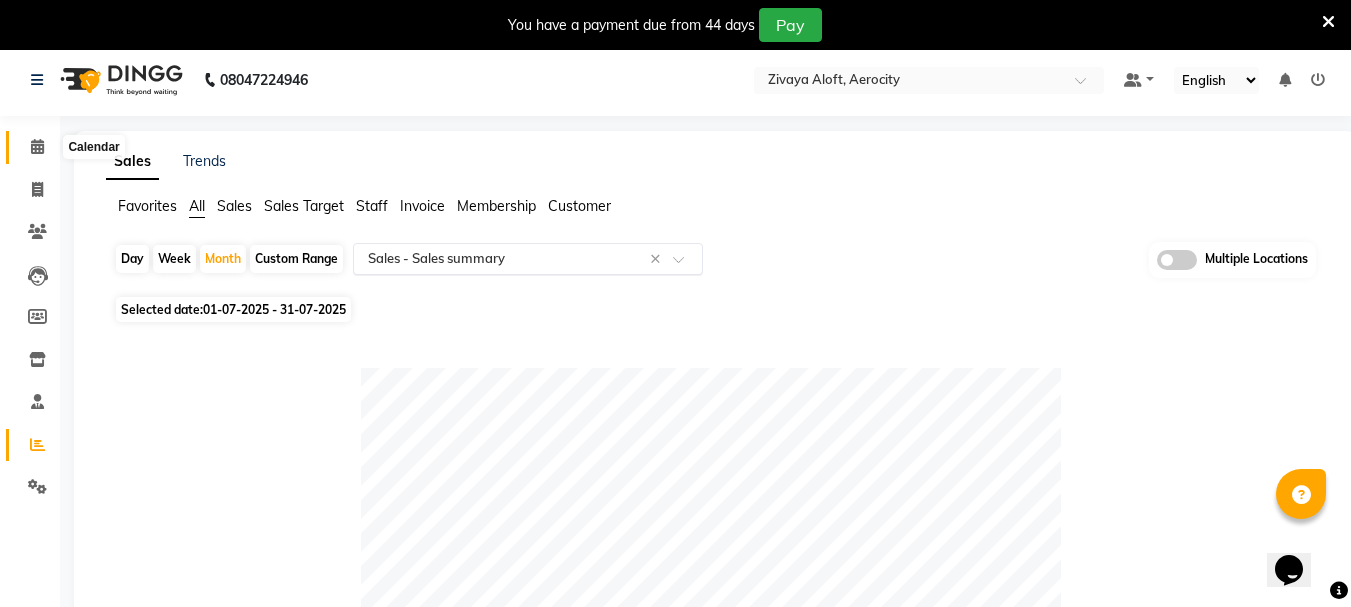 click 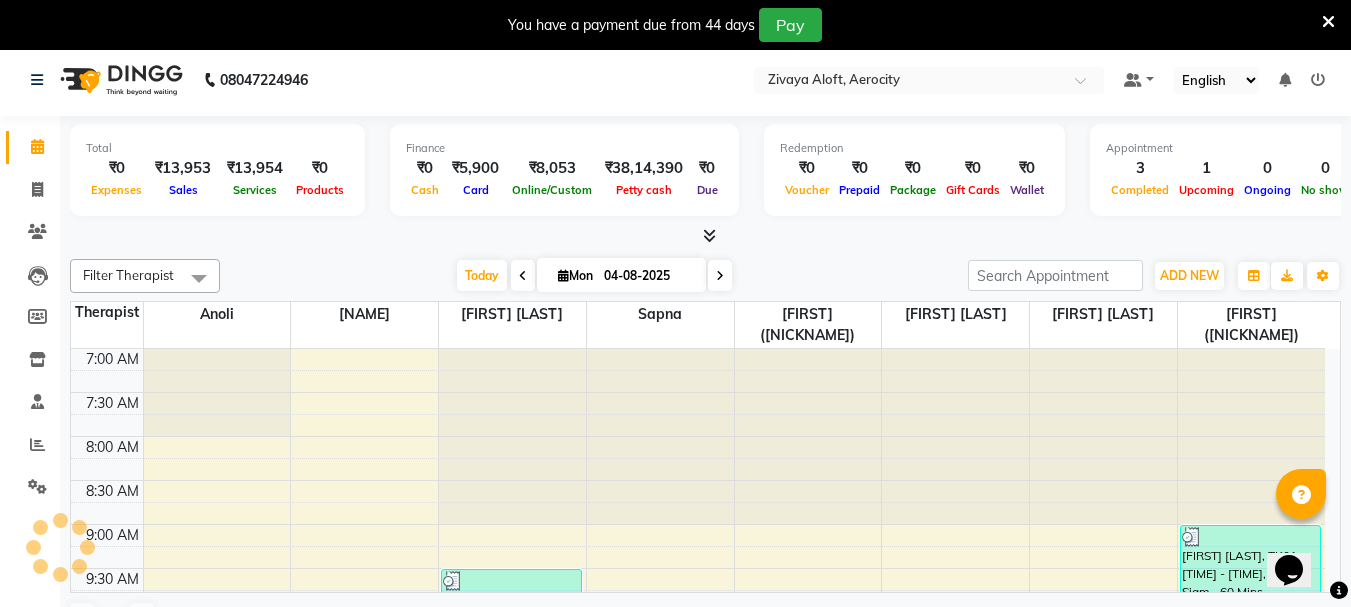 scroll, scrollTop: 0, scrollLeft: 0, axis: both 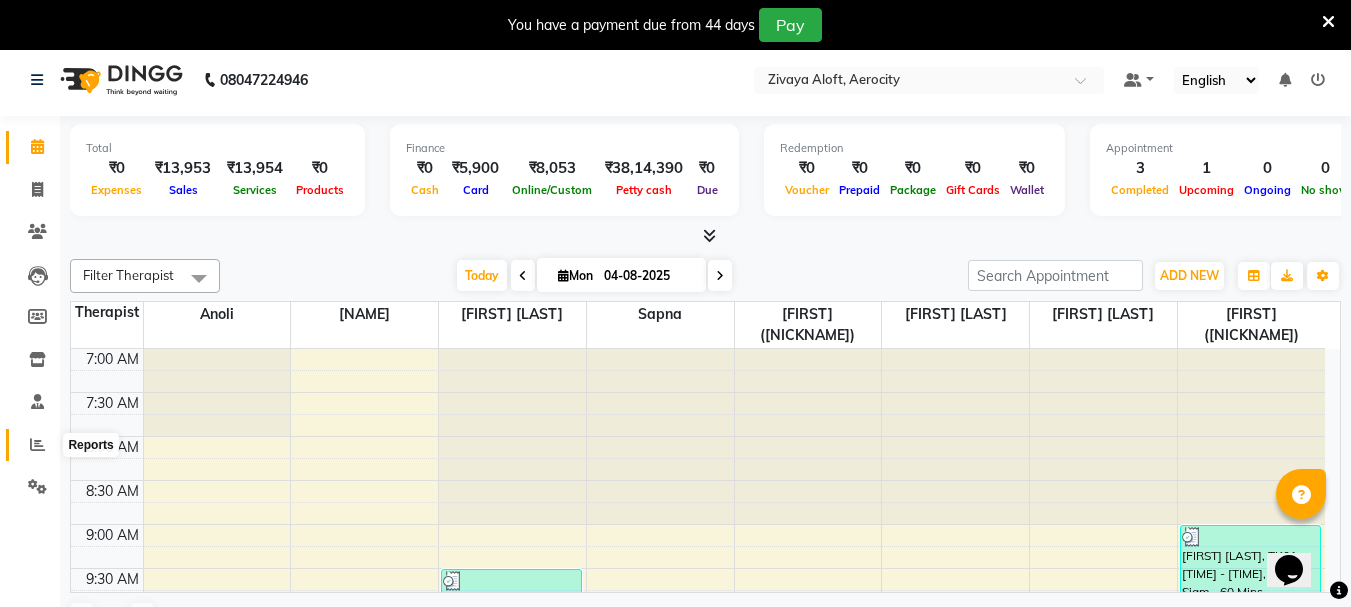 click 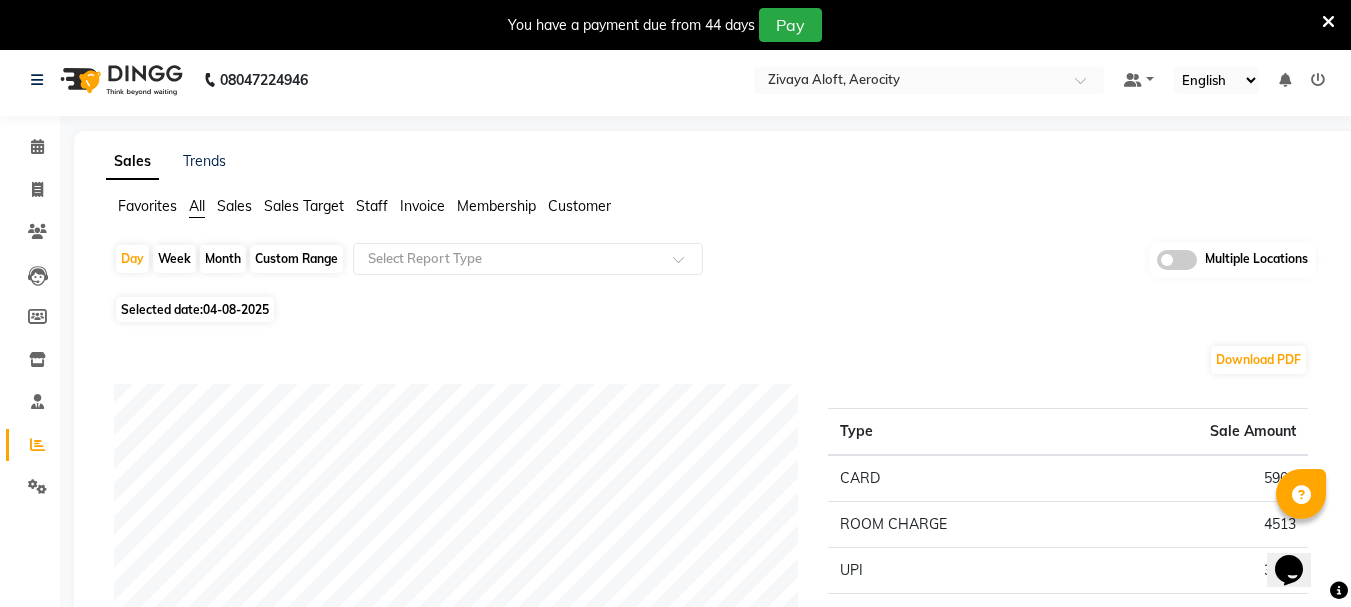 click on "04-08-2025" 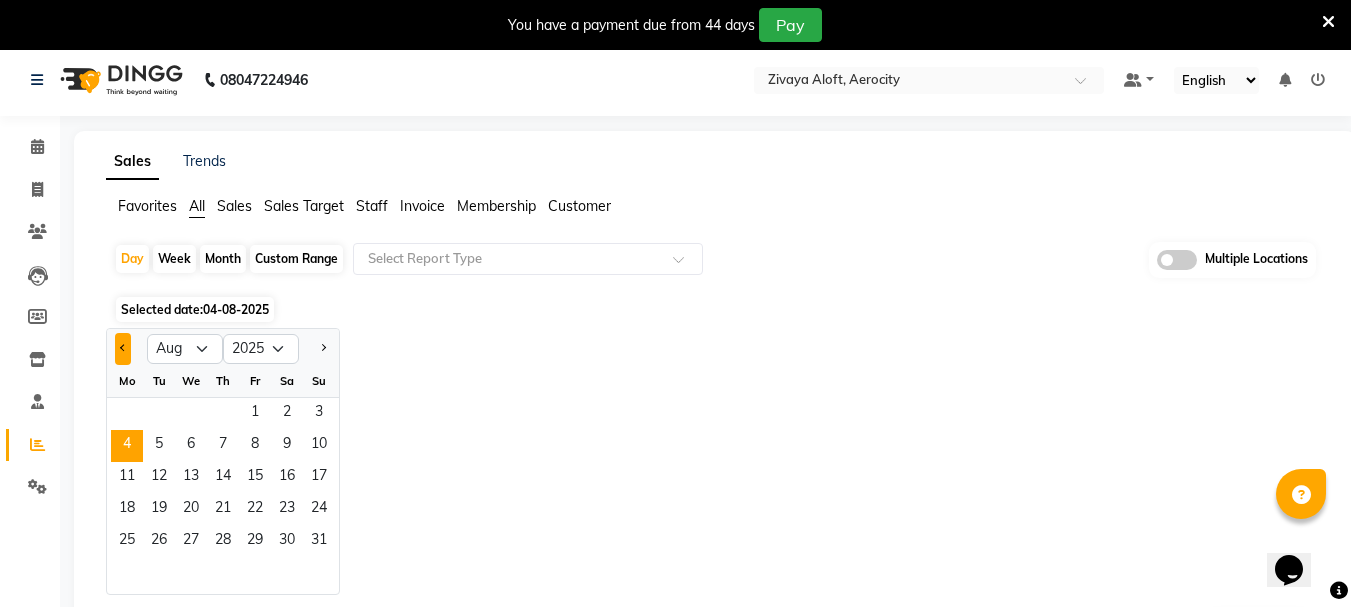 click 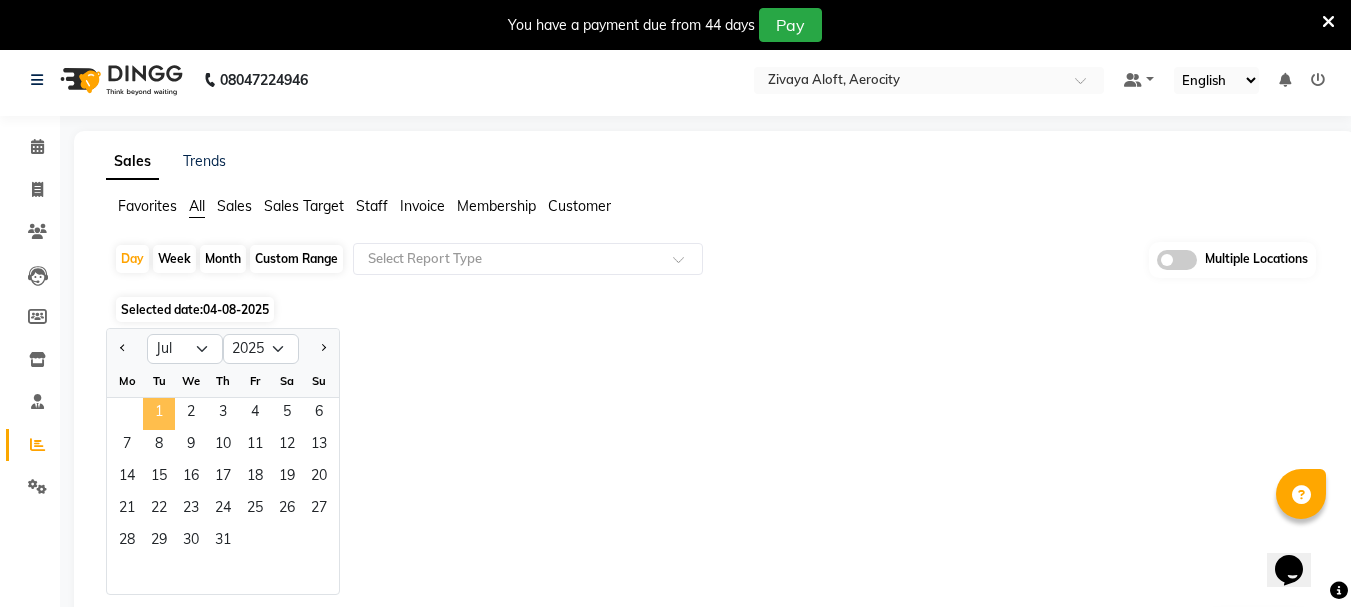 click on "1" 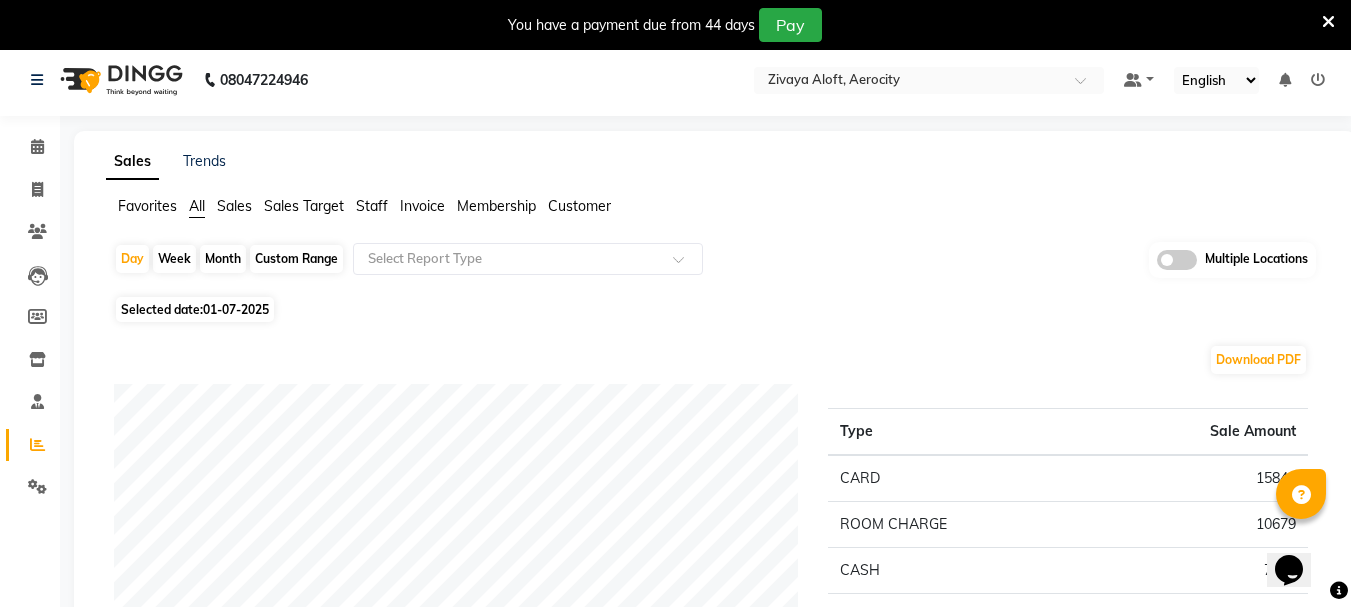 click on "Custom Range" 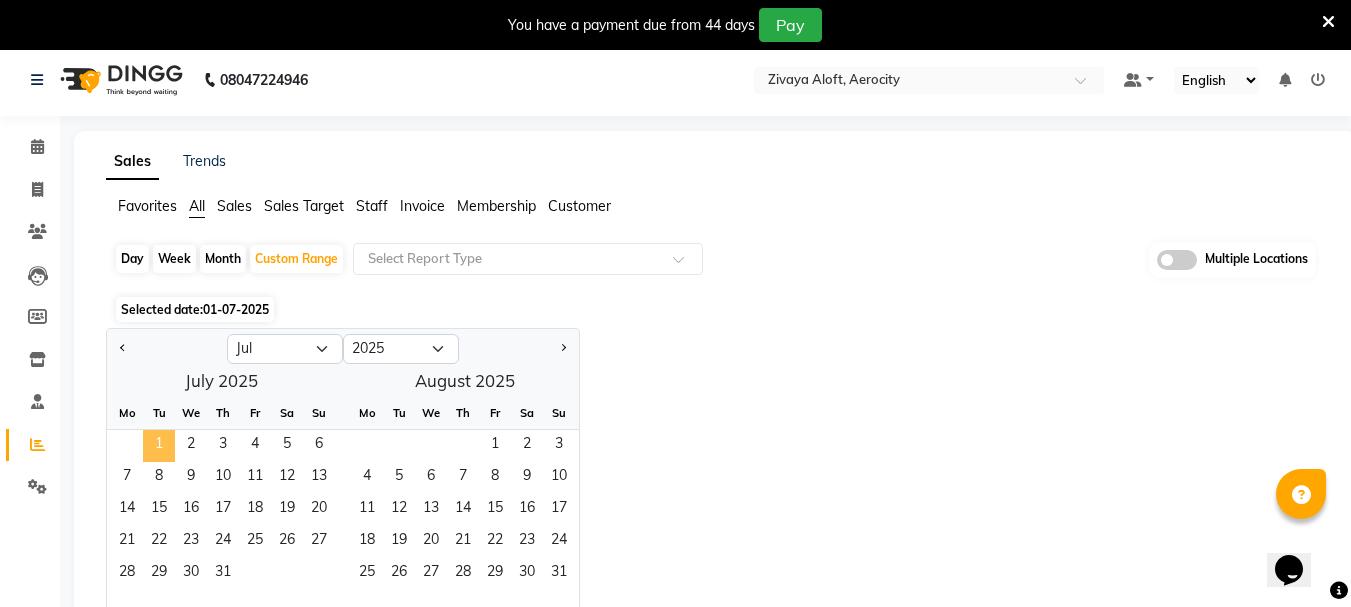 click on "1" 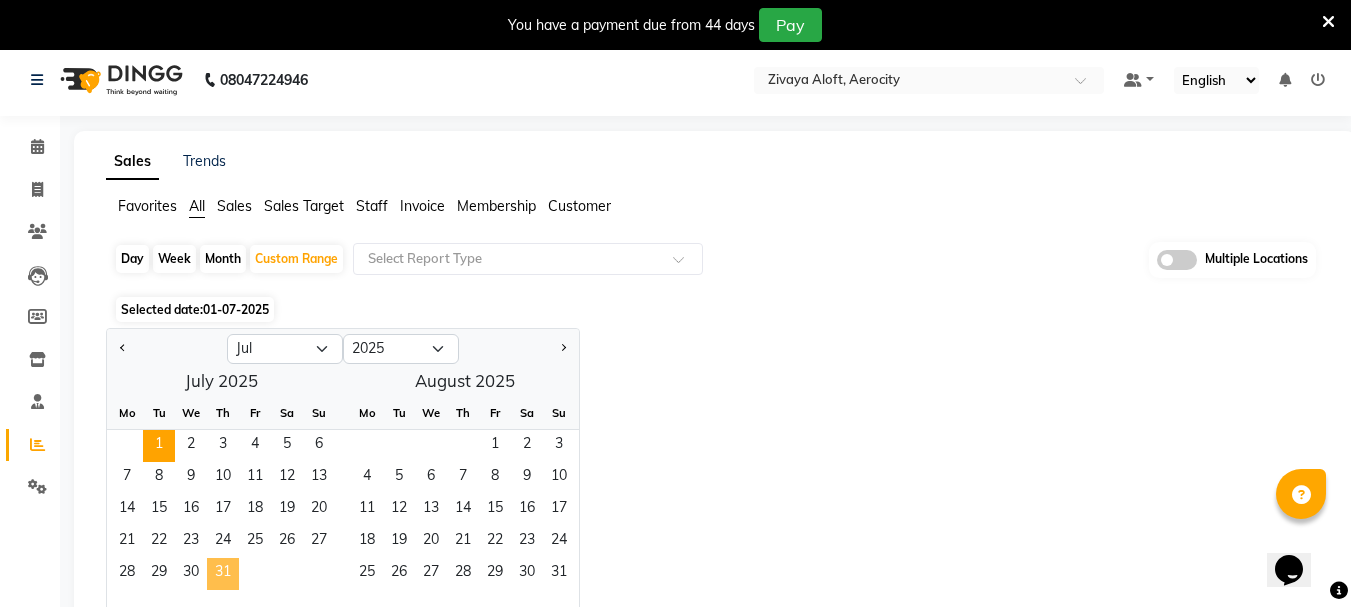 click on "31" 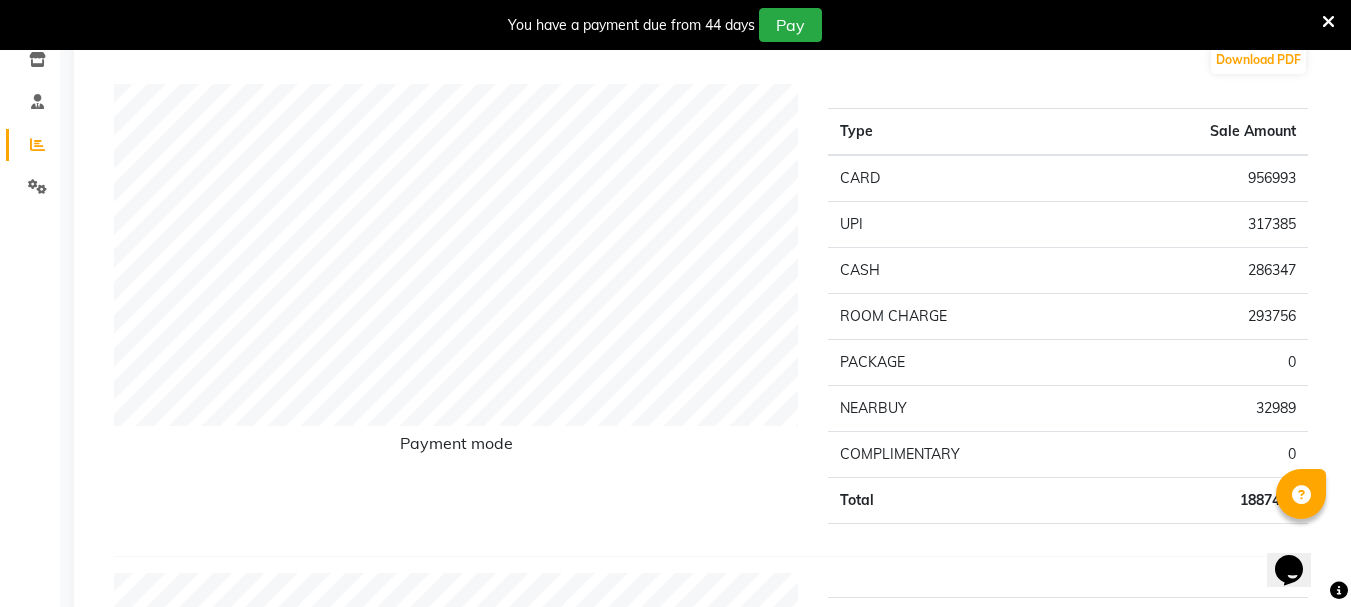 scroll, scrollTop: 0, scrollLeft: 0, axis: both 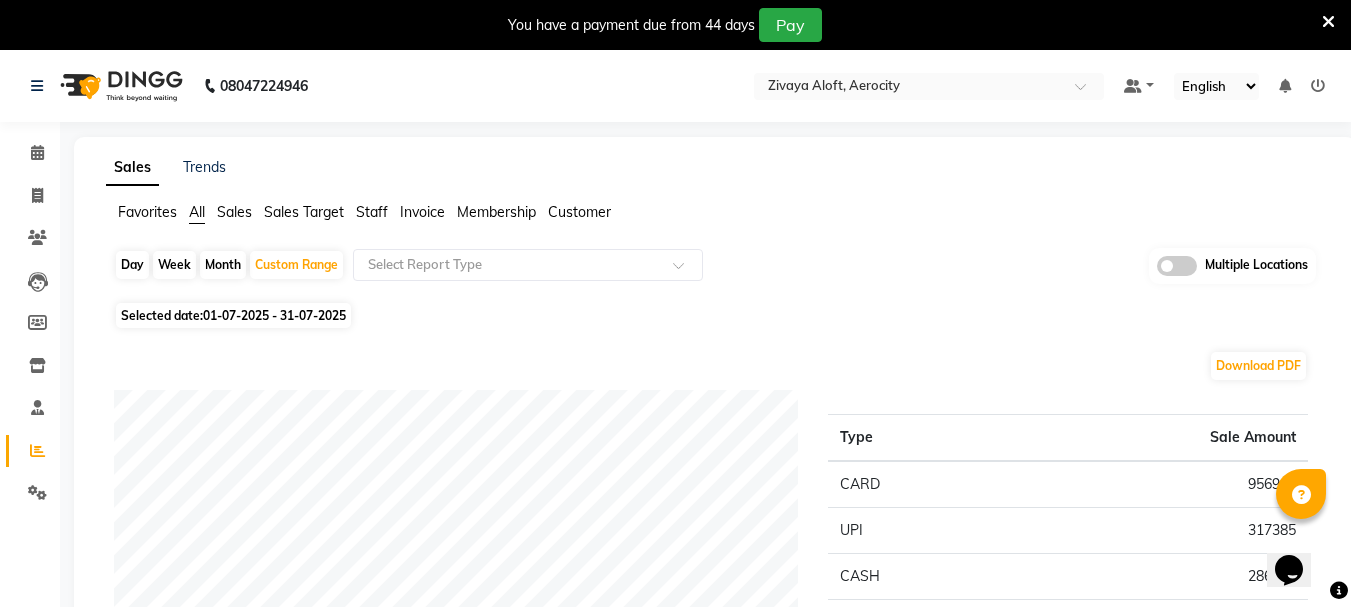 click on "01-07-2025 - 31-07-2025" 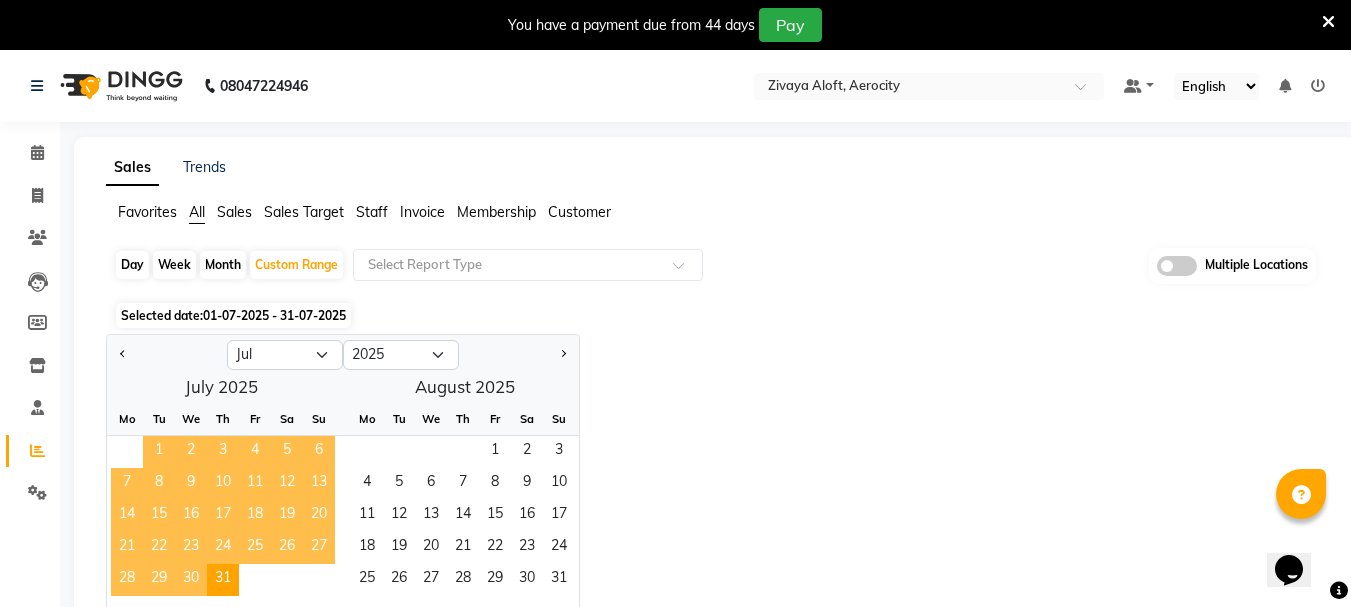 click on "1" 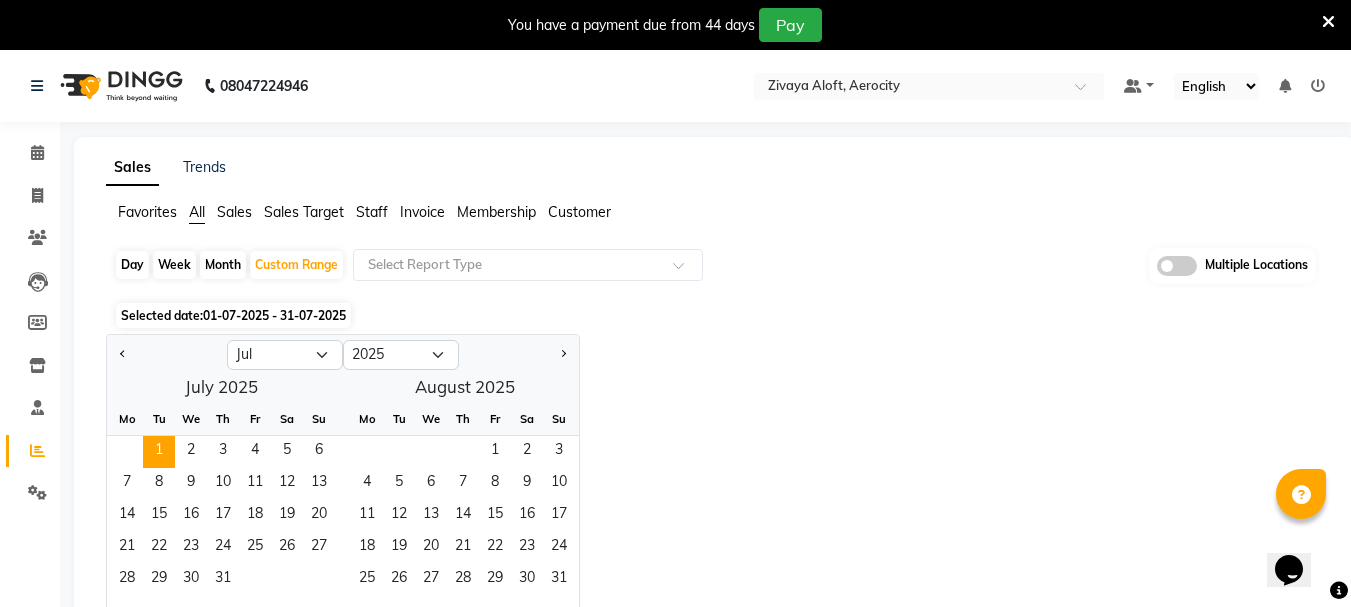 click on "Day" 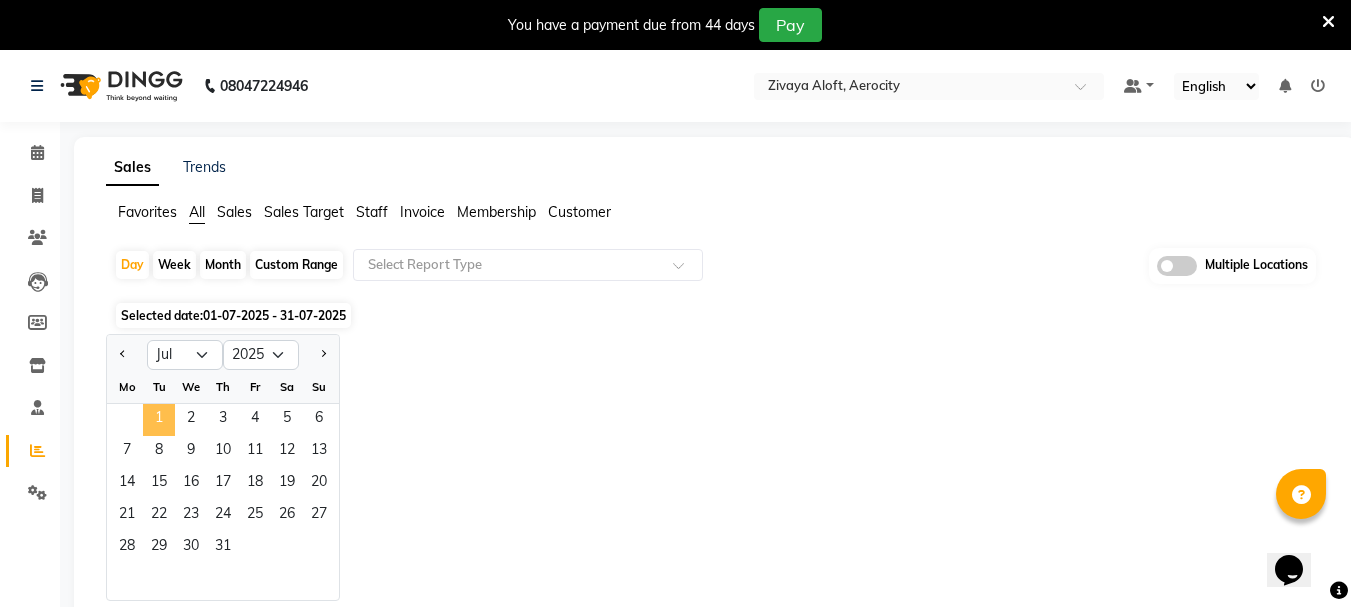 click on "1" 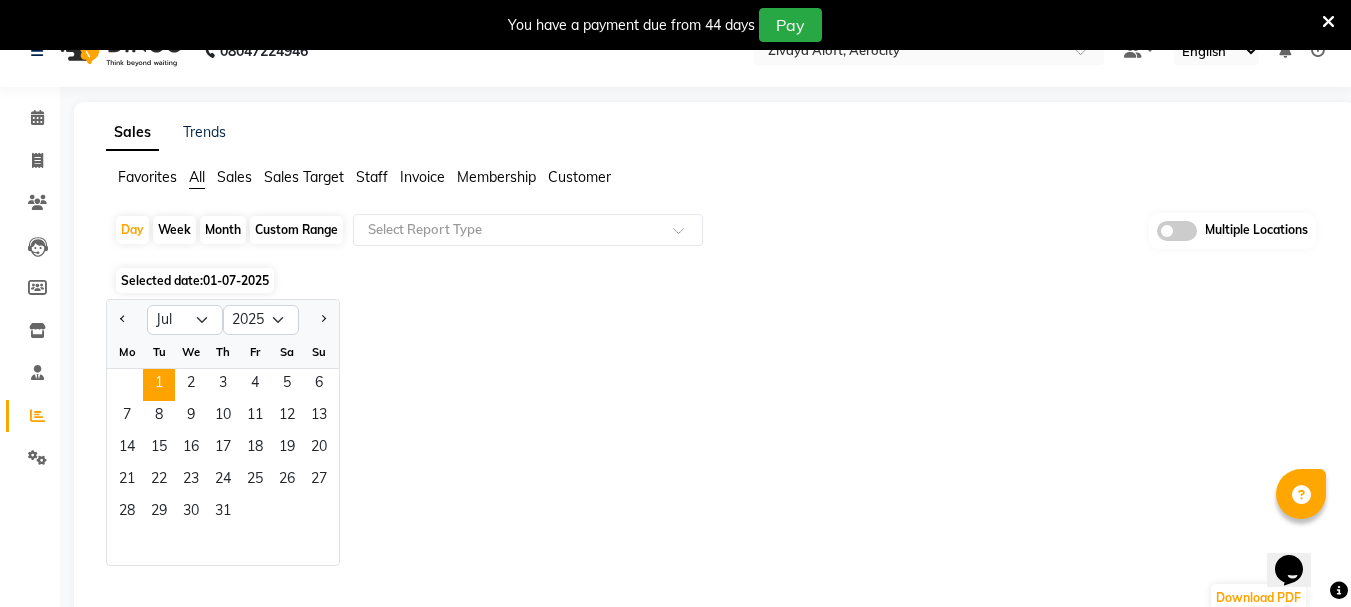 scroll, scrollTop: 0, scrollLeft: 0, axis: both 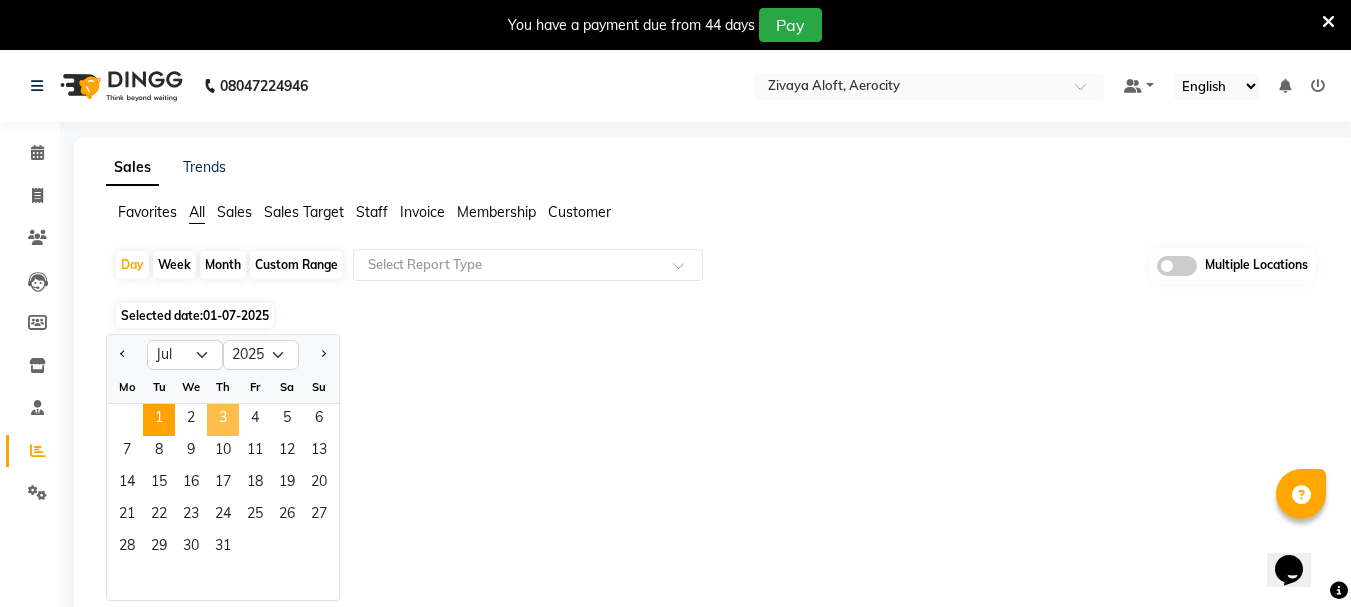 click on "3" 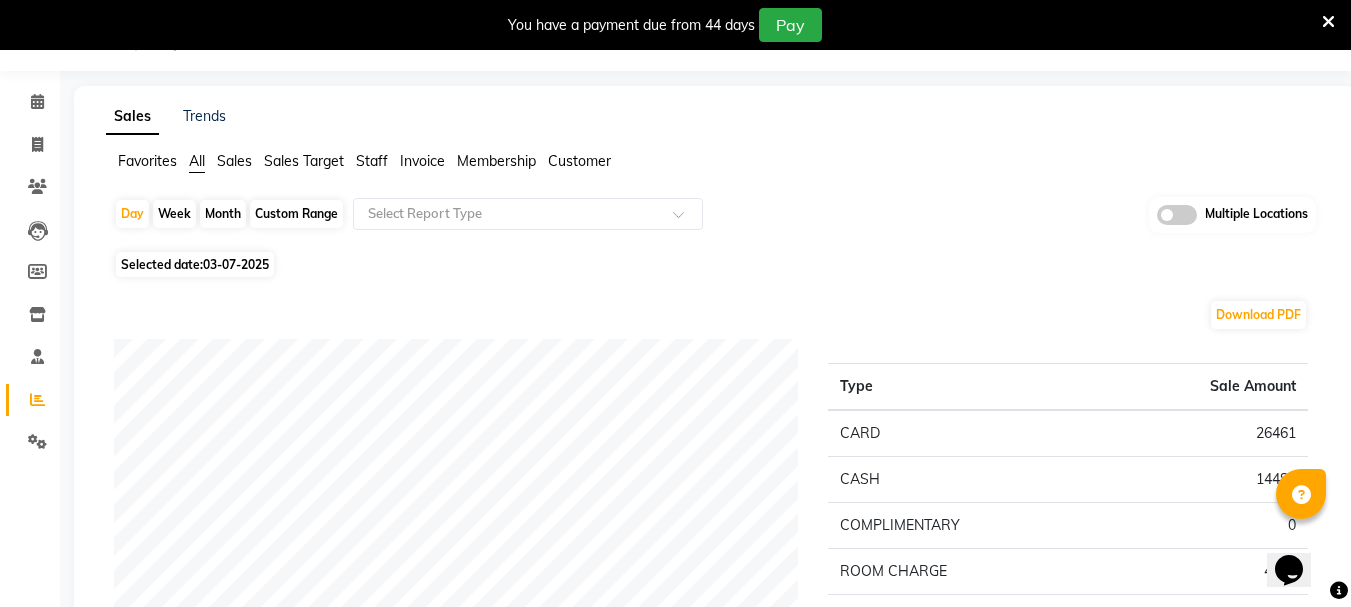 scroll, scrollTop: 100, scrollLeft: 0, axis: vertical 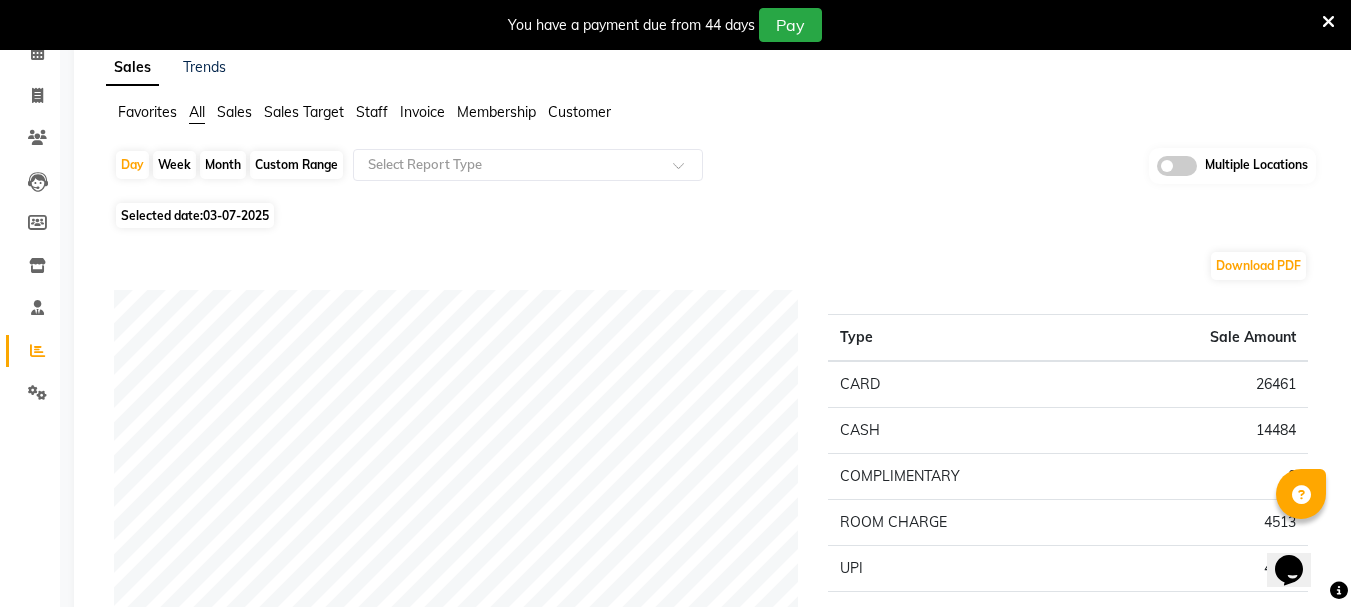 click on "03-07-2025" 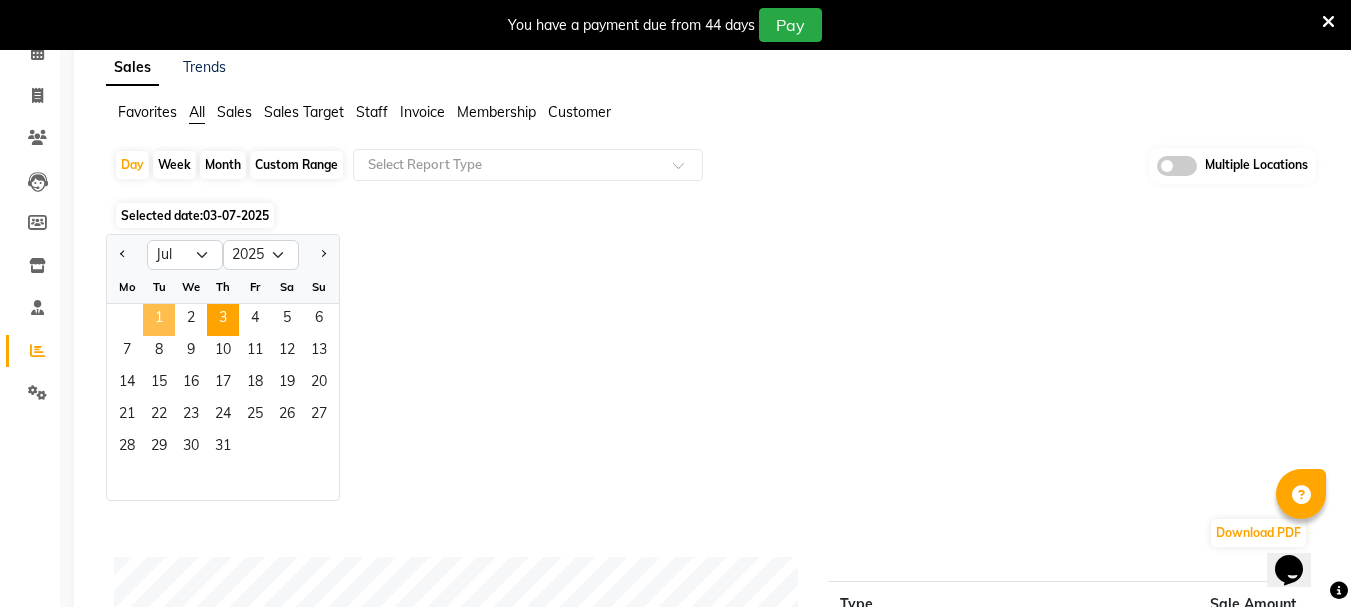 click on "1" 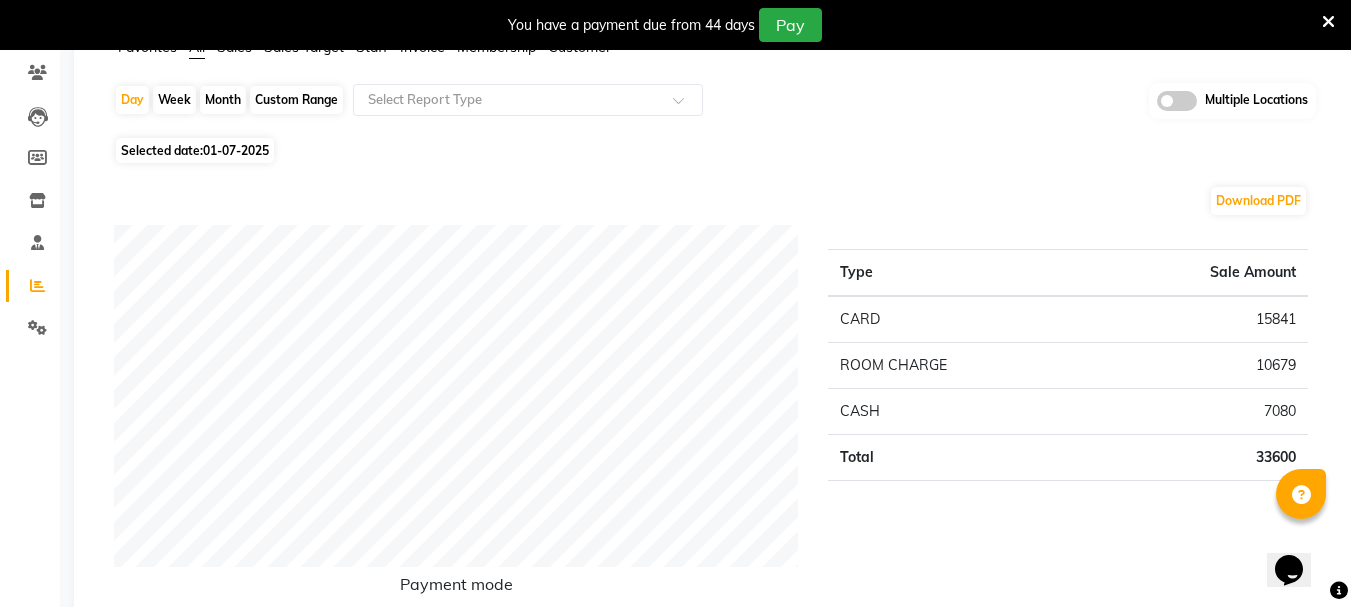 scroll, scrollTop: 200, scrollLeft: 0, axis: vertical 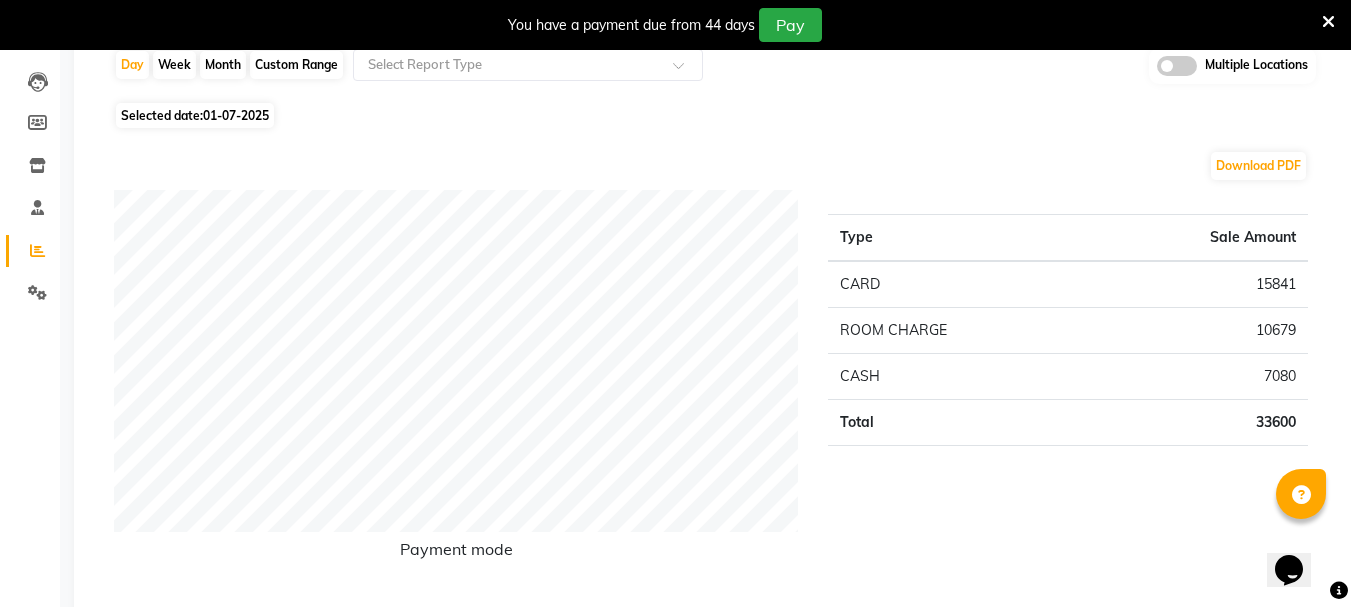 click on "01-07-2025" 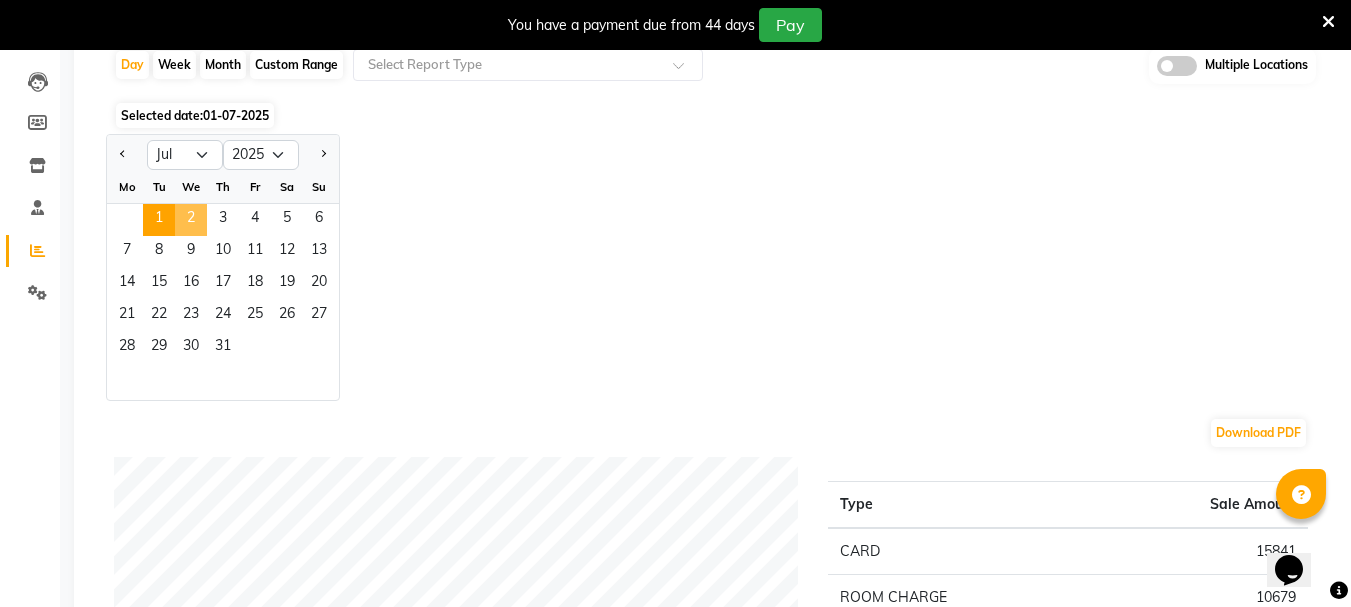 click on "2" 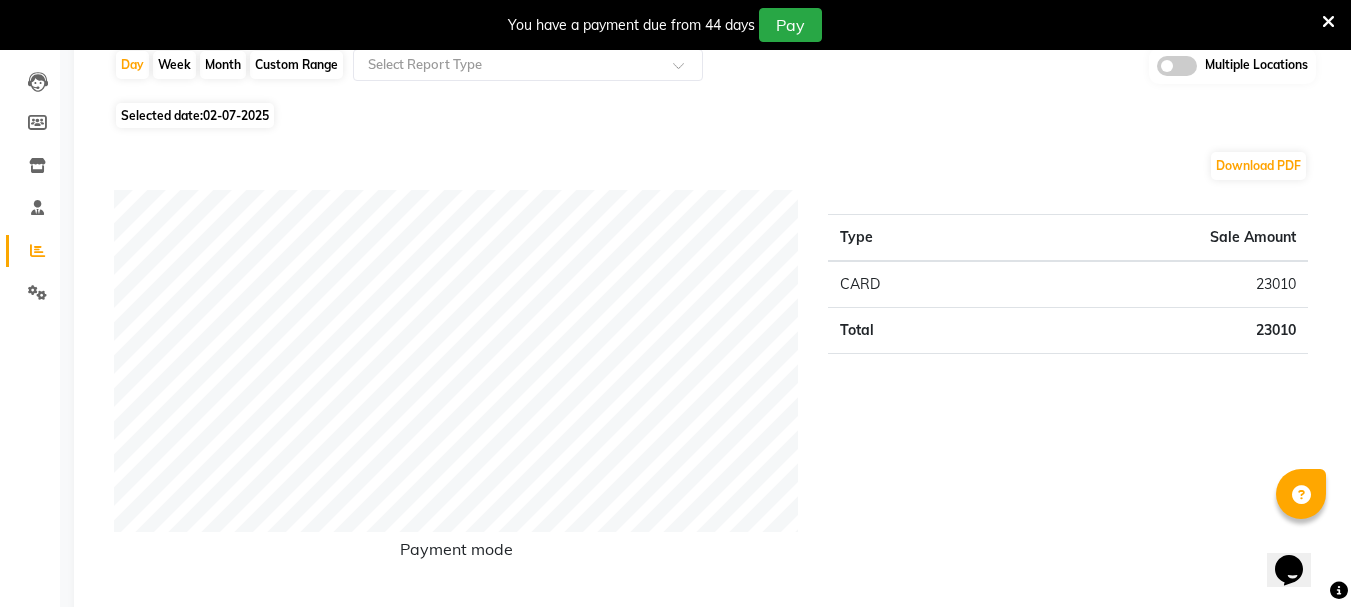 click on "Day   Week   Month   Custom Range  Select Report Type Multiple Locations Selected date:  02-07-2025  Download PDF Payment mode Type Sale Amount CARD 23010 Total 23010 Staff summary Type Sale Amount Litsabila Sangtam (Lisa) 7080 Lynda Kimthiennieng  5310 Sapna 5310 Yohenba Ngashepam 5310 Total 23010 Sales summary Type Sale Amount Memberships 0 Vouchers 0 Gift card 0 Products 0 Packages 0 Tips 0 Prepaid 0 Services 23010 Fee 0 Total 23010 Service by category Type Sale Amount Therapies 23010 Total 23010 Service sales Type Sale Amount Royal Siam - 60 Mins 10620 Royal Siam - 90 Mins 7080 Fusion Therapy - 60 Mins 5310 Total 23010 ★ Mark as Favorite  Choose how you'd like to save "" report to favorites  Save to Personal Favorites:   Only you can see this report in your favorites tab. Share with Organization:   Everyone in your organization can see this report in their favorites tab.  Save to Favorites" 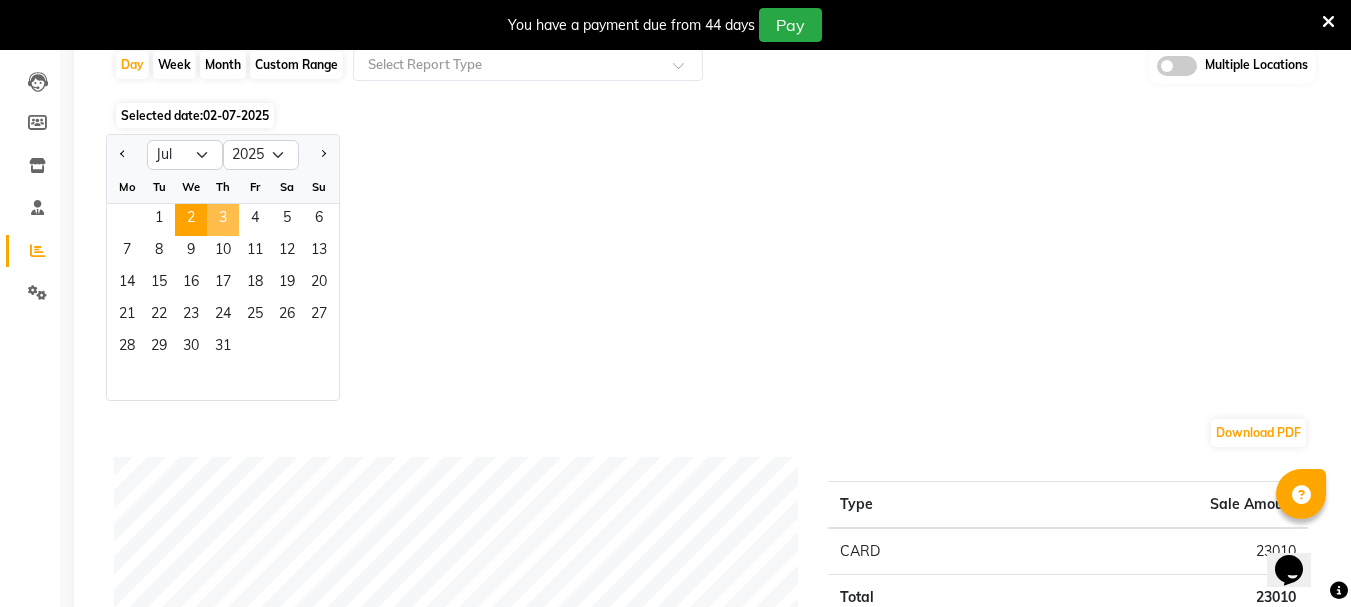 click on "3" 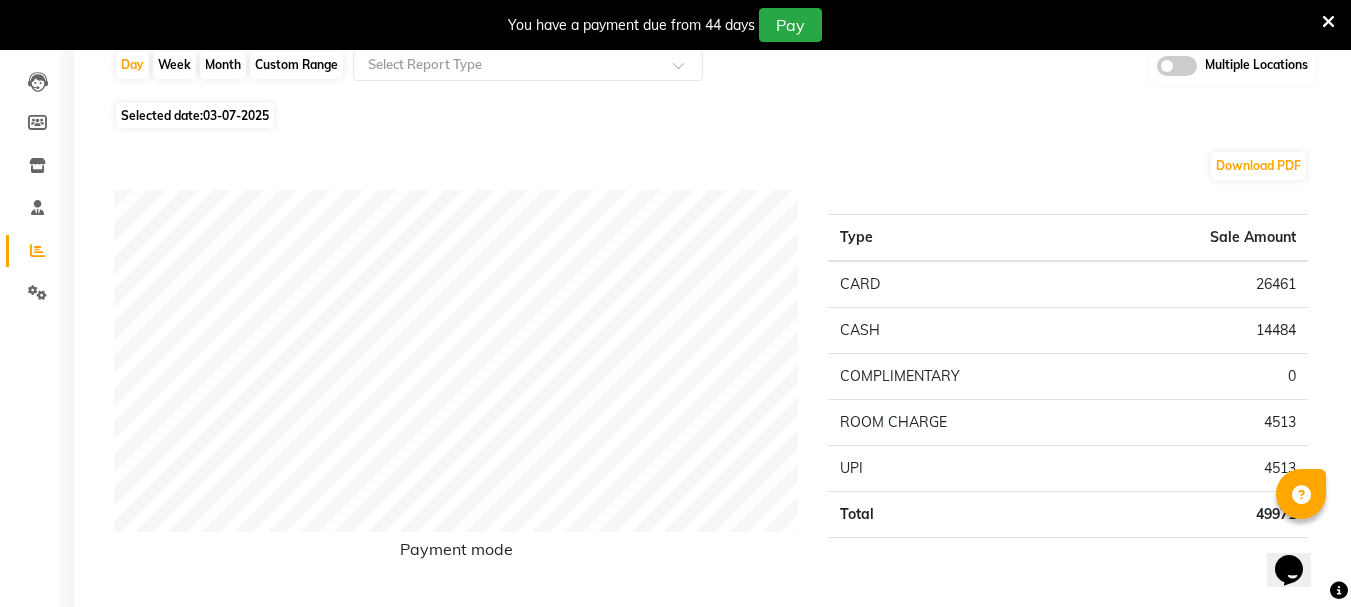click on "03-07-2025" 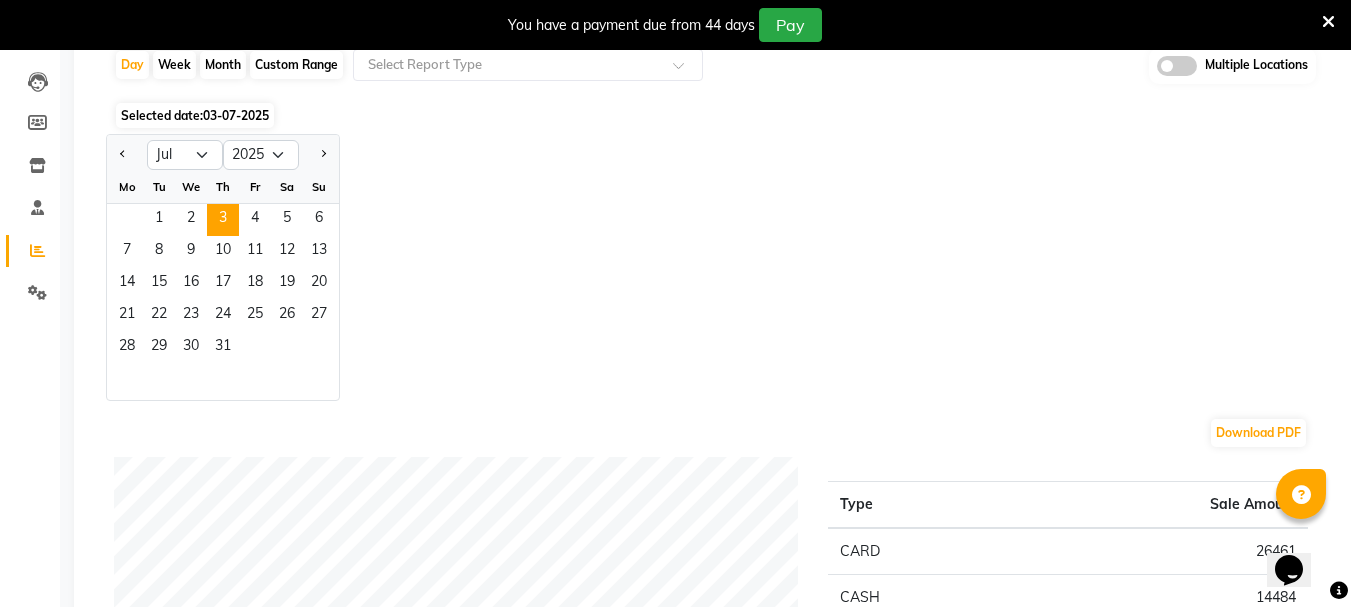 click on "Custom Range" 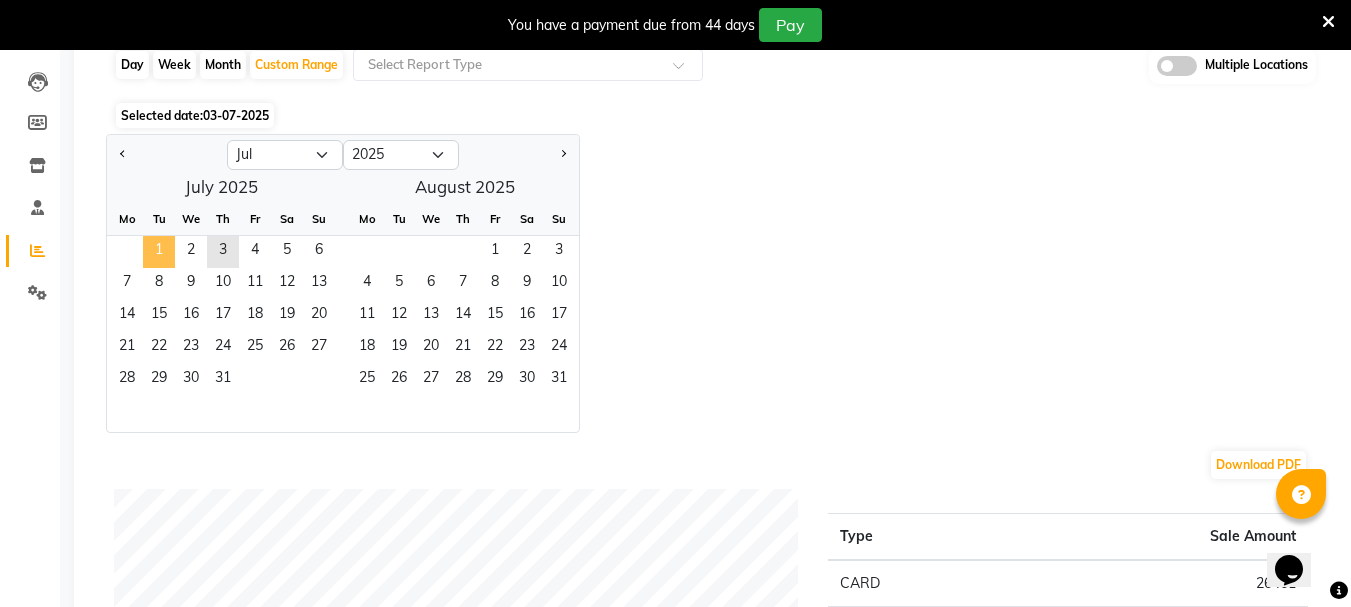 click on "1" 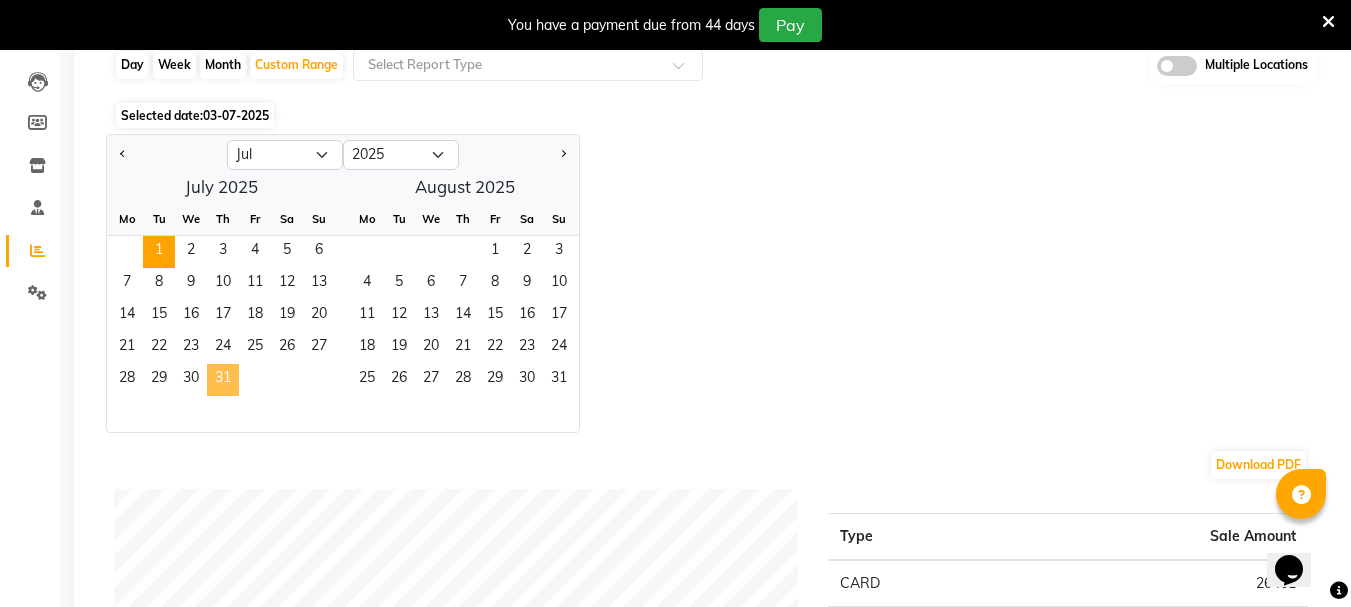 click on "31" 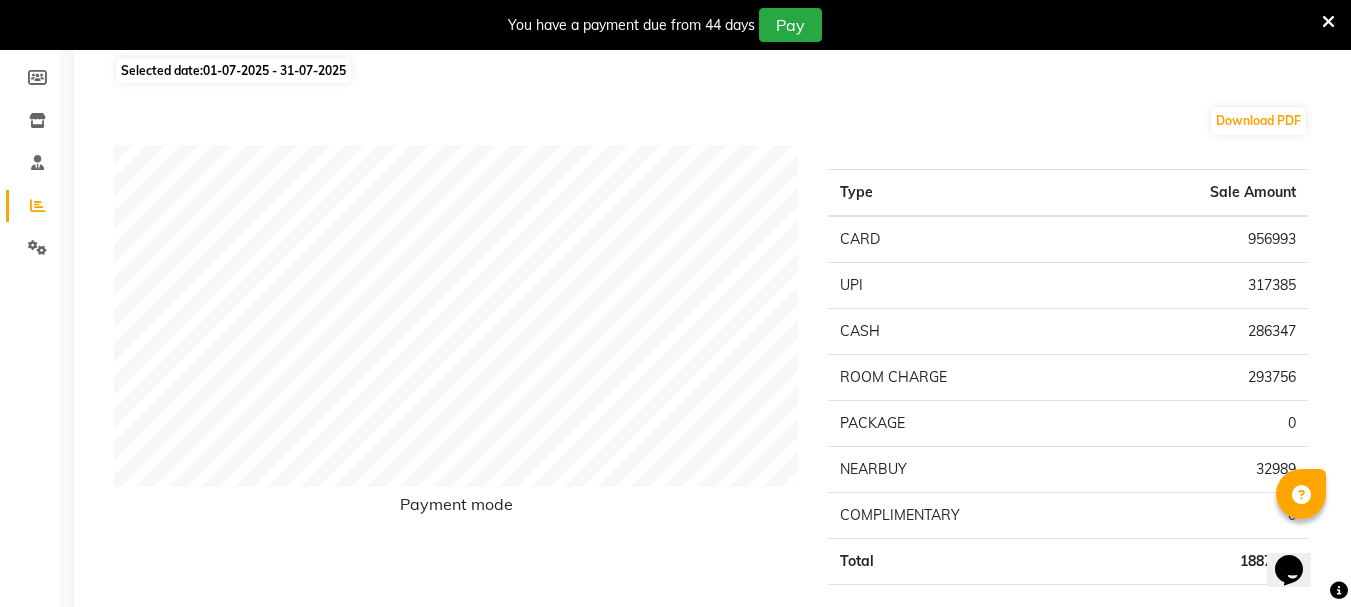 scroll, scrollTop: 200, scrollLeft: 0, axis: vertical 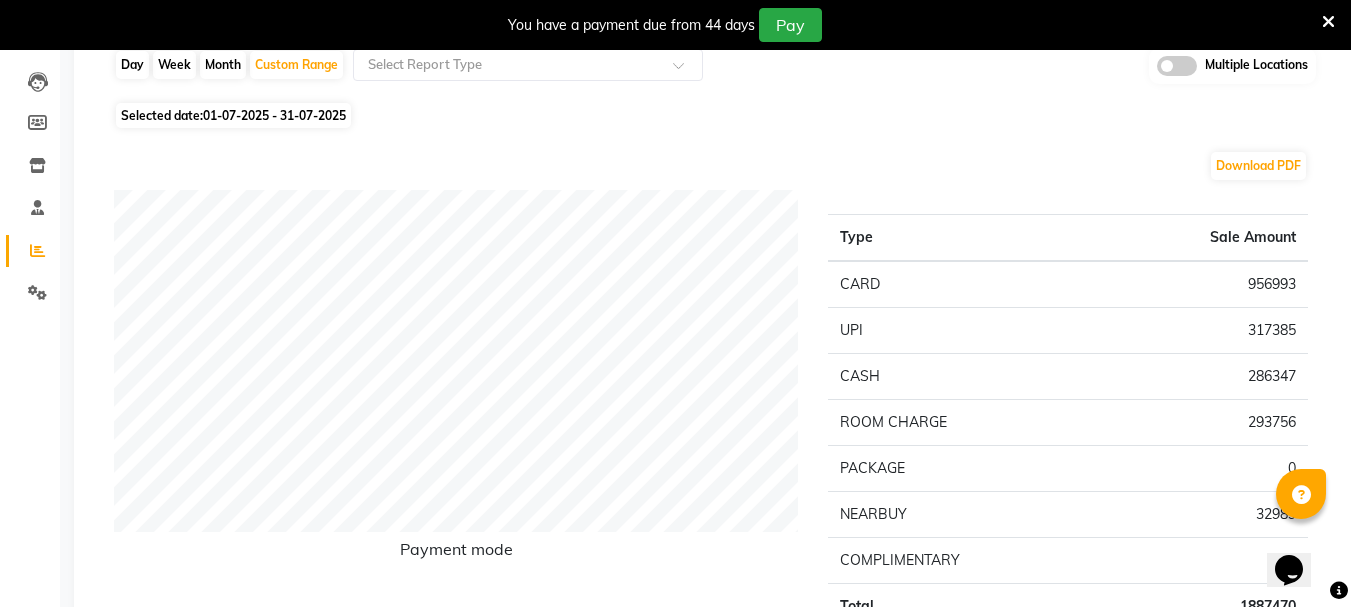 click on "You have a payment due from 44 days   Pay" at bounding box center (665, 25) 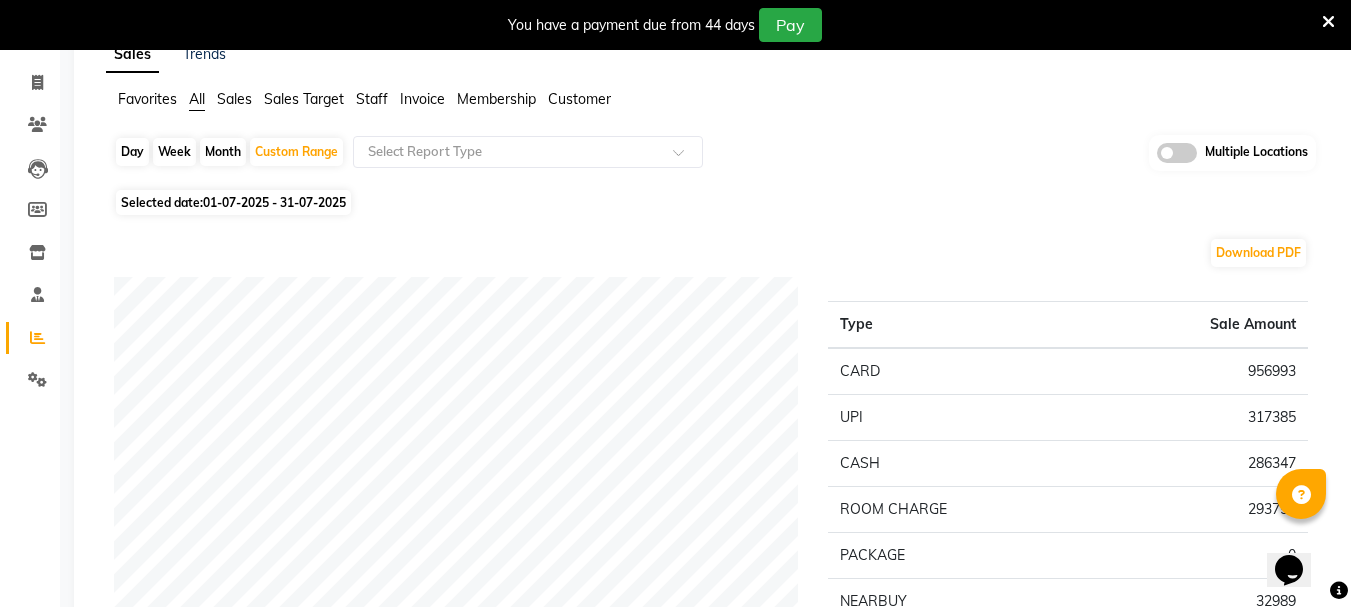 scroll, scrollTop: 300, scrollLeft: 0, axis: vertical 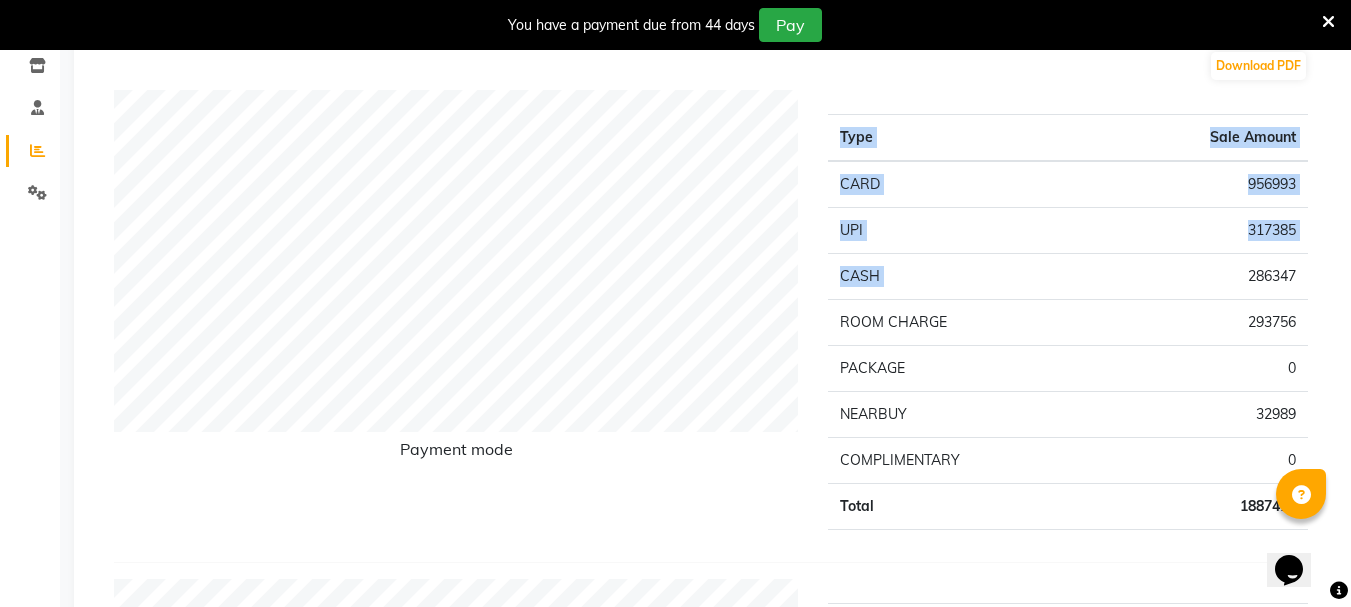 drag, startPoint x: 1216, startPoint y: 268, endPoint x: 1327, endPoint y: 268, distance: 111 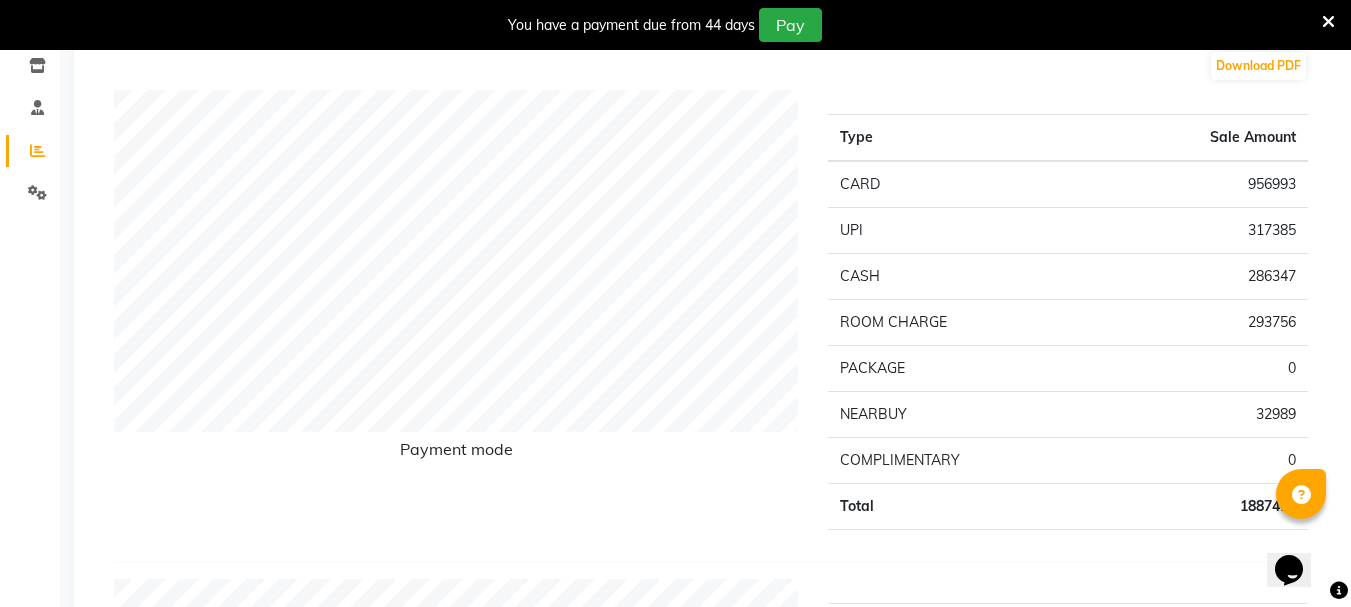 click on "UPI" 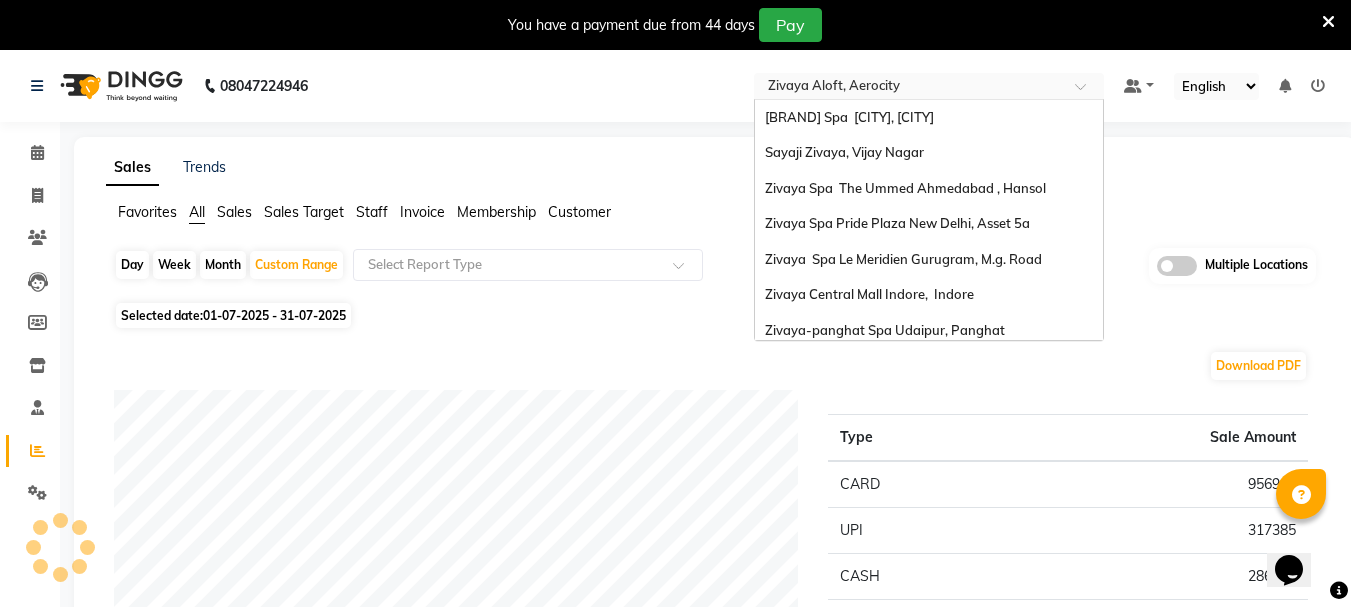 click at bounding box center (909, 88) 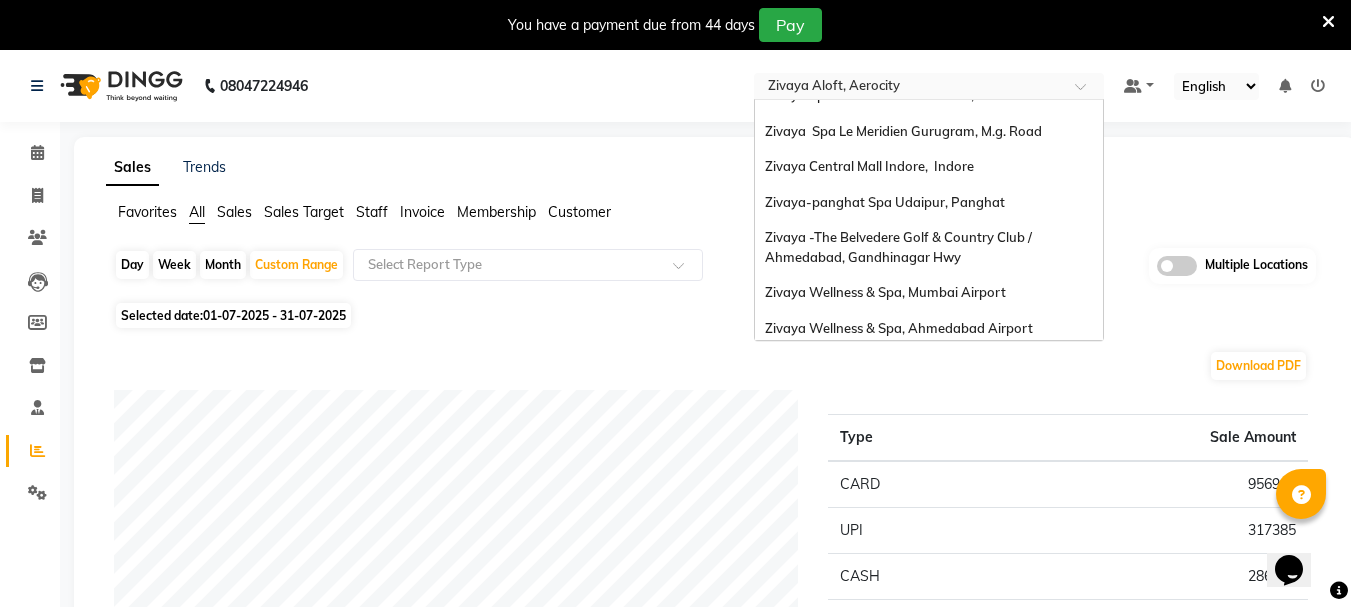 scroll, scrollTop: 6, scrollLeft: 0, axis: vertical 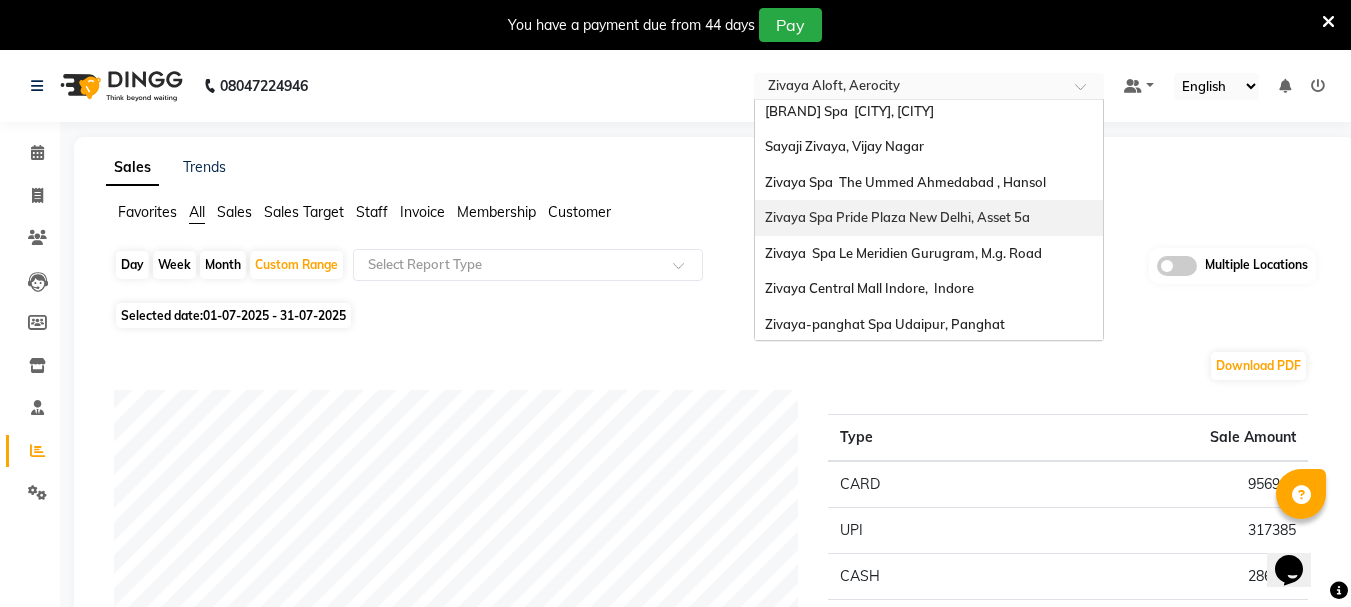 click on "Zivaya Spa Pride Plaza New Delhi, Asset 5a" at bounding box center (929, 218) 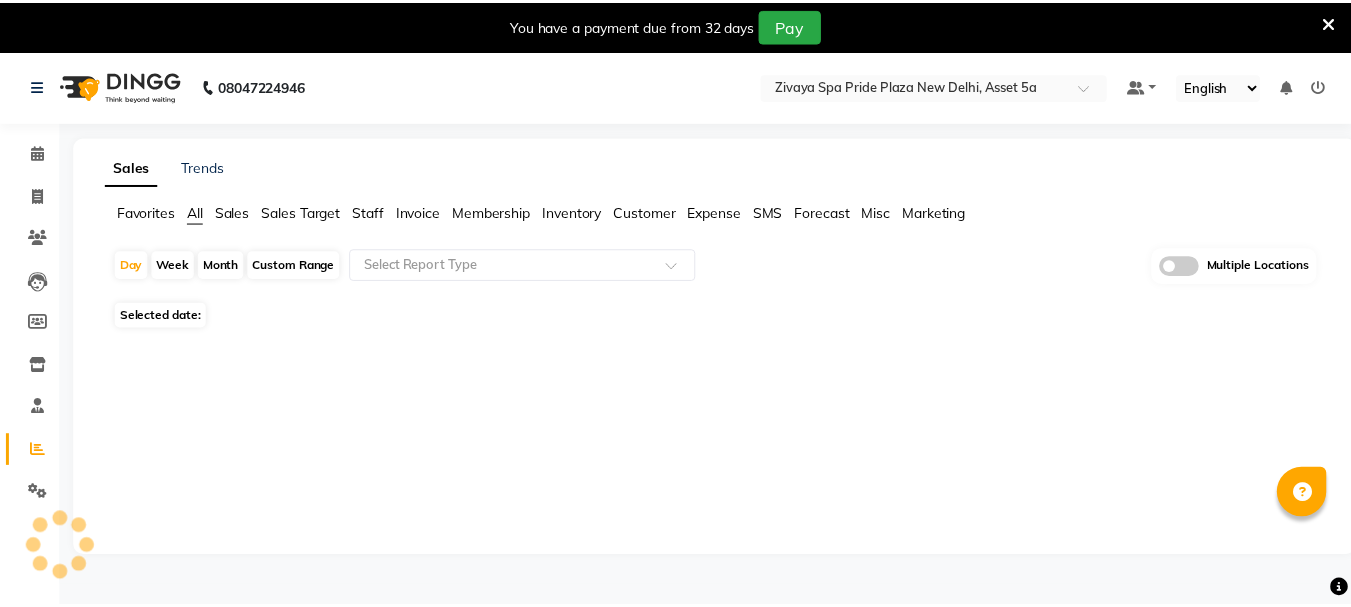 scroll, scrollTop: 0, scrollLeft: 0, axis: both 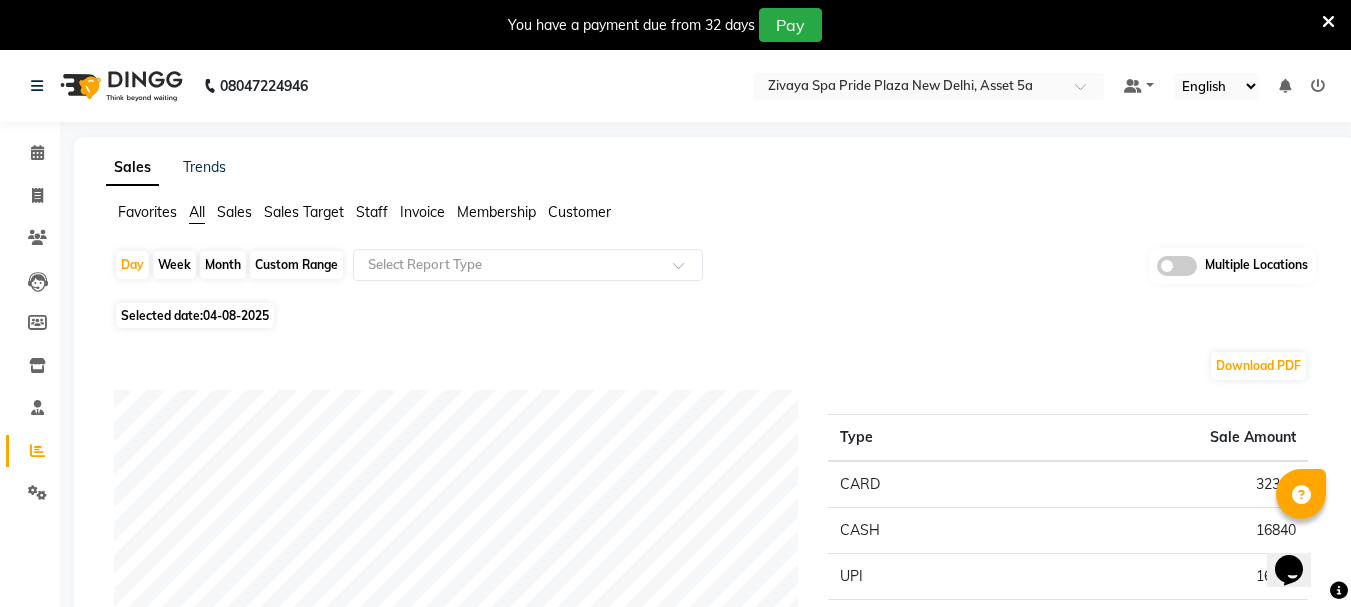 click on "04-08-2025" 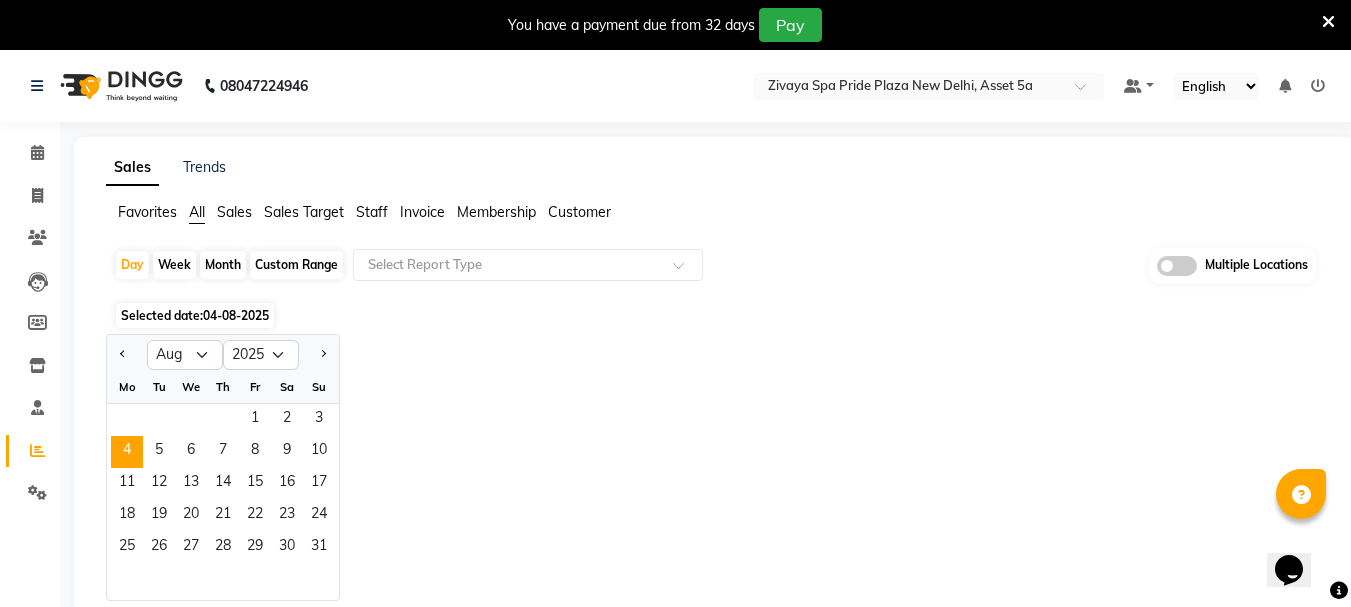 click 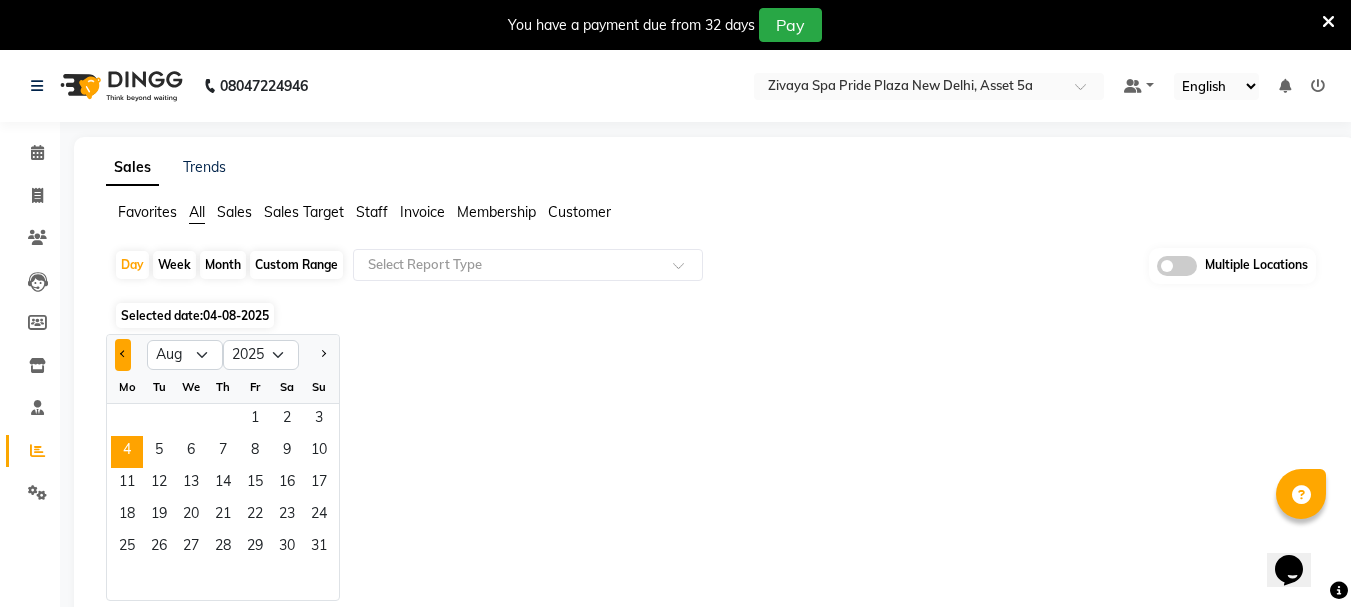 click 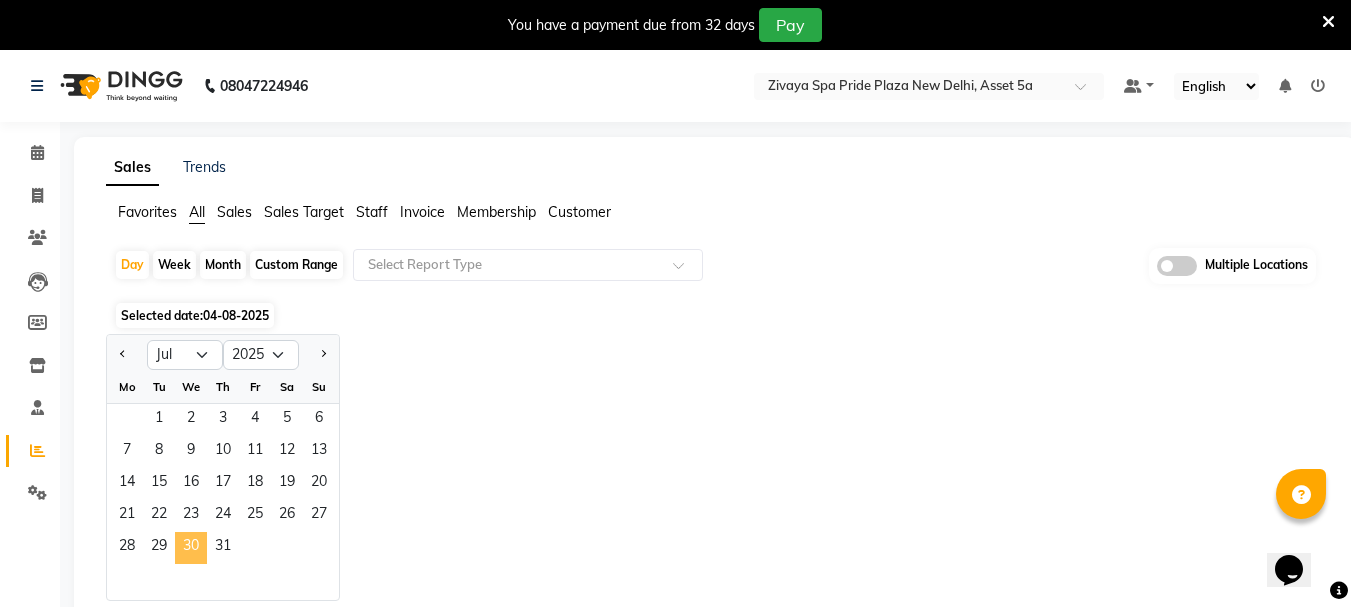 click on "30" 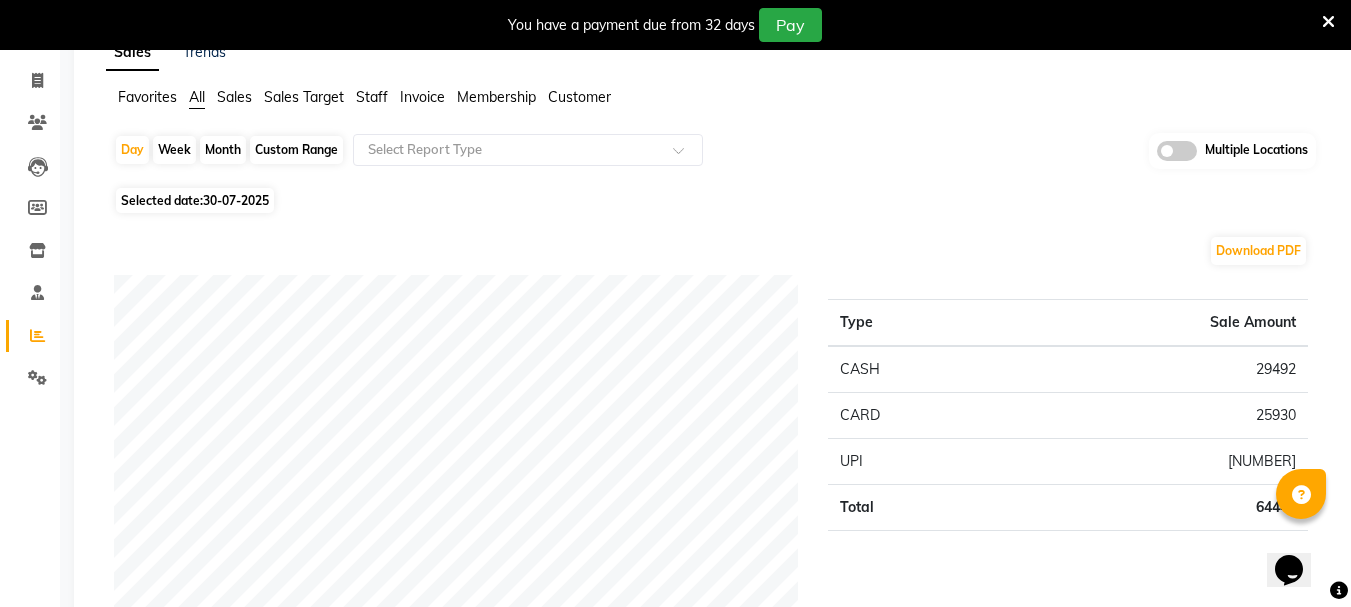 scroll, scrollTop: 0, scrollLeft: 0, axis: both 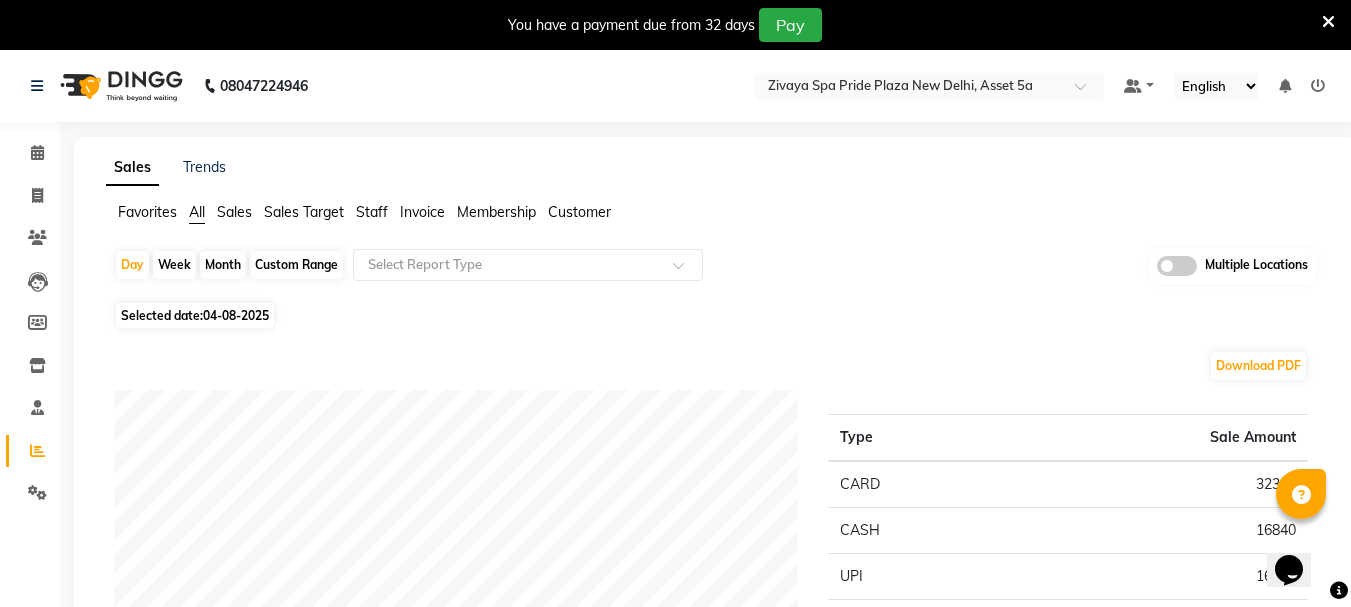 click on "04-08-2025" 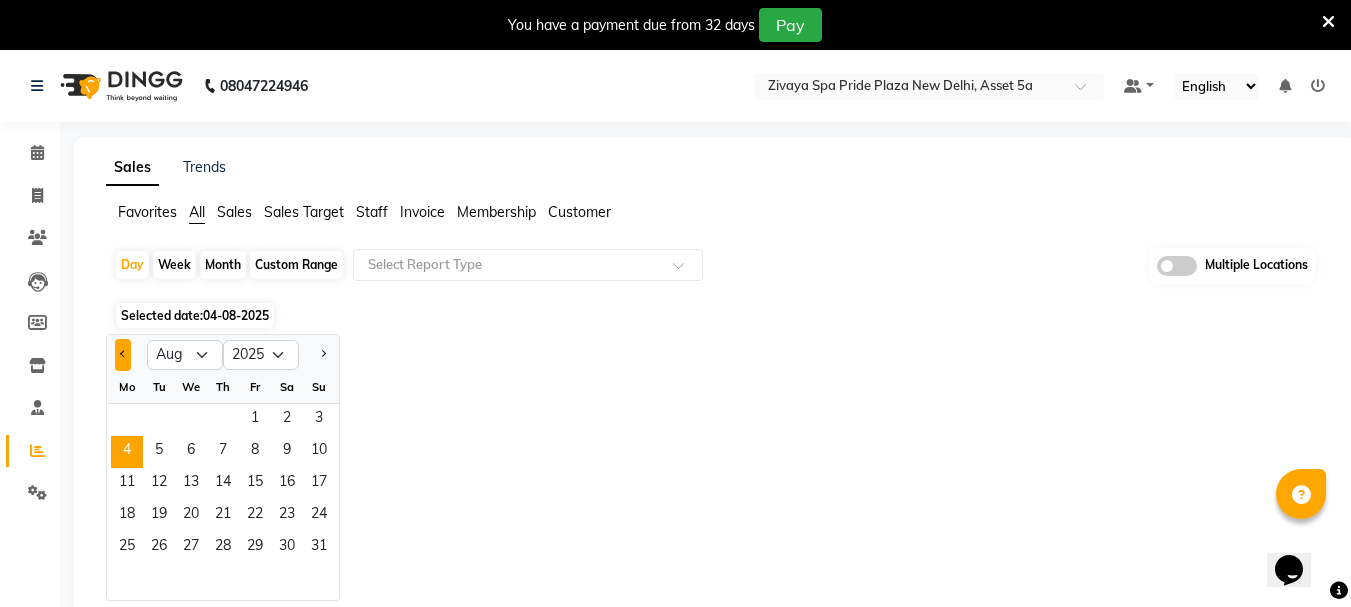 click 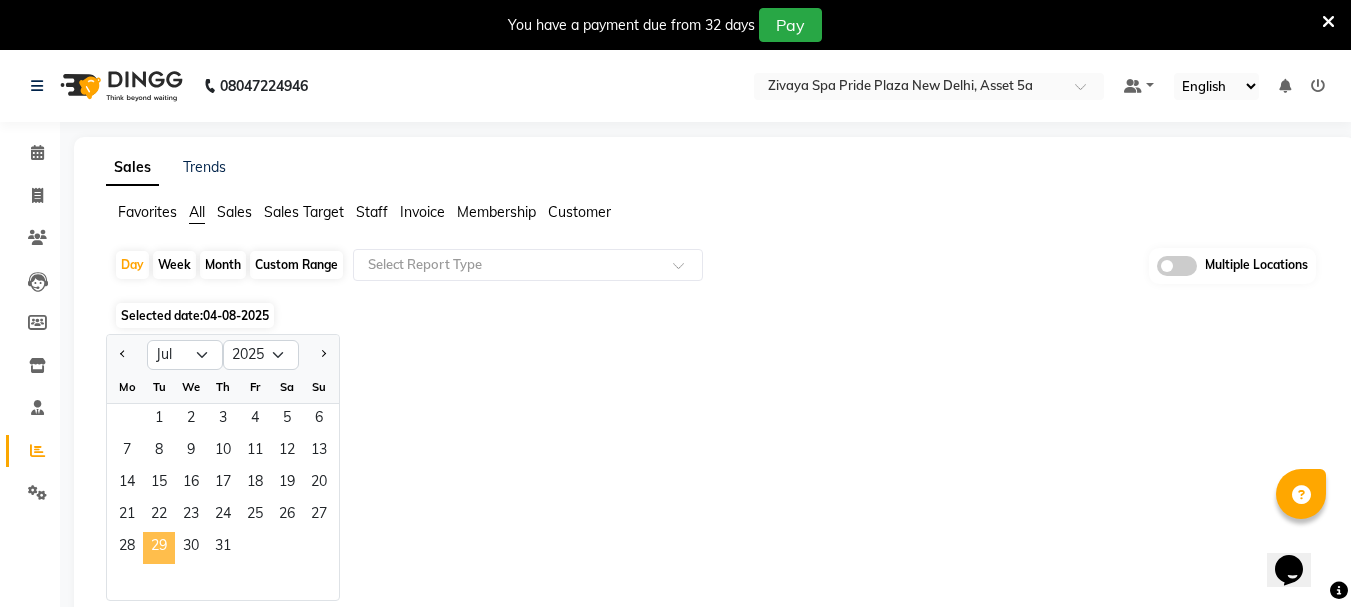 click on "29" 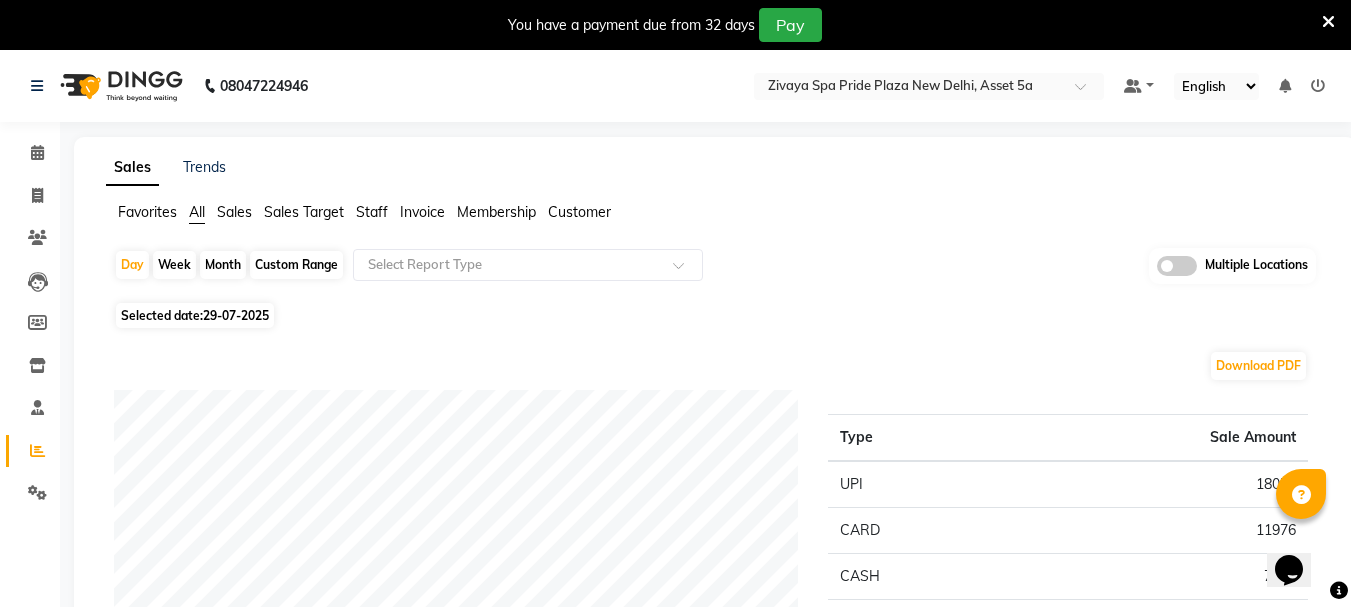 click on "Day Week Month Custom Range Select Report Type Multiple Locations Selected date: 29-07-2025 Download PDF Payment mode Type Sale Amount UPI 18054 CARD 11976 CASH 7080 Total 37110 Staff summary Type Sale Amount Hoingaikim Kipgen(Rosie) 9027 Thsachamgla Sangtam (Achum) 7463 Ms. Yam 7080 Nengpi Khongsai 4514 Lujikliu Kamei (Lujik) 4513 Monika 4513 Total 37110 Sales summary Type Sale Amount Memberships 0 Vouchers 0 Gift card 0 Products 0 Packages 0 Tips 0 Prepaid 0 Services 37111 Fee 0 Total 37111 Service by category Type Sale Amount Service 37111 Total 37111 Service sales Type Sale Amount Swedish De-Stress - 60 Mins 9027 Royal Siam - 60 Mins 9027 Royal Siam - 90 Mins 7080 Fusion Therapy - 60 Mins 4513 Zivaya Signature Scrub - 60 Mins 4513 De-Stress Back & Shoulder Massage - 30 Mins 2950 Total 37110 ★ Mark as Favorite Choose how you'd like to save "" report to favorites Save to Personal Favorites: Only you can see this report in your favorites tab. Share with Organization: Save to Favorites" 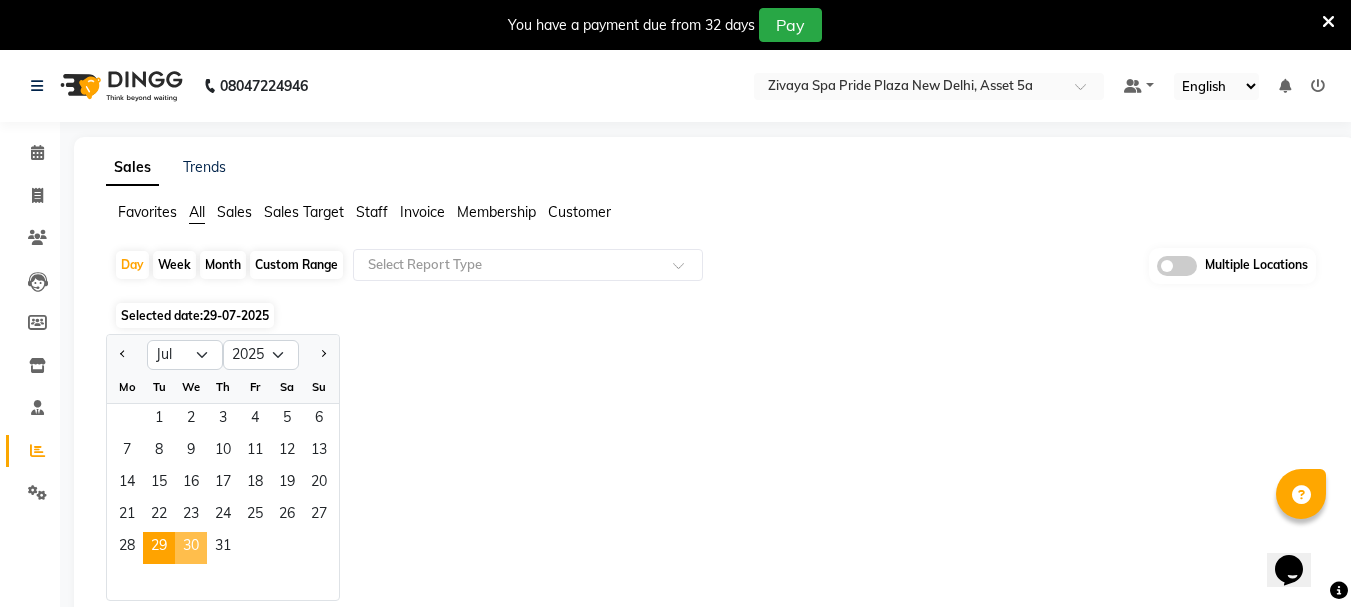 click on "30" 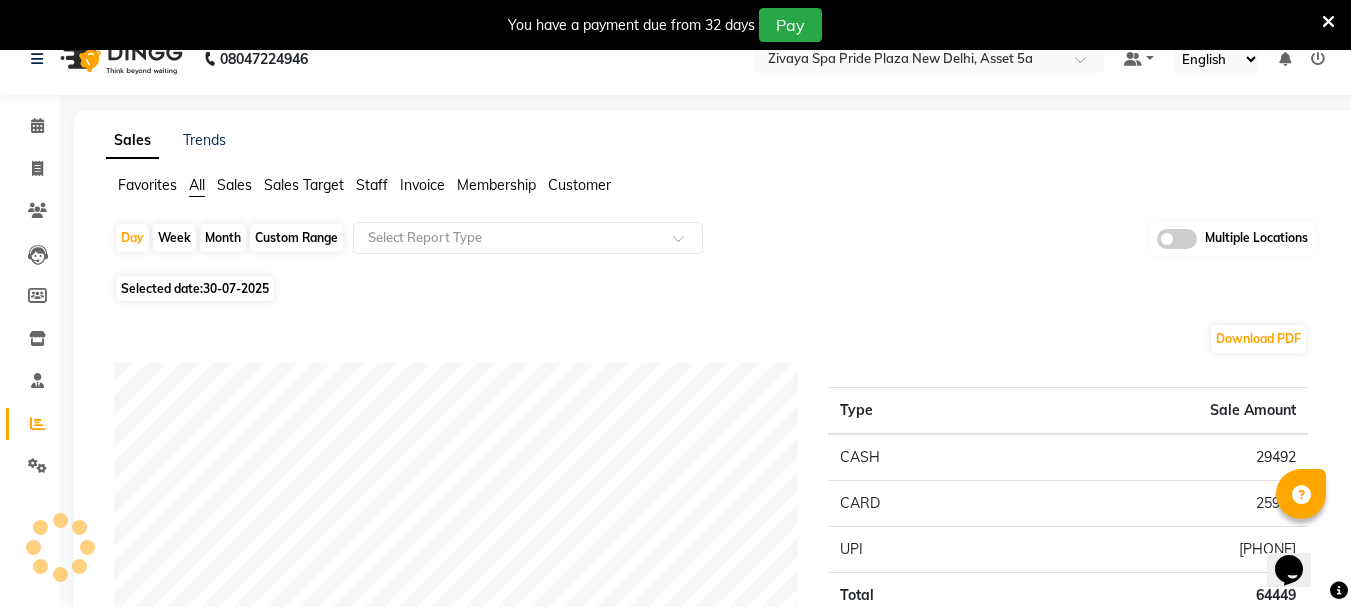scroll, scrollTop: 0, scrollLeft: 0, axis: both 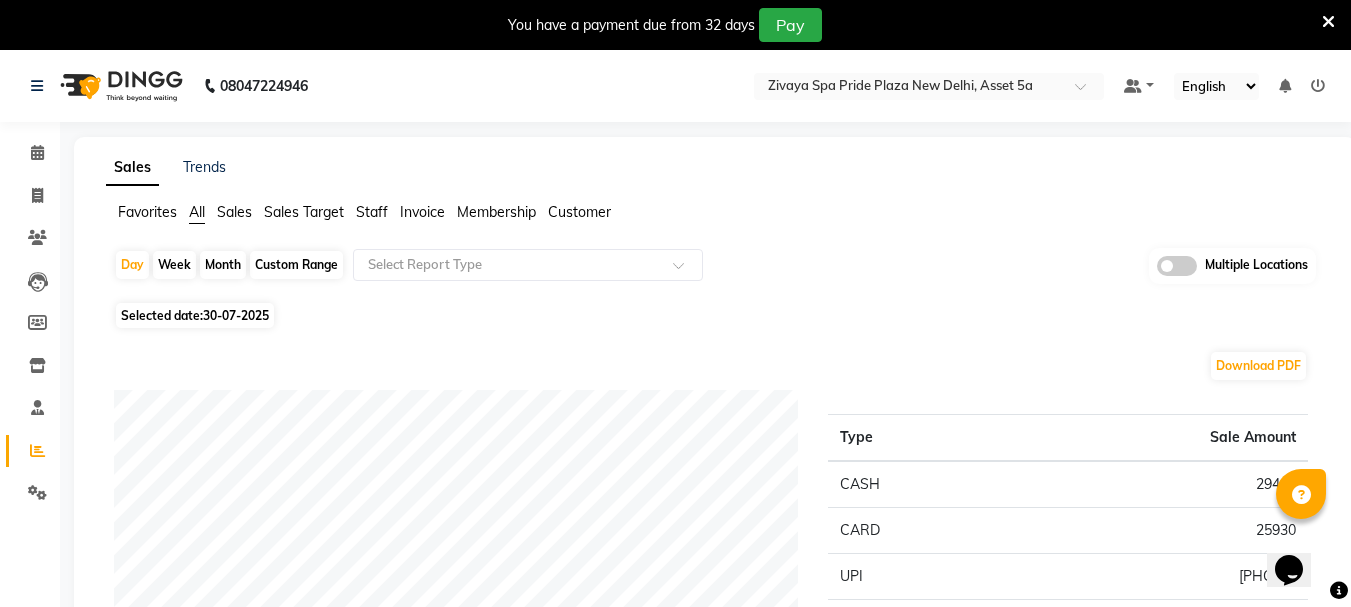 click on "Month" 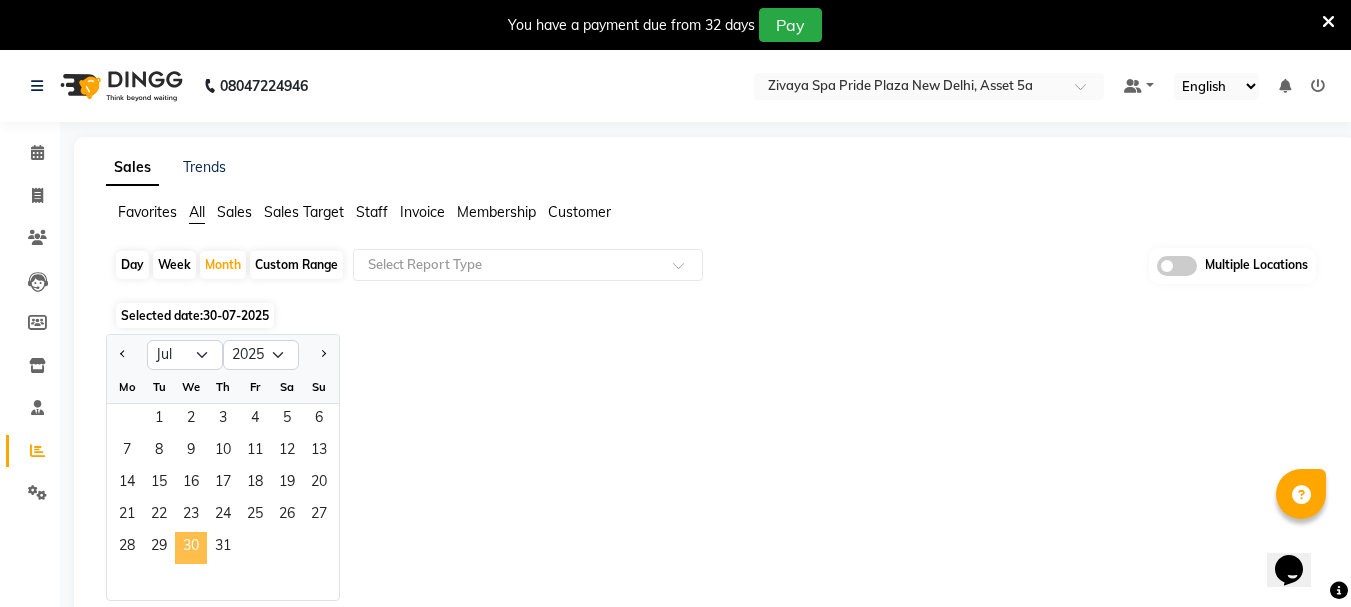 click on "30" 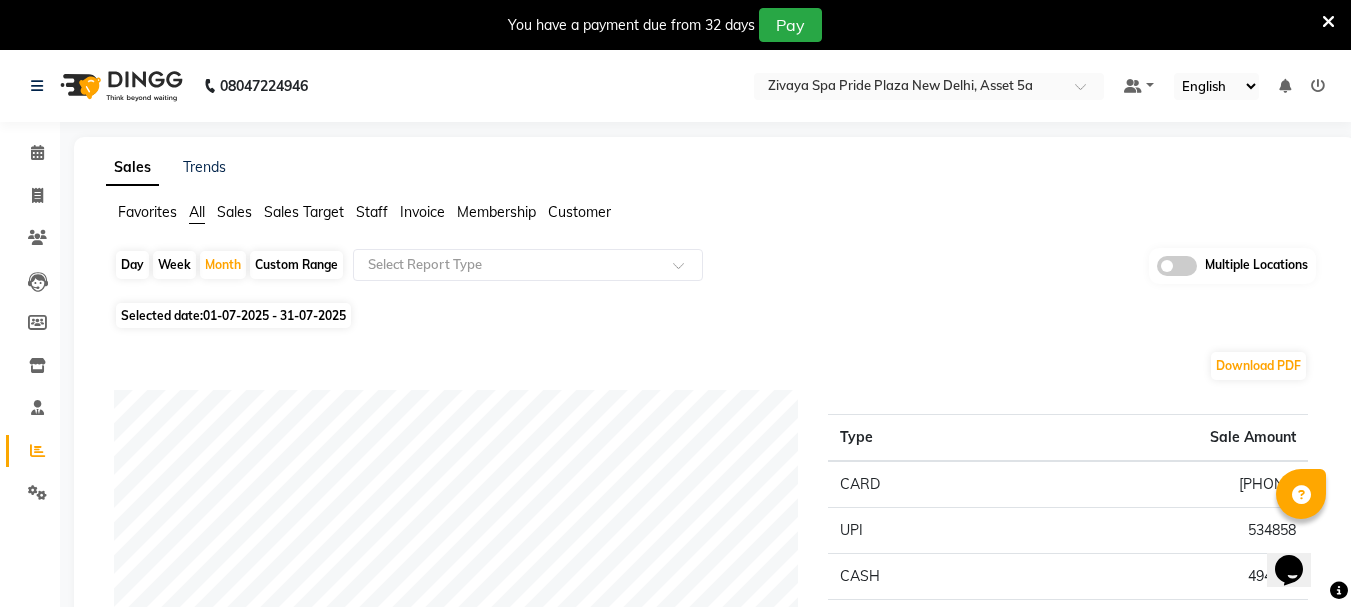 click on "Day" 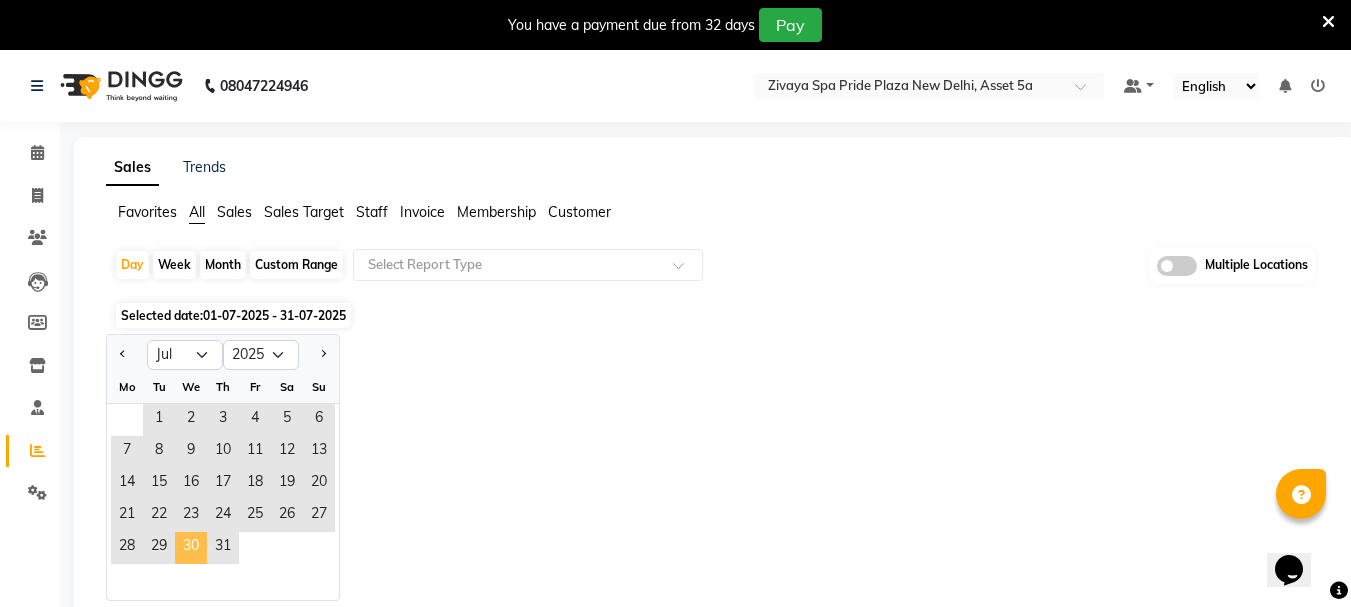 click on "30" 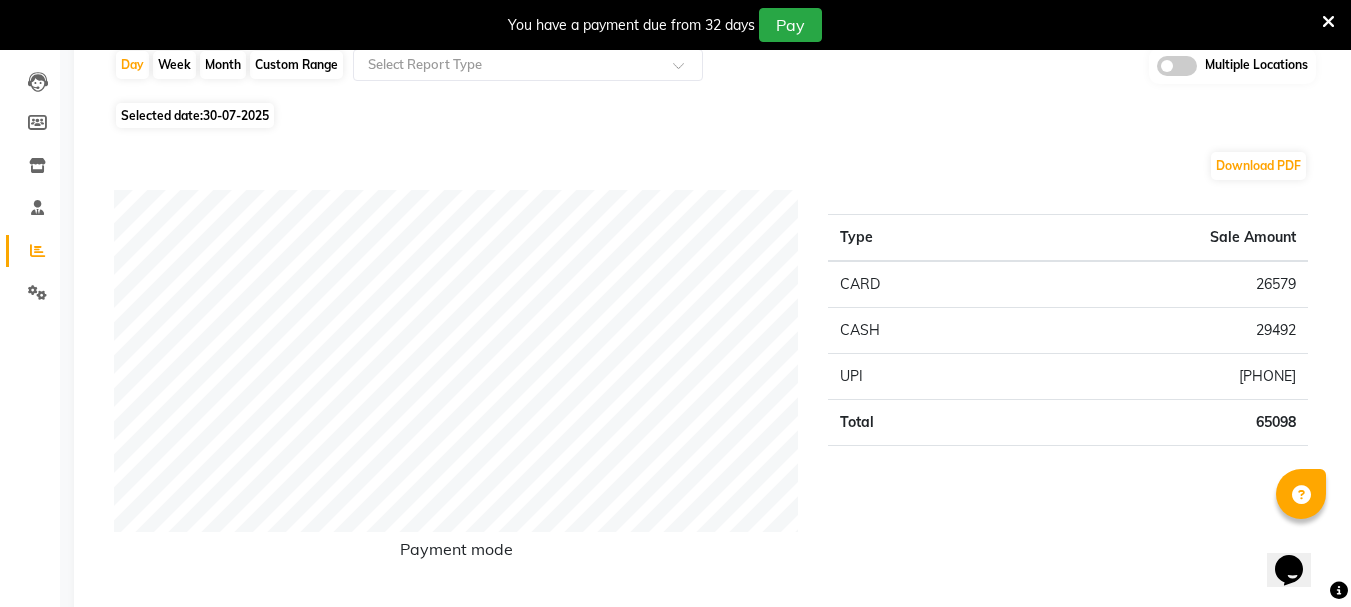 scroll, scrollTop: 0, scrollLeft: 0, axis: both 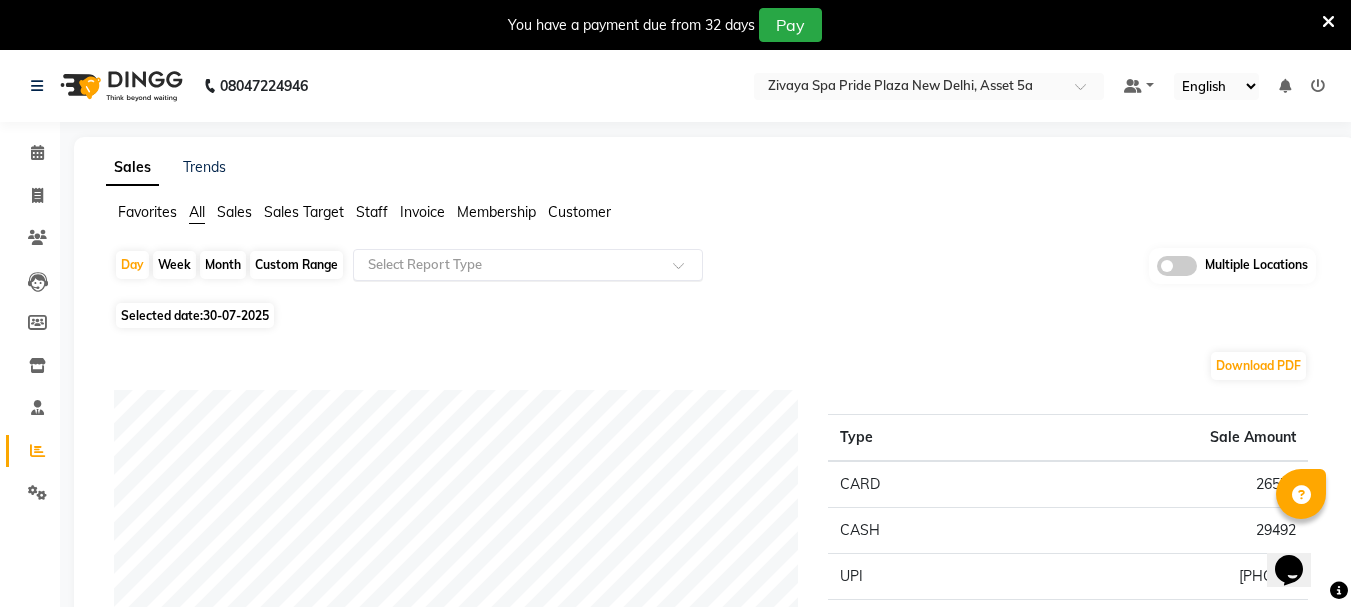 click on "Select Report Type" 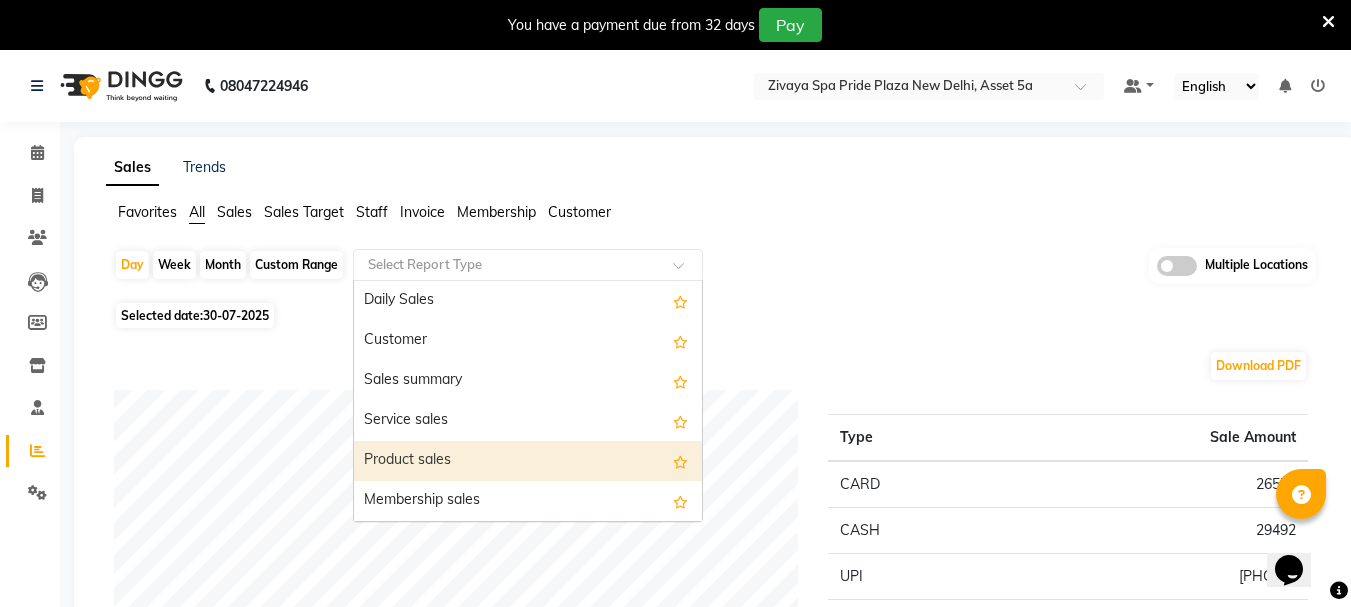 click on "Product sales" at bounding box center [528, 461] 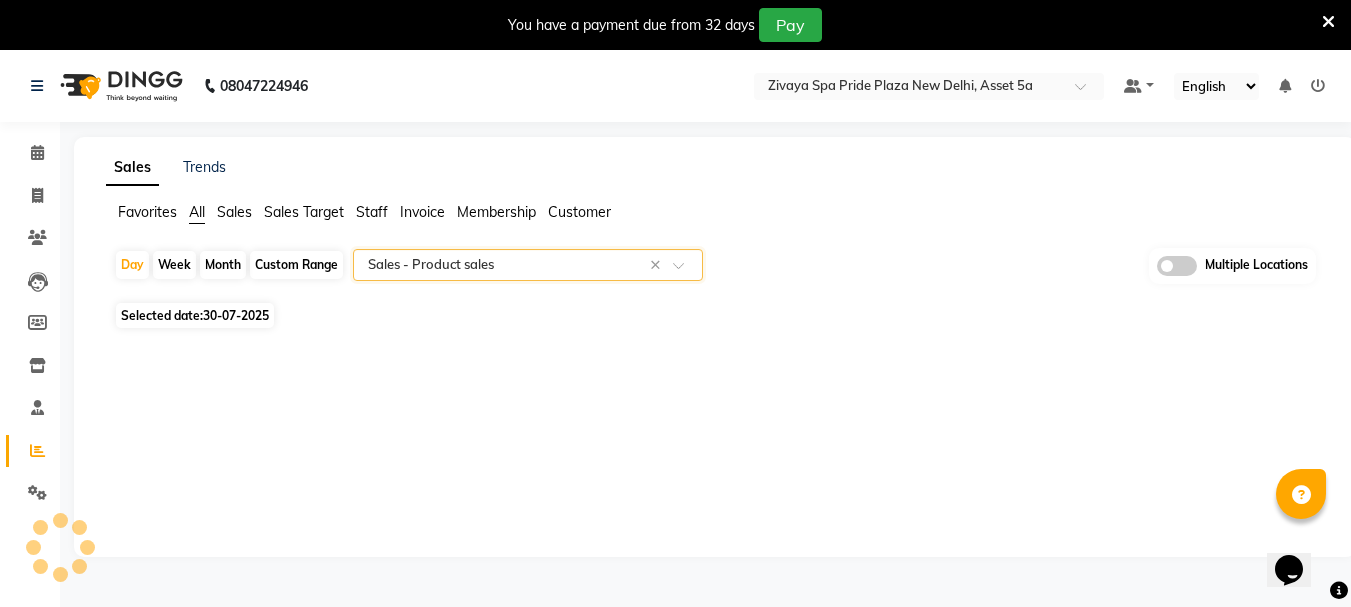 select on "filtered_report" 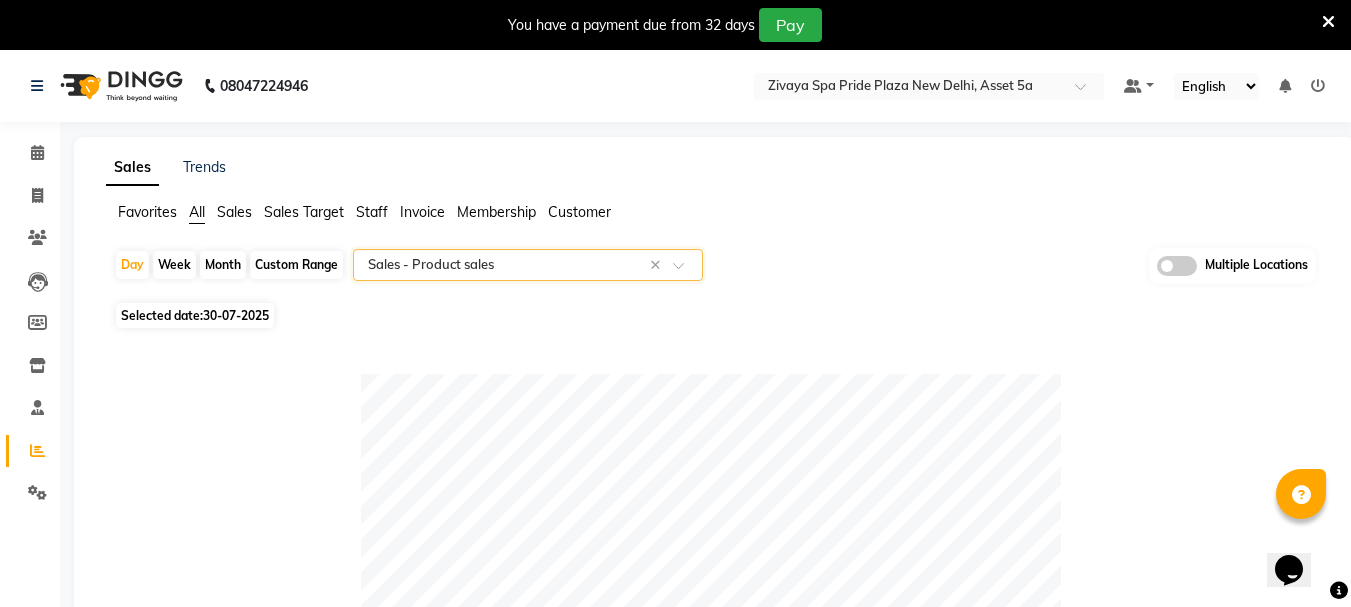 drag, startPoint x: 231, startPoint y: 249, endPoint x: 222, endPoint y: 256, distance: 11.401754 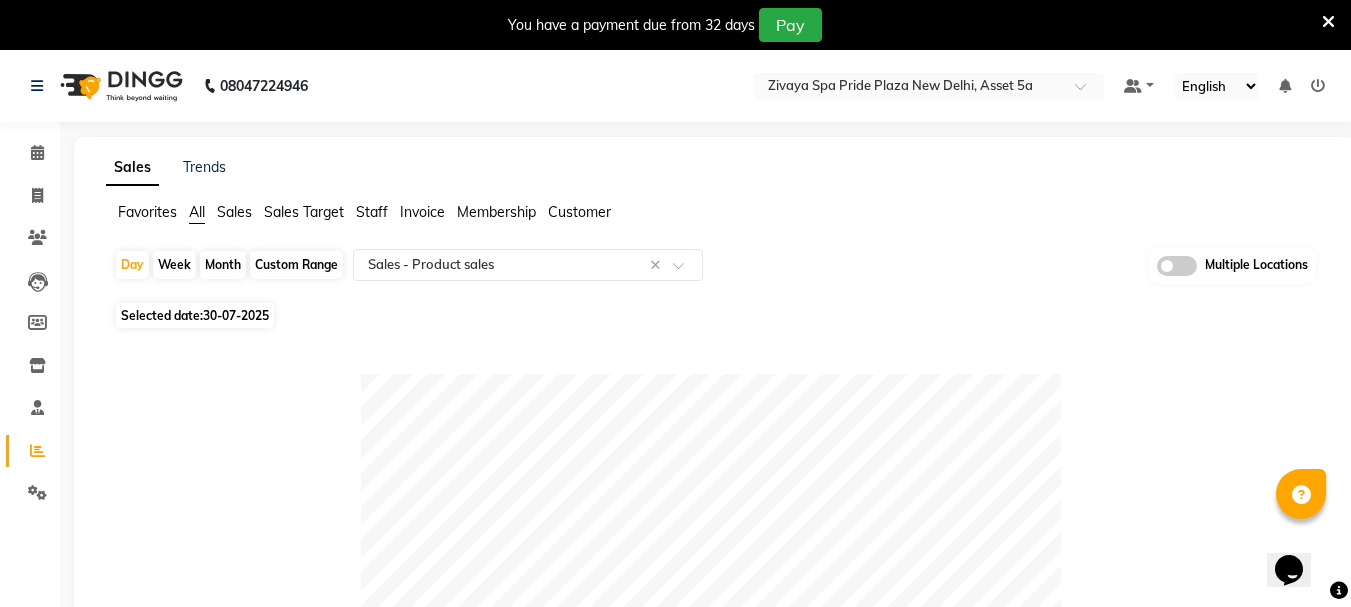 click on "Month" 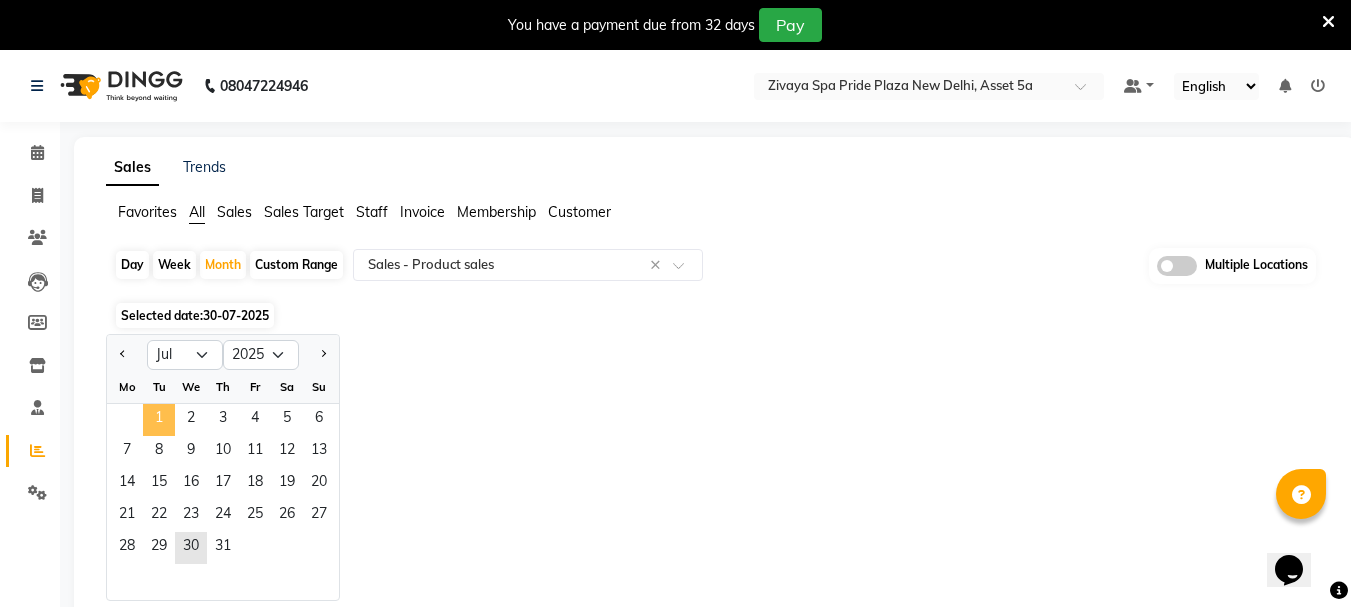 click on "1" 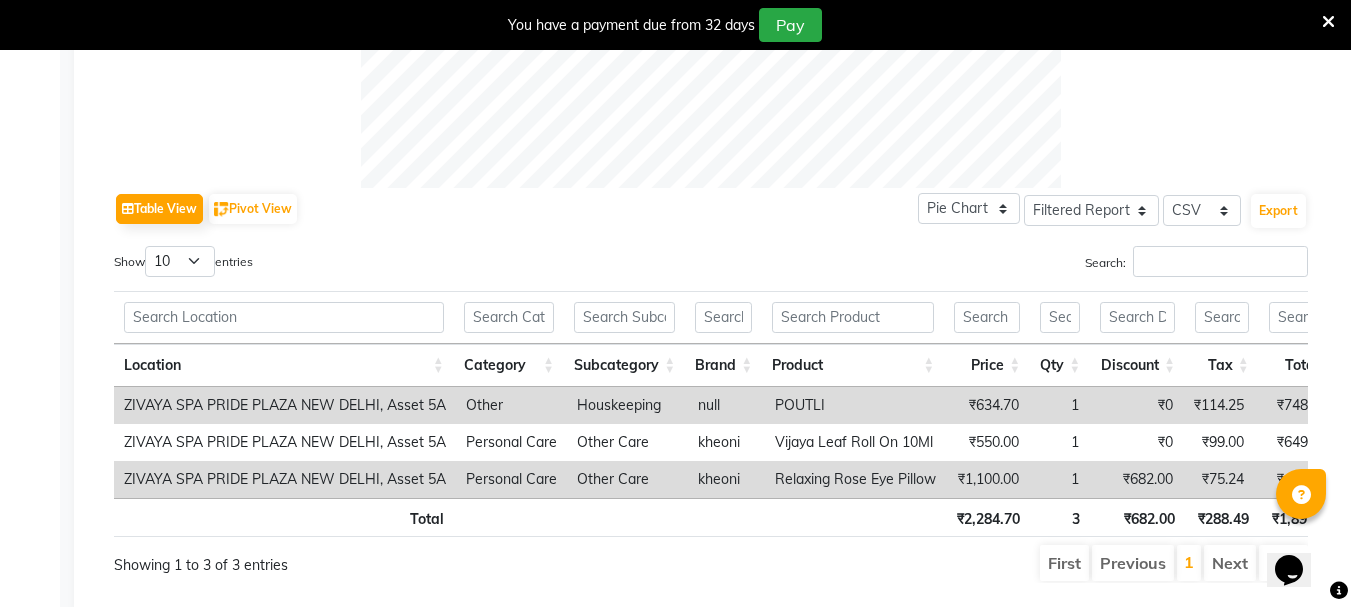 scroll, scrollTop: 900, scrollLeft: 0, axis: vertical 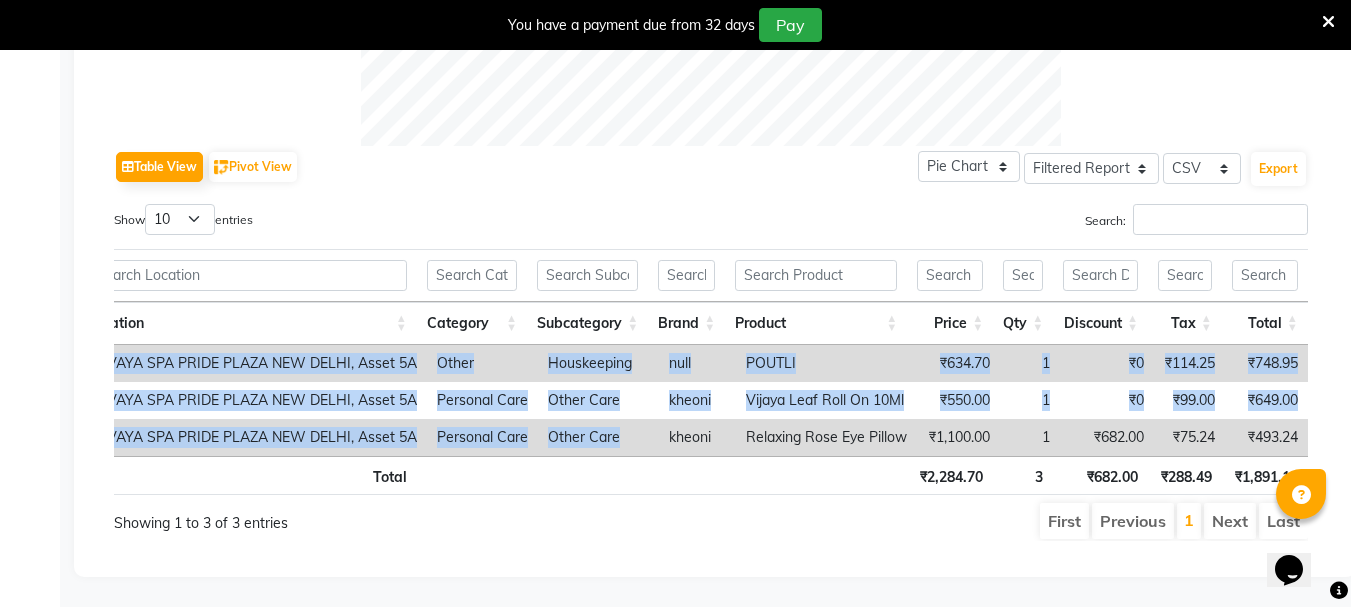 drag, startPoint x: 610, startPoint y: 435, endPoint x: 522, endPoint y: 438, distance: 88.051125 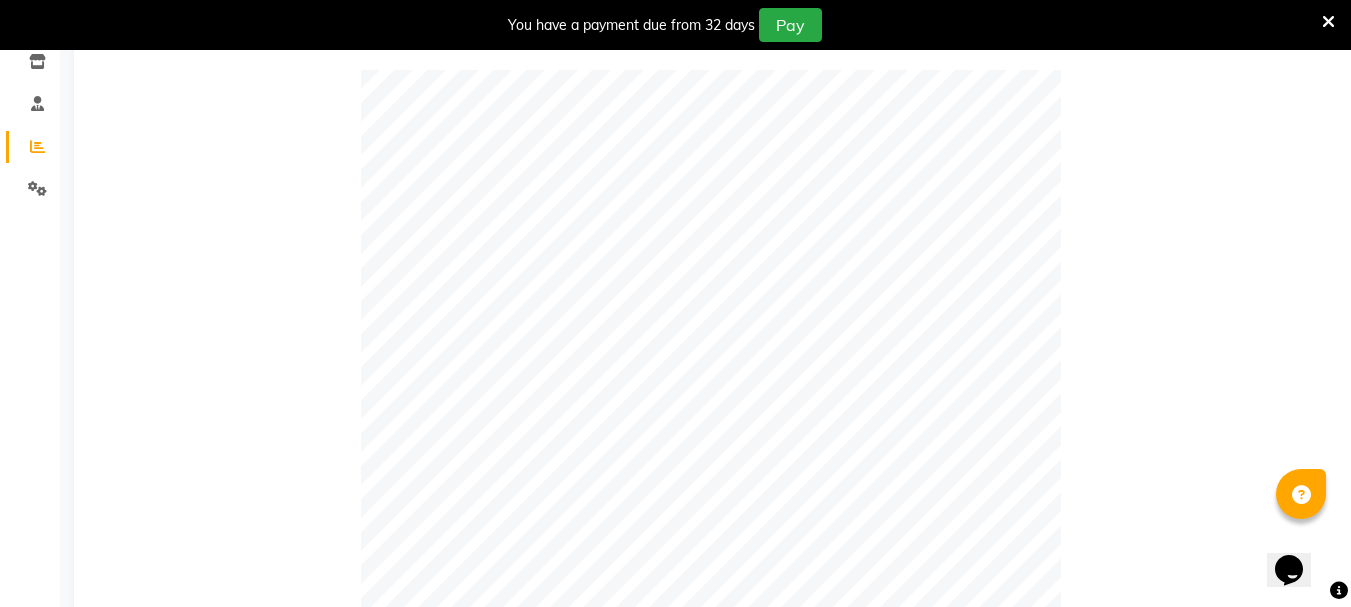 scroll, scrollTop: 0, scrollLeft: 0, axis: both 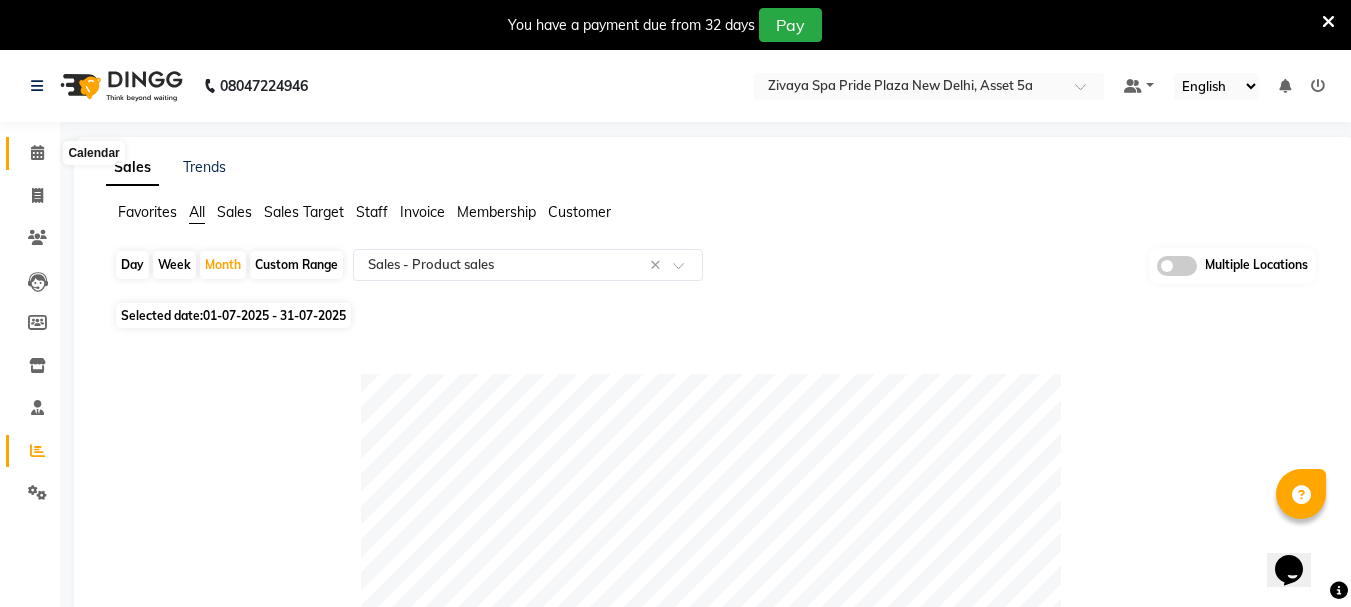 click 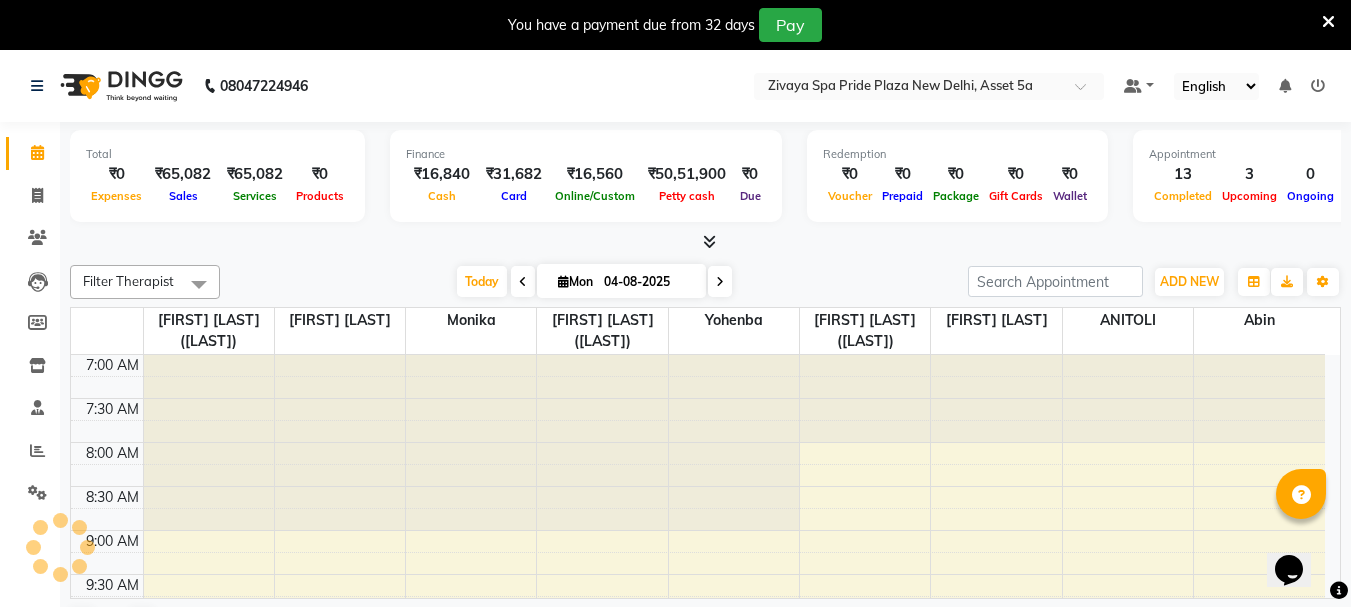 scroll, scrollTop: 0, scrollLeft: 0, axis: both 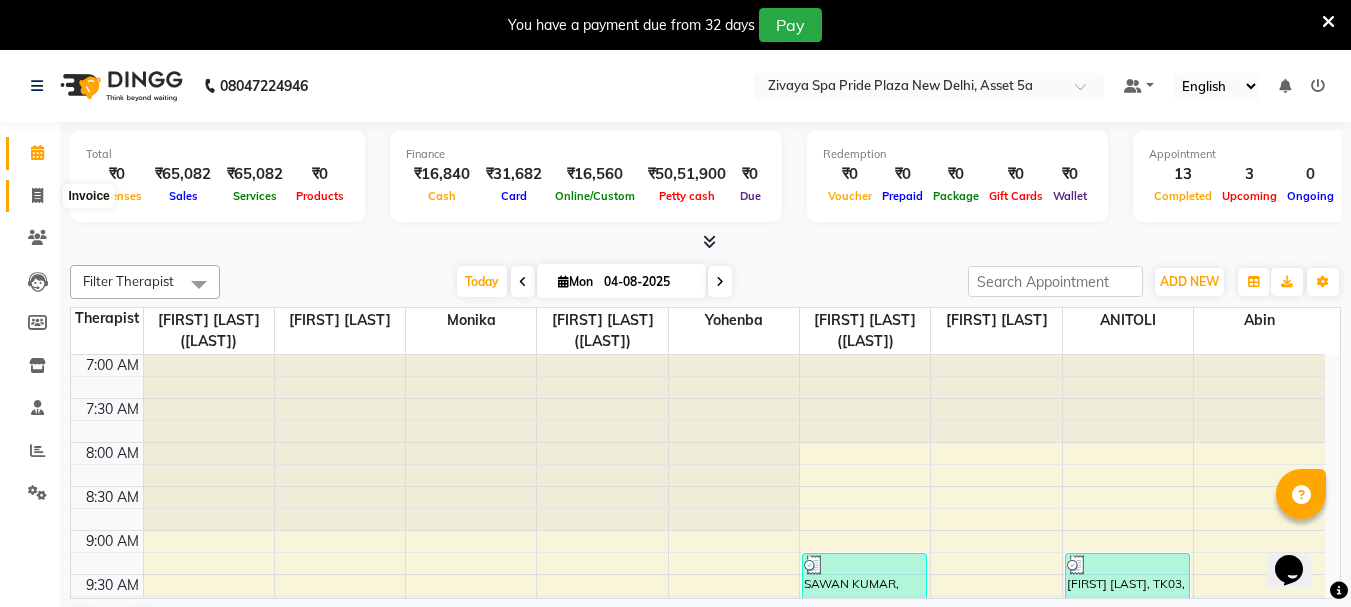 click 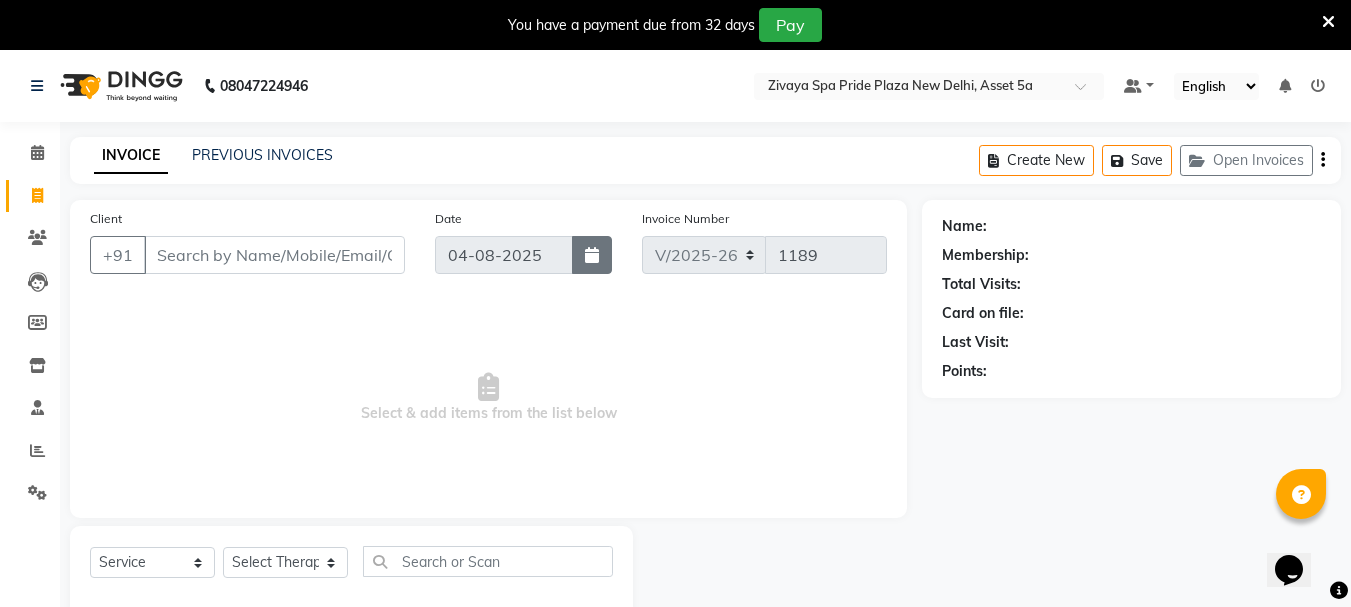 click 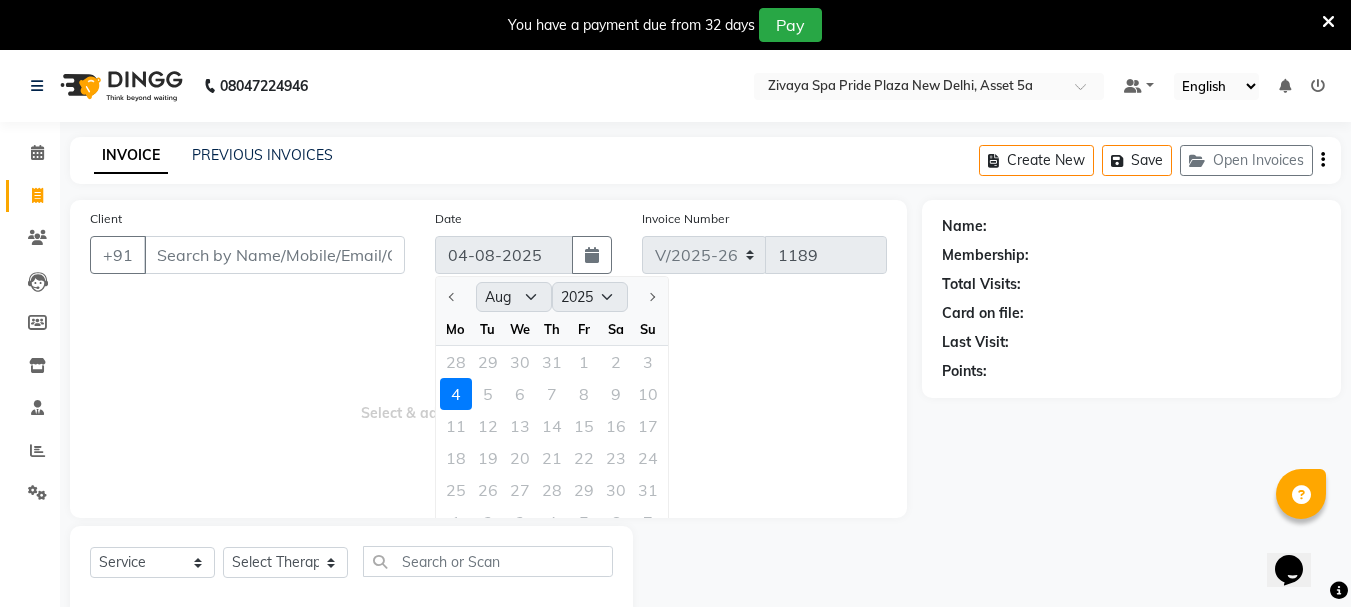 click on "PREVIOUS INVOICES" 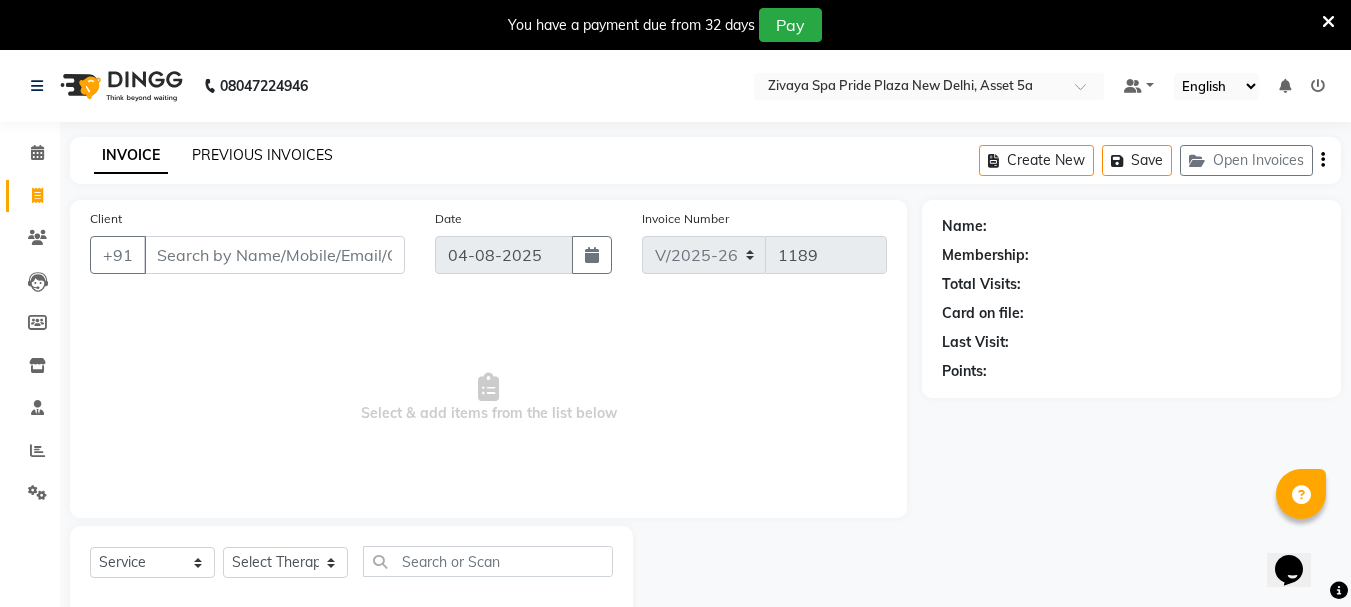 click on "PREVIOUS INVOICES" 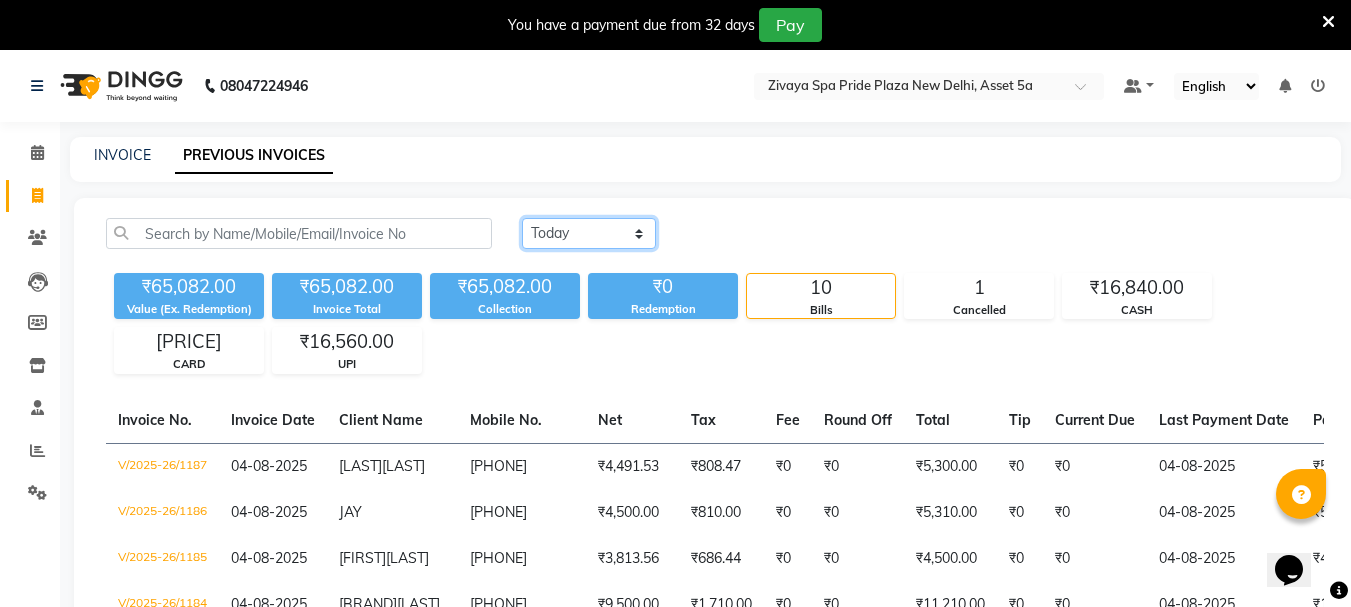 click on "Today Yesterday Custom Range" 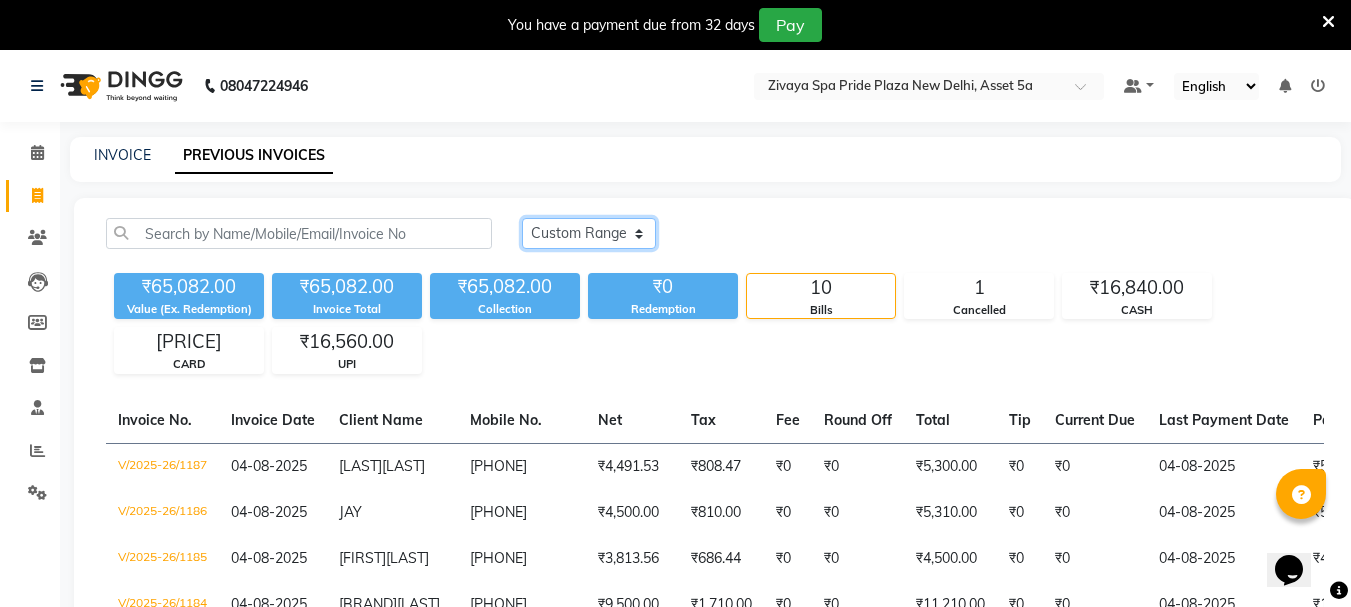 click on "Today Yesterday Custom Range" 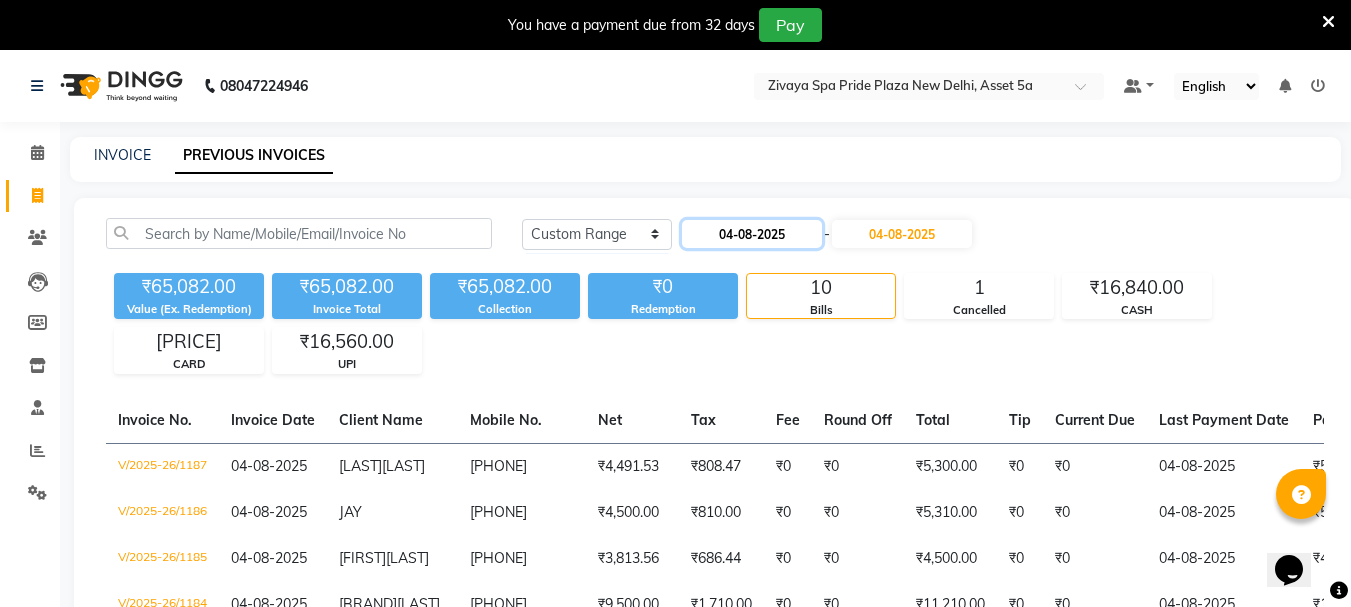 click on "04-08-2025" 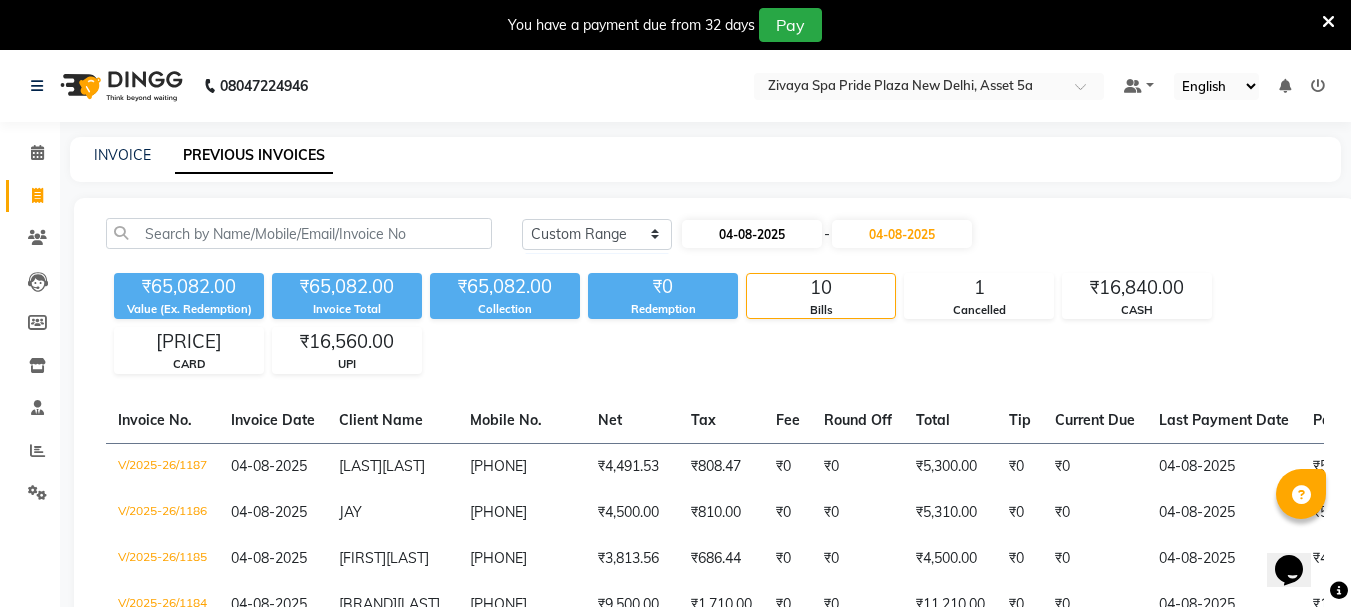 select on "8" 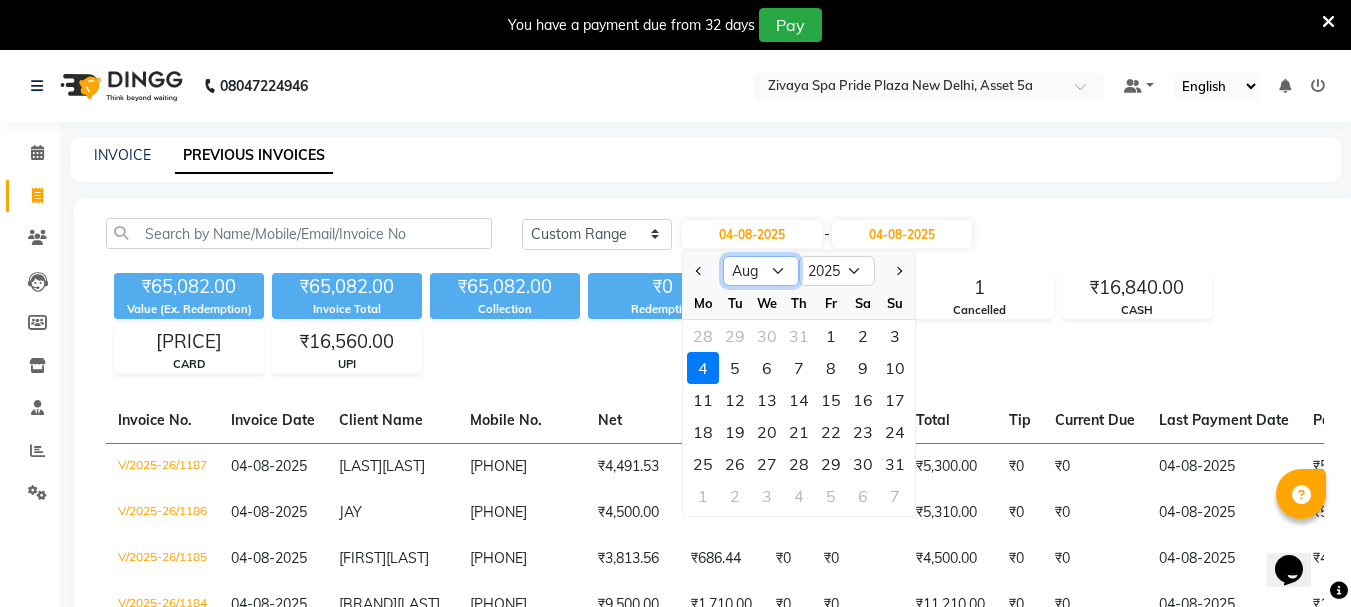 click on "Jan Feb Mar Apr May Jun Jul Aug Sep Oct Nov Dec" 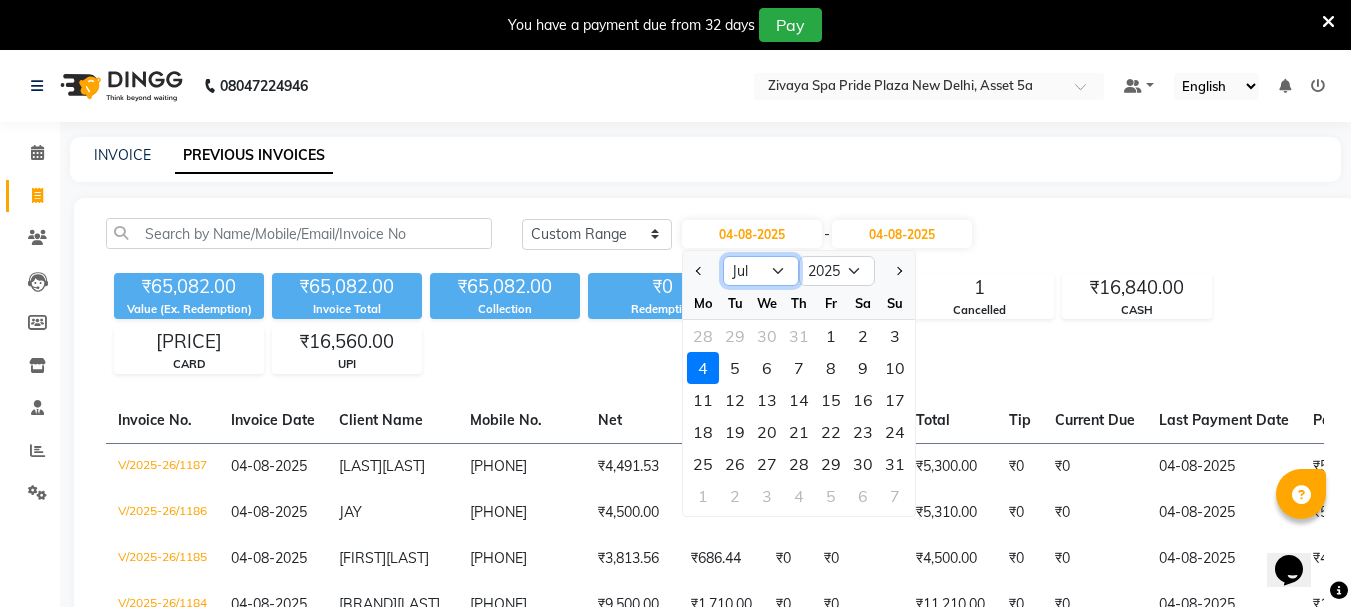 click on "Jan Feb Mar Apr May Jun Jul Aug Sep Oct Nov Dec" 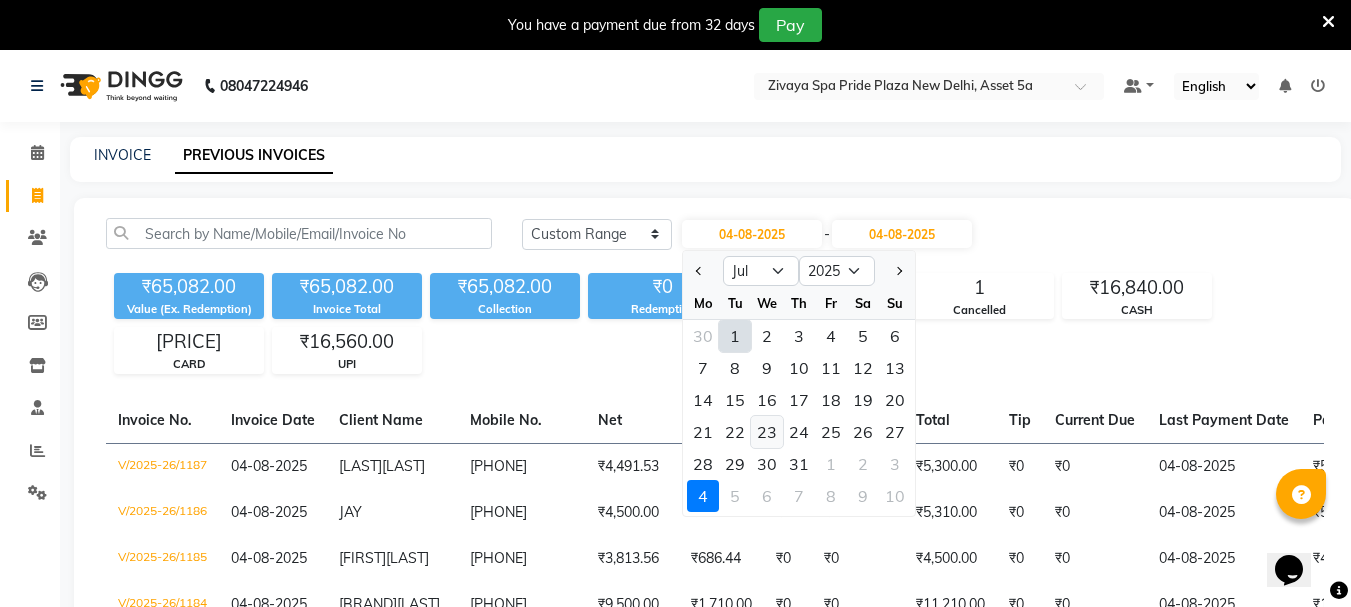 click on "23" 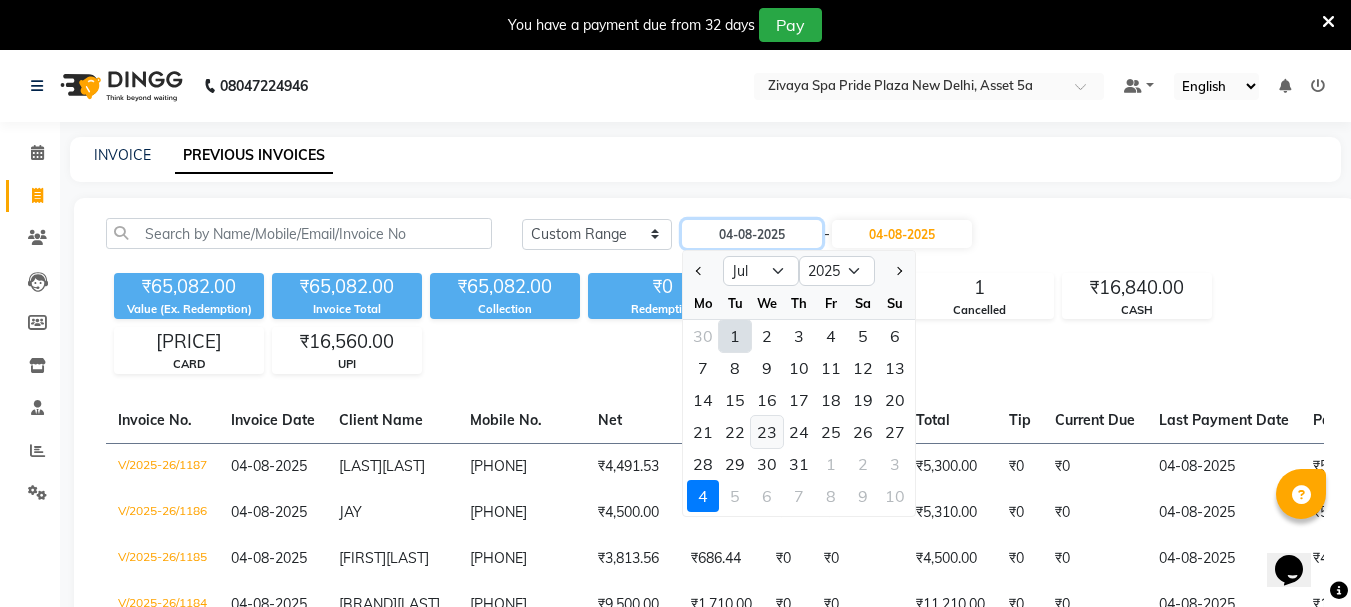type on "23-07-2025" 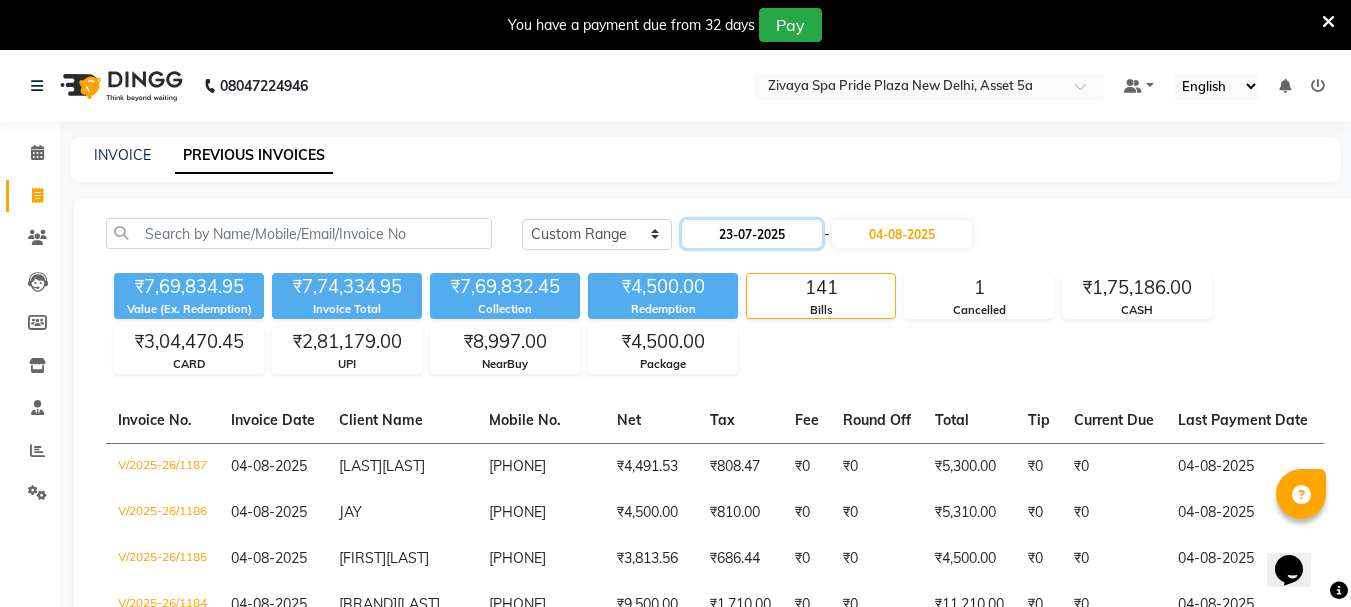 click on "23-07-2025" 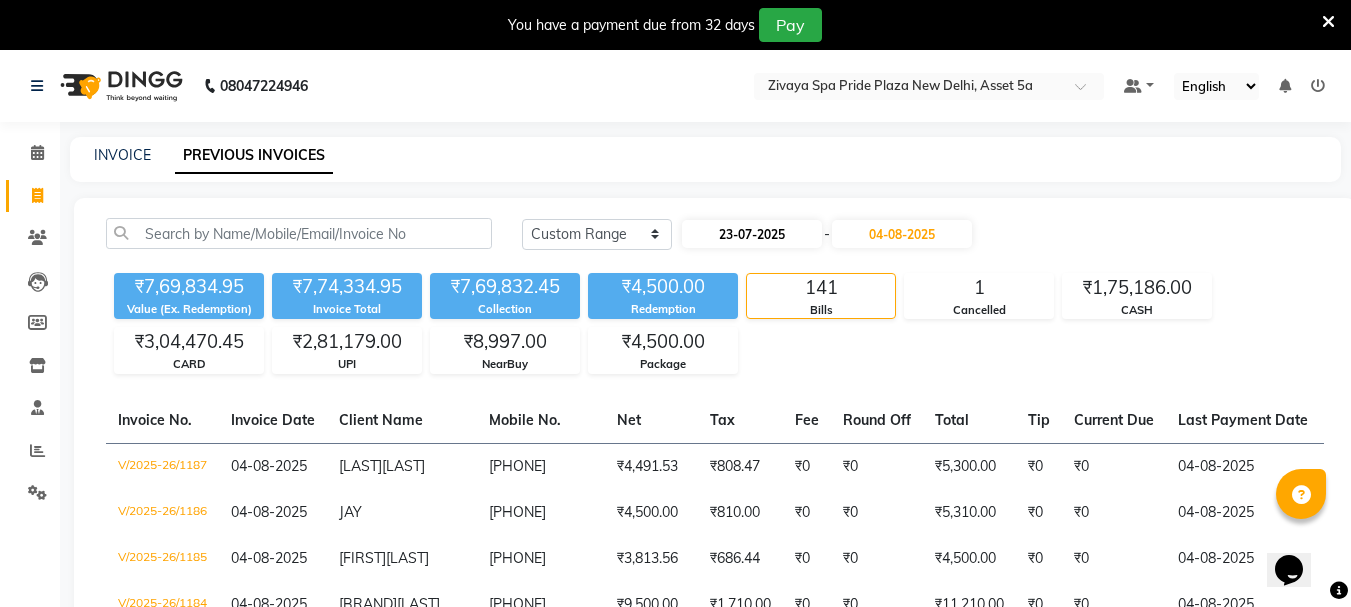 select on "7" 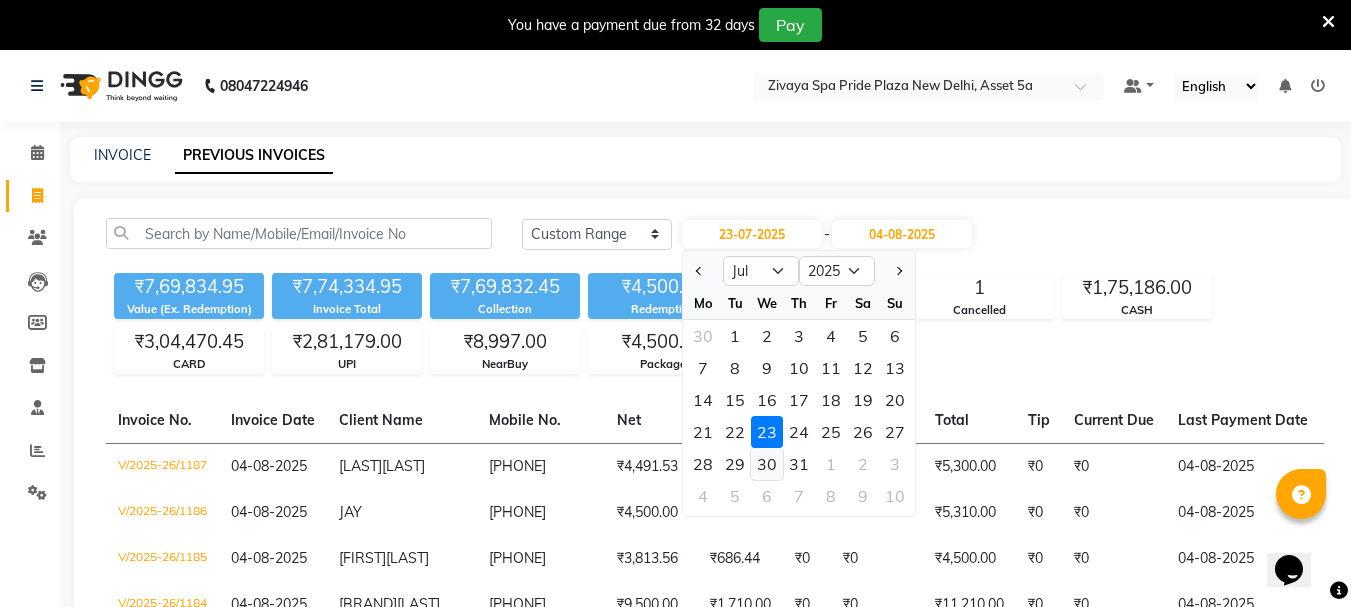 click on "30" 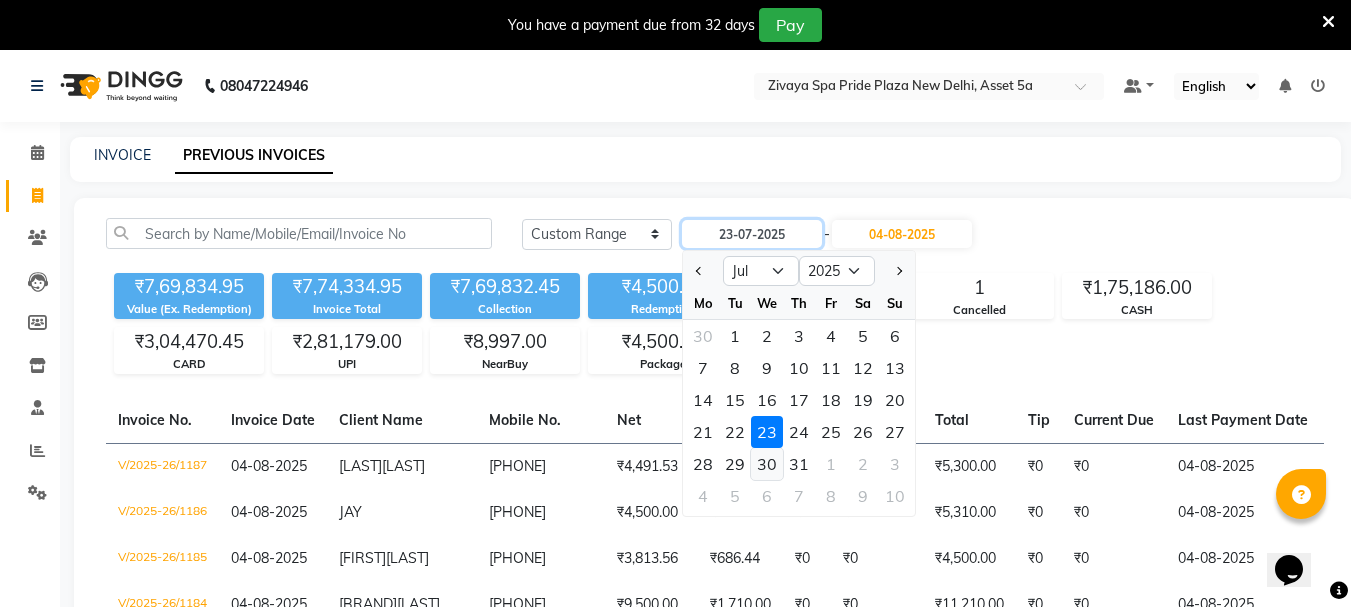type on "30-07-2025" 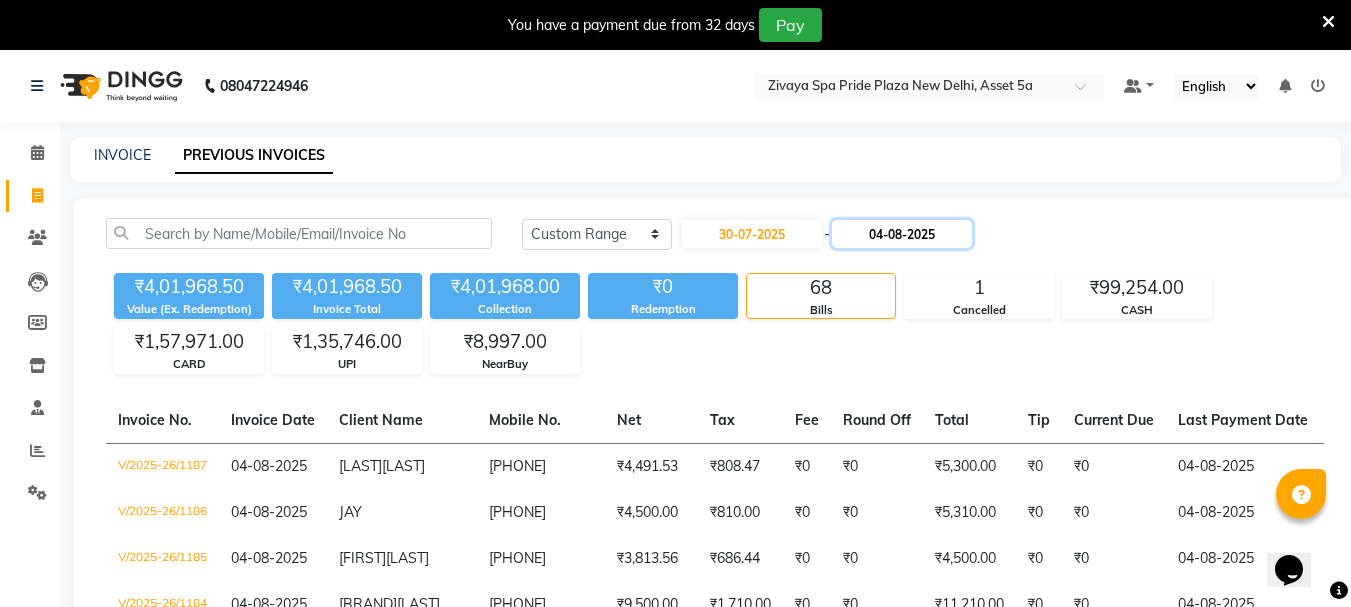 click on "04-08-2025" 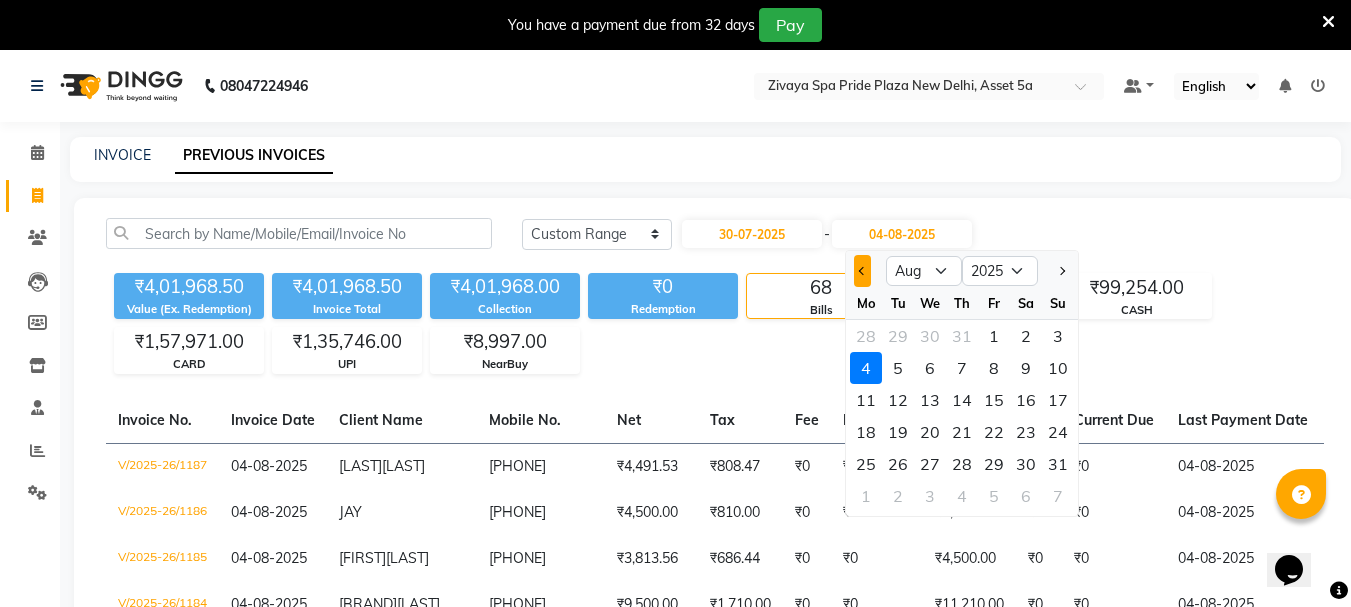 click 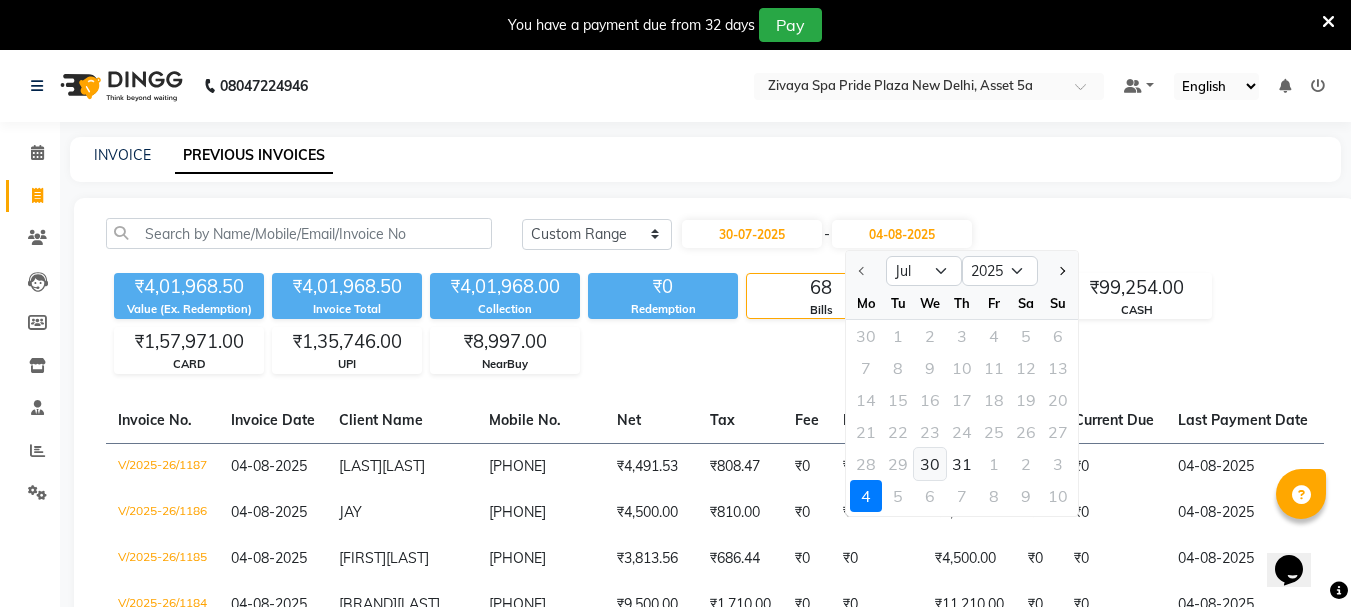 click on "30" 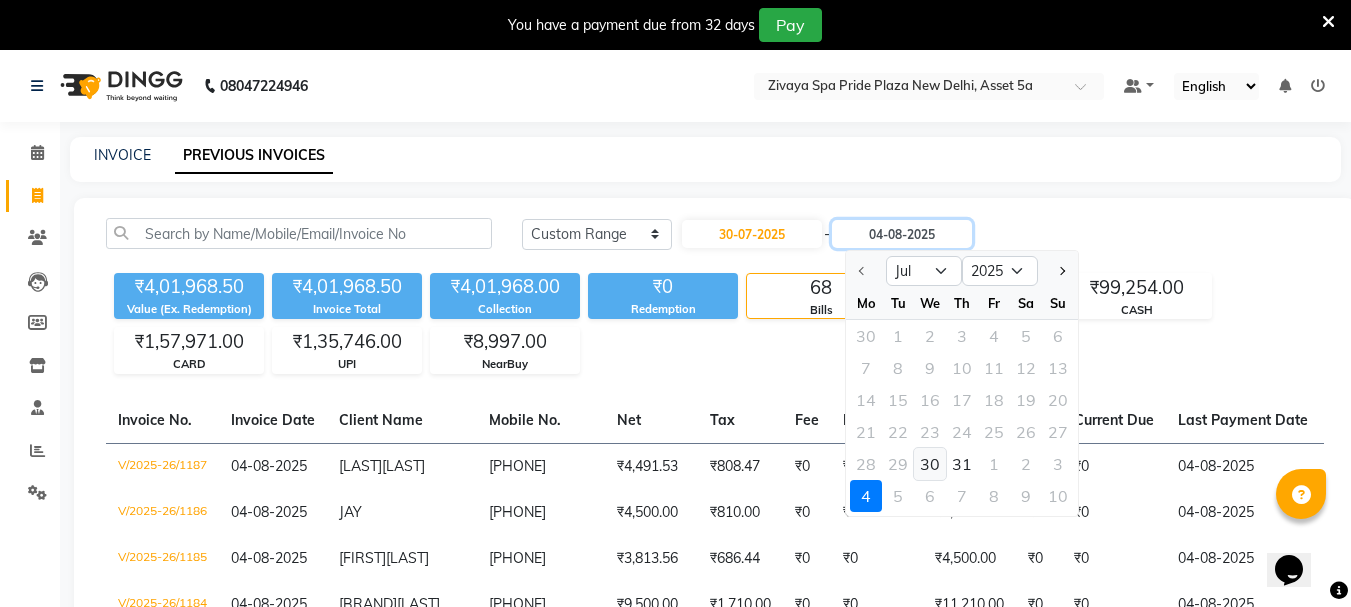 type on "30-07-2025" 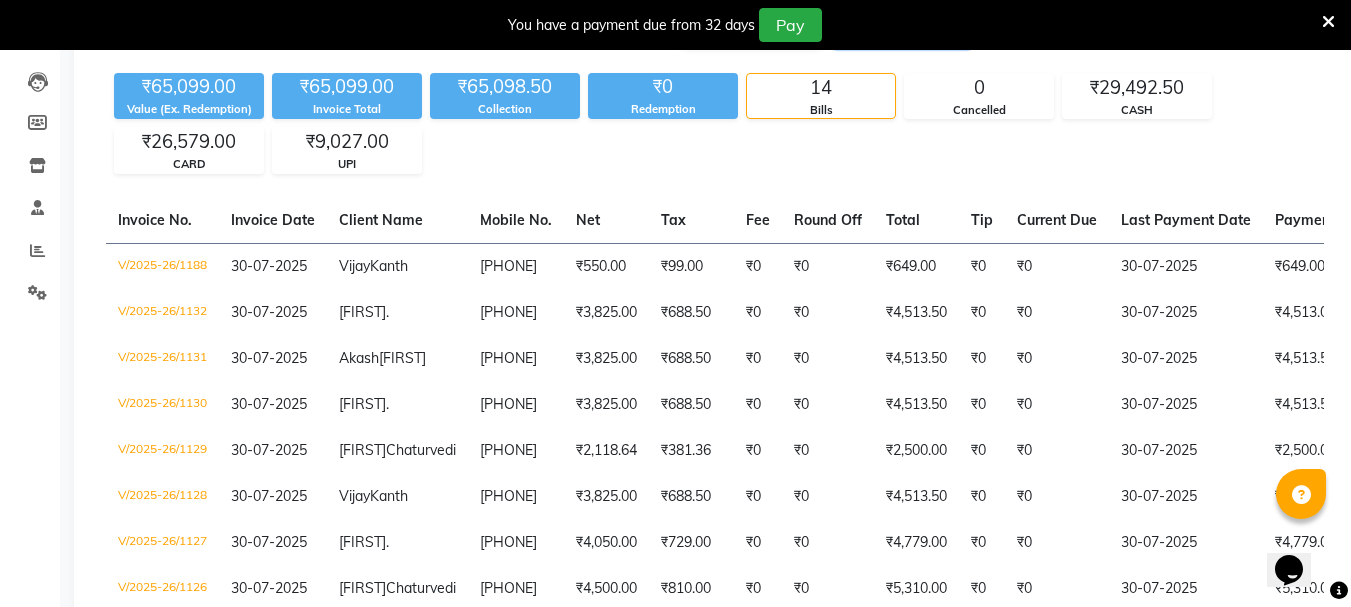 scroll, scrollTop: 300, scrollLeft: 0, axis: vertical 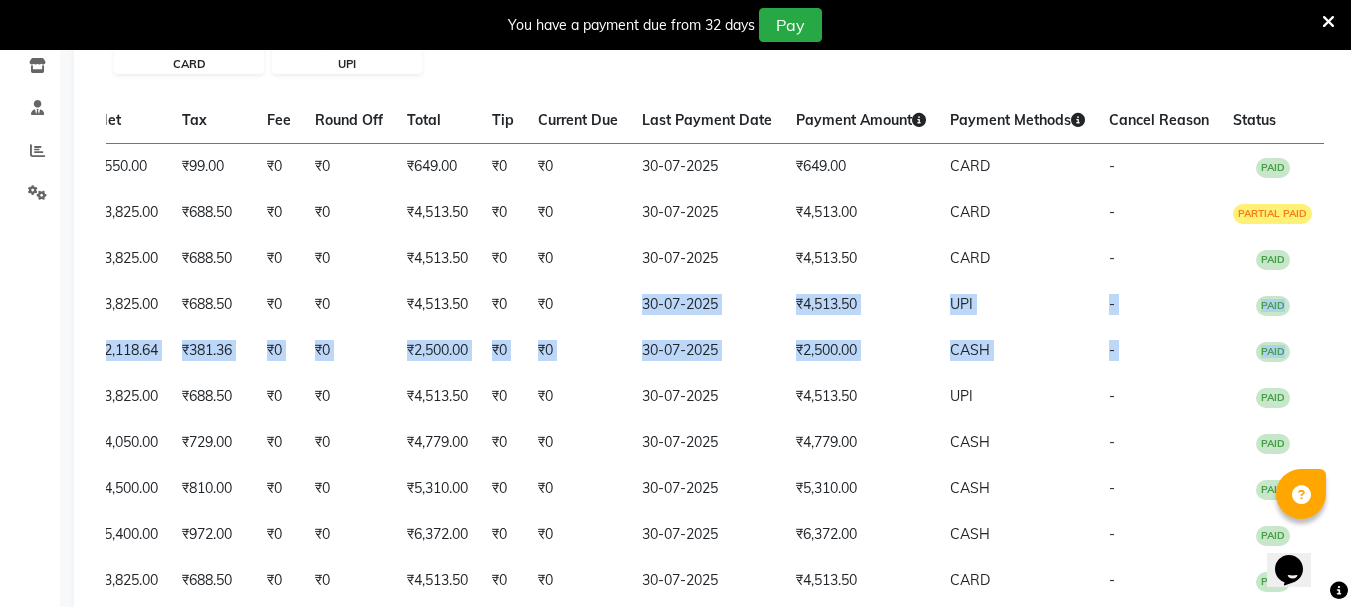 drag, startPoint x: 1270, startPoint y: 345, endPoint x: 1365, endPoint y: 356, distance: 95.63472 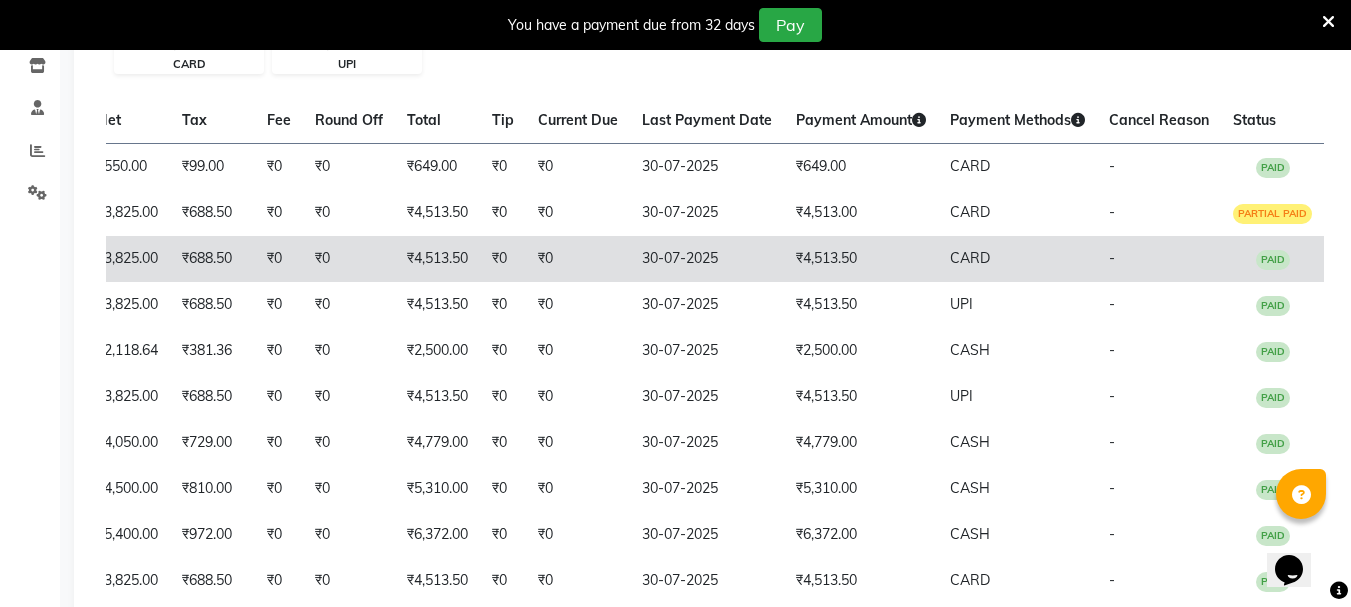 click on "30-07-2025" 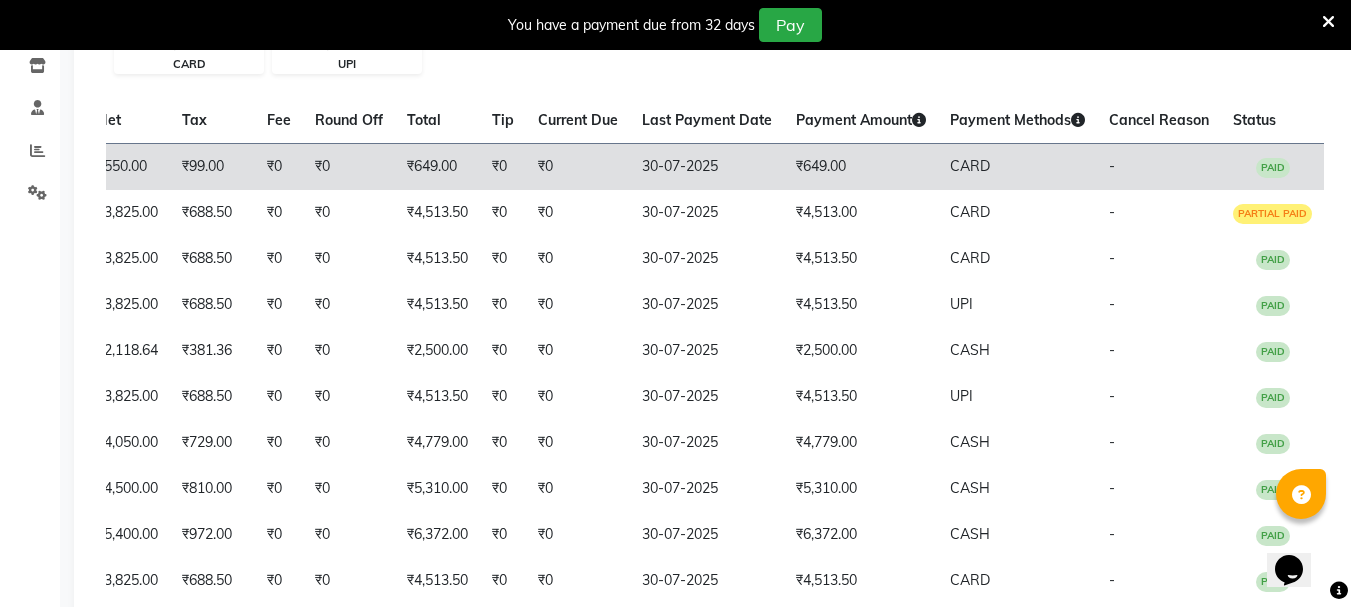 click on "₹649.00" 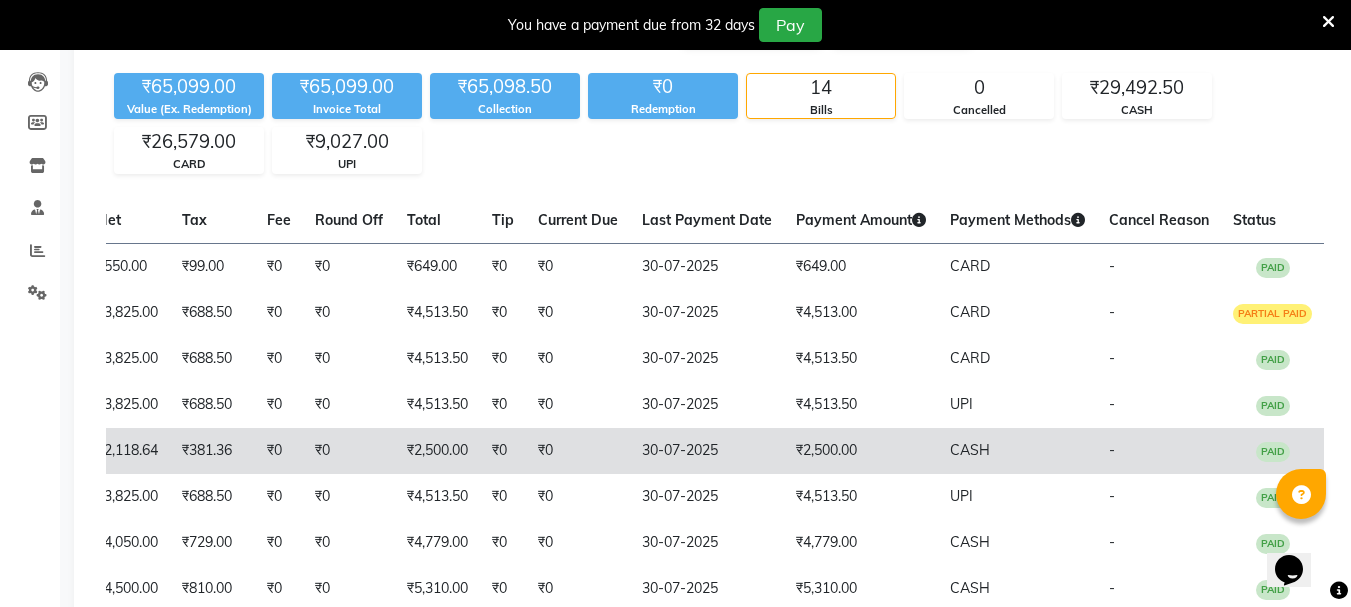 scroll, scrollTop: 0, scrollLeft: 0, axis: both 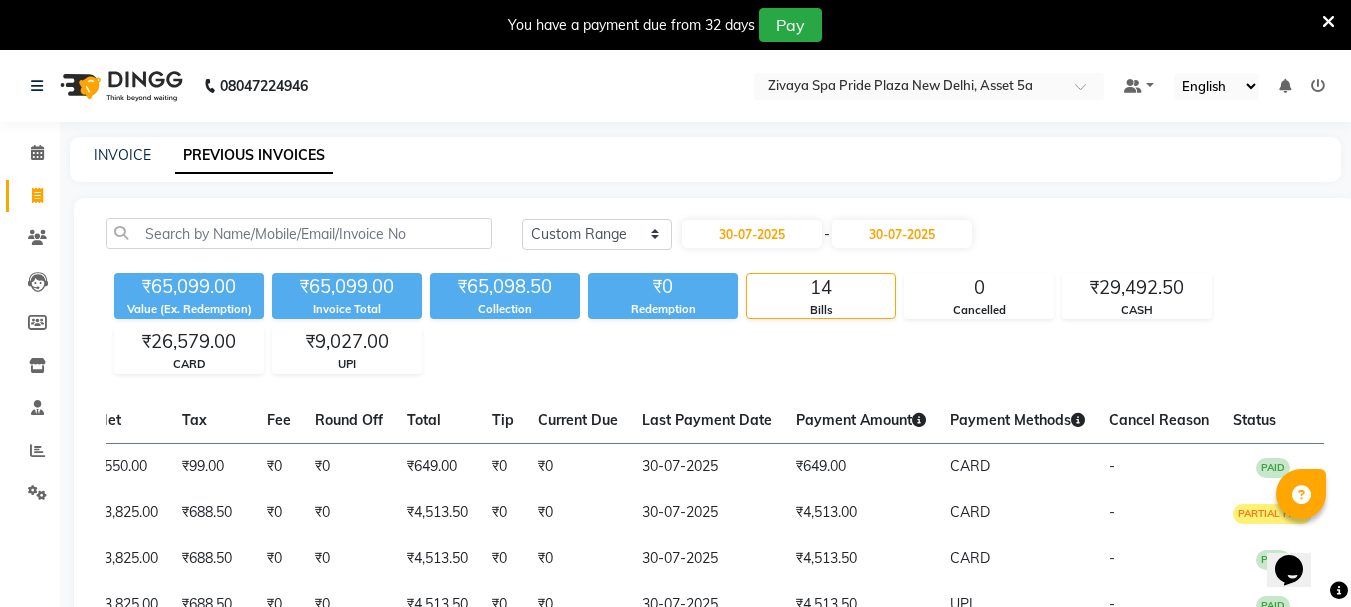 click on "Reports" 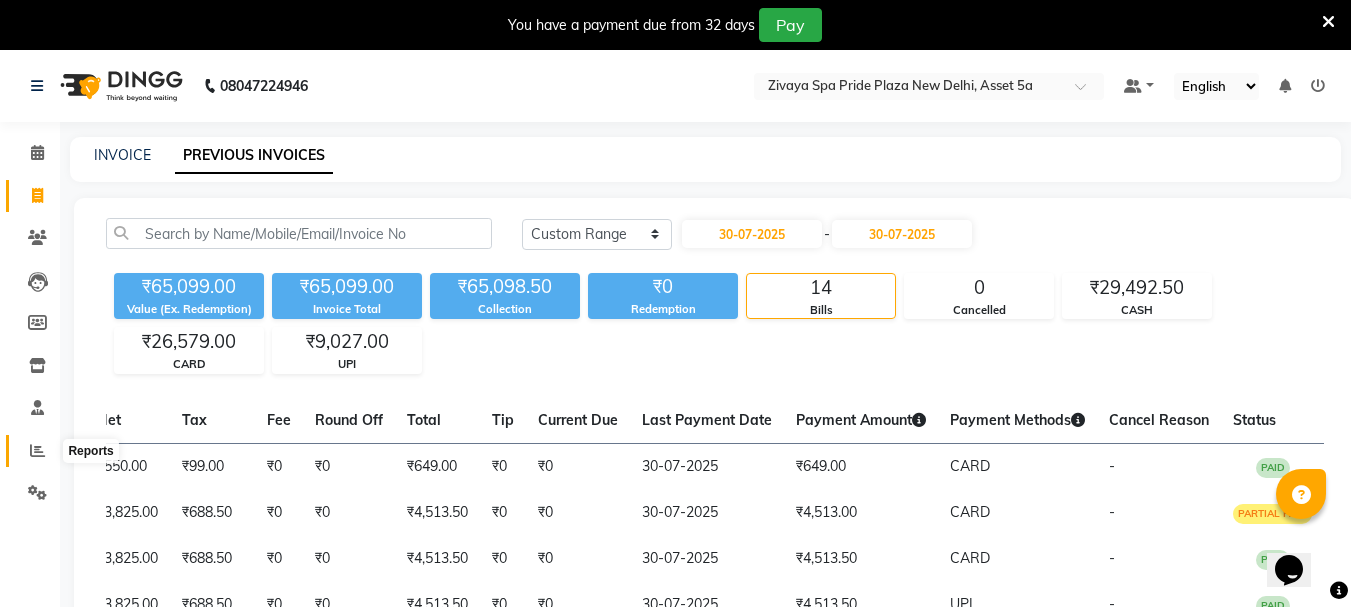click 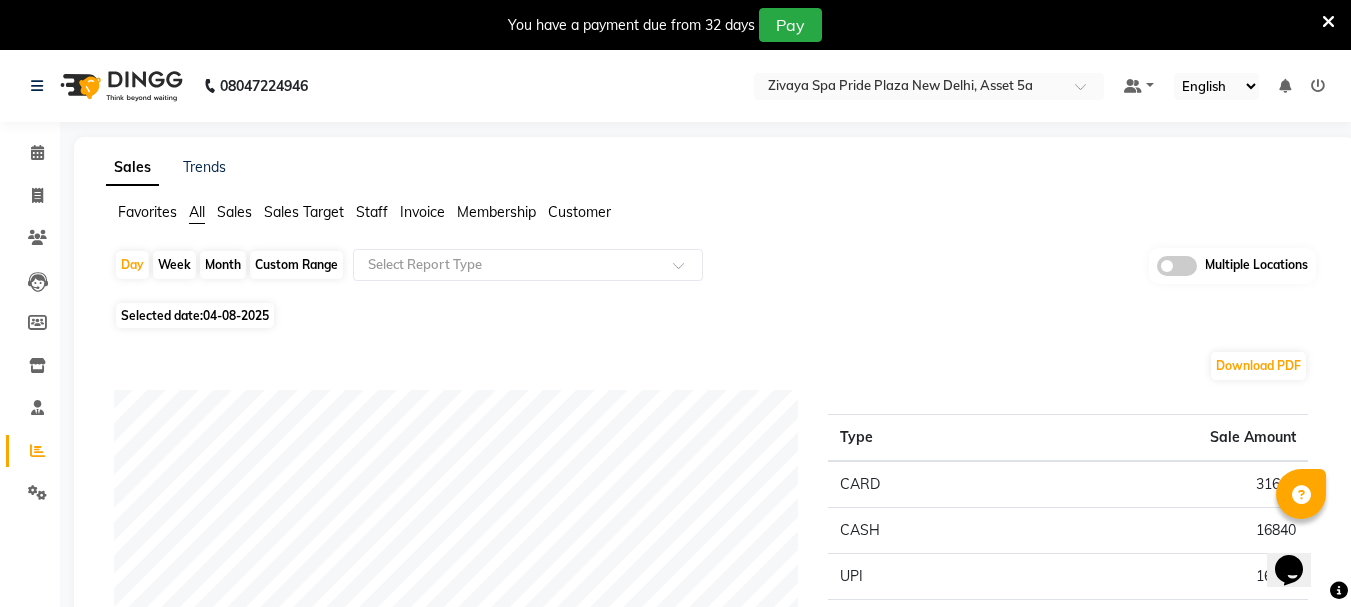 click on "Custom Range" 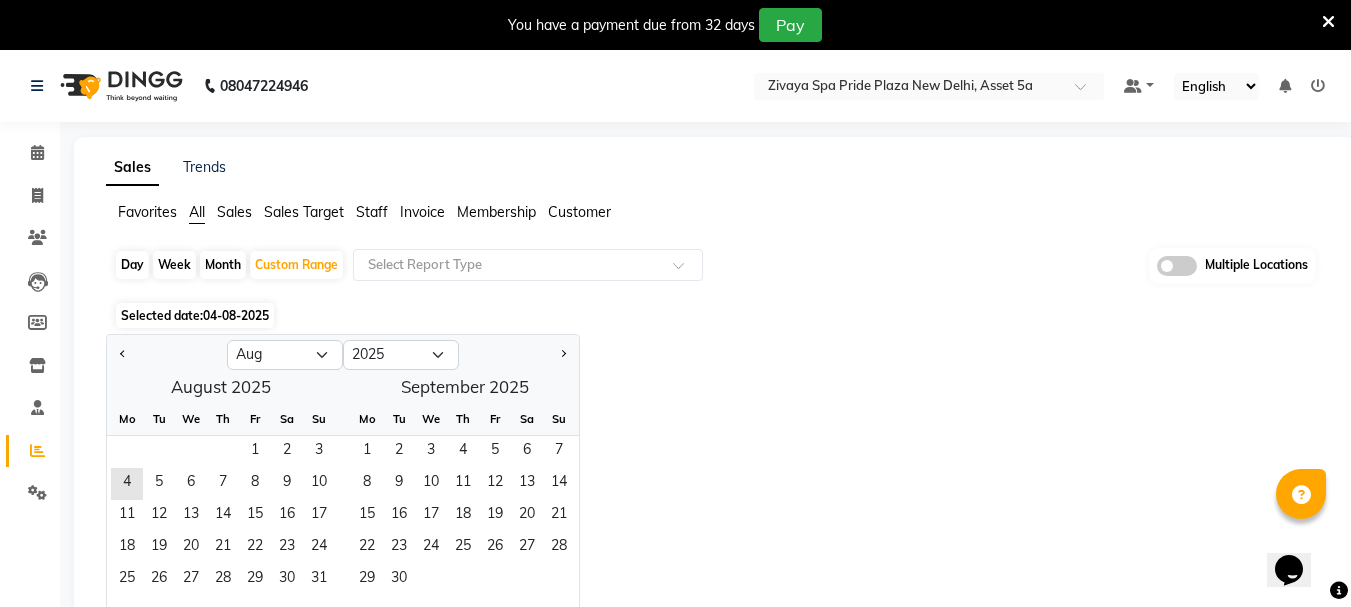 click 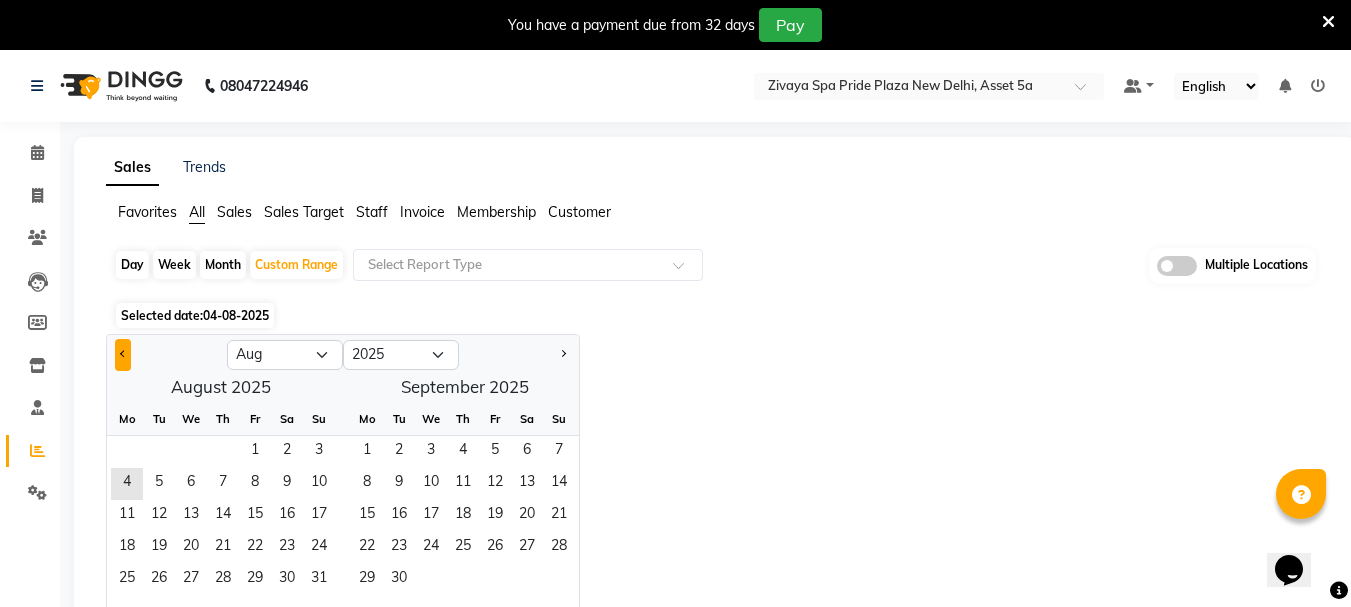 click 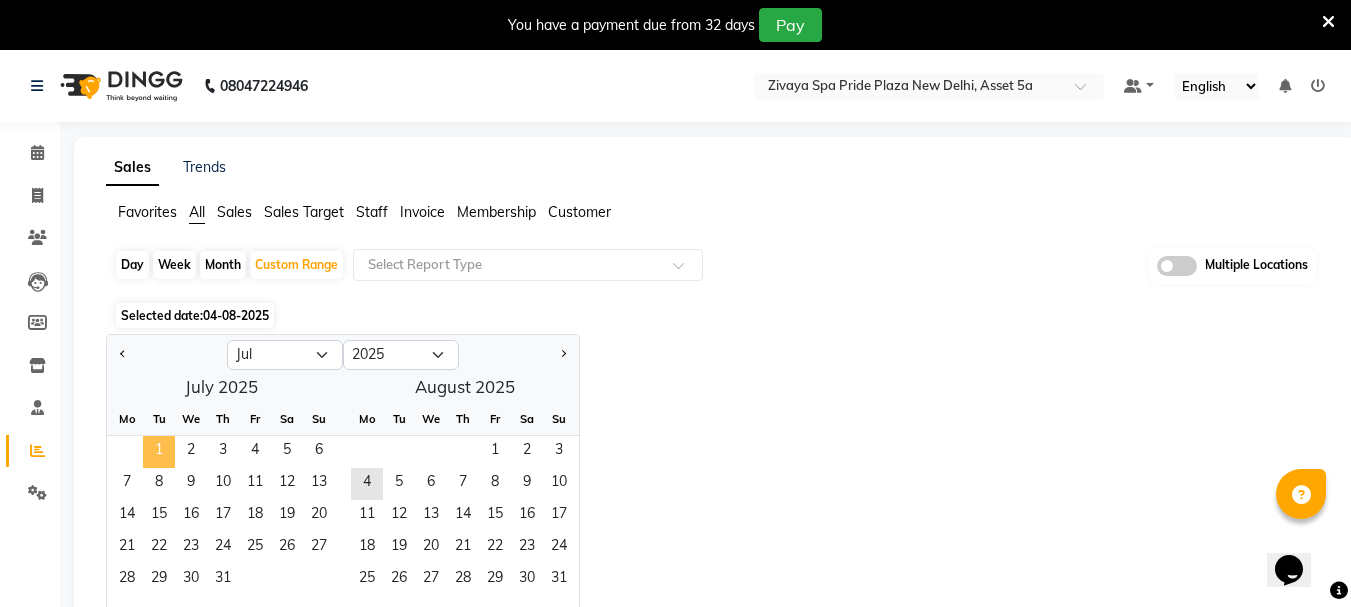 click on "1" 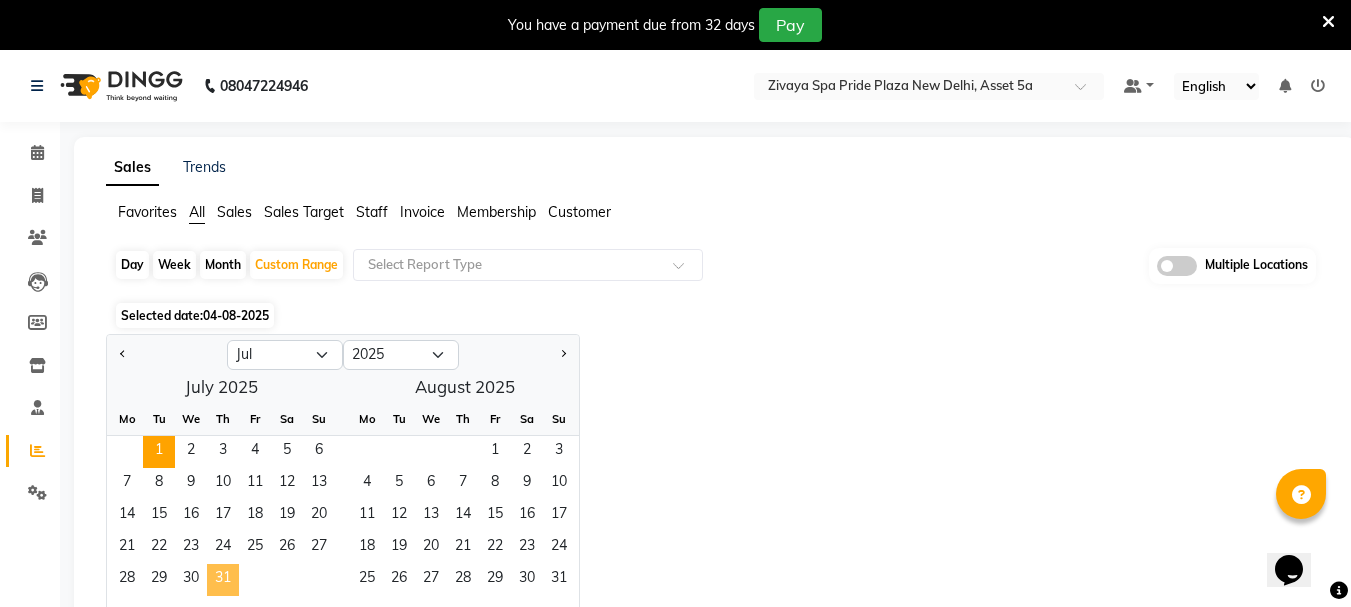 click on "31" 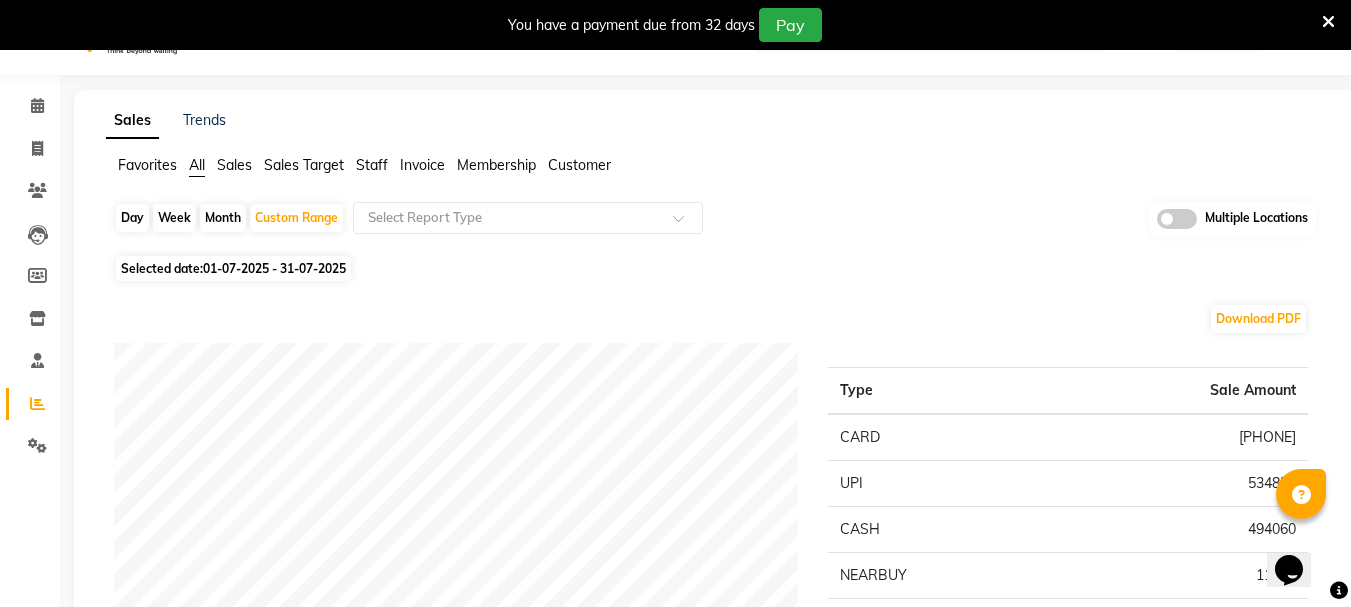 scroll, scrollTop: 0, scrollLeft: 0, axis: both 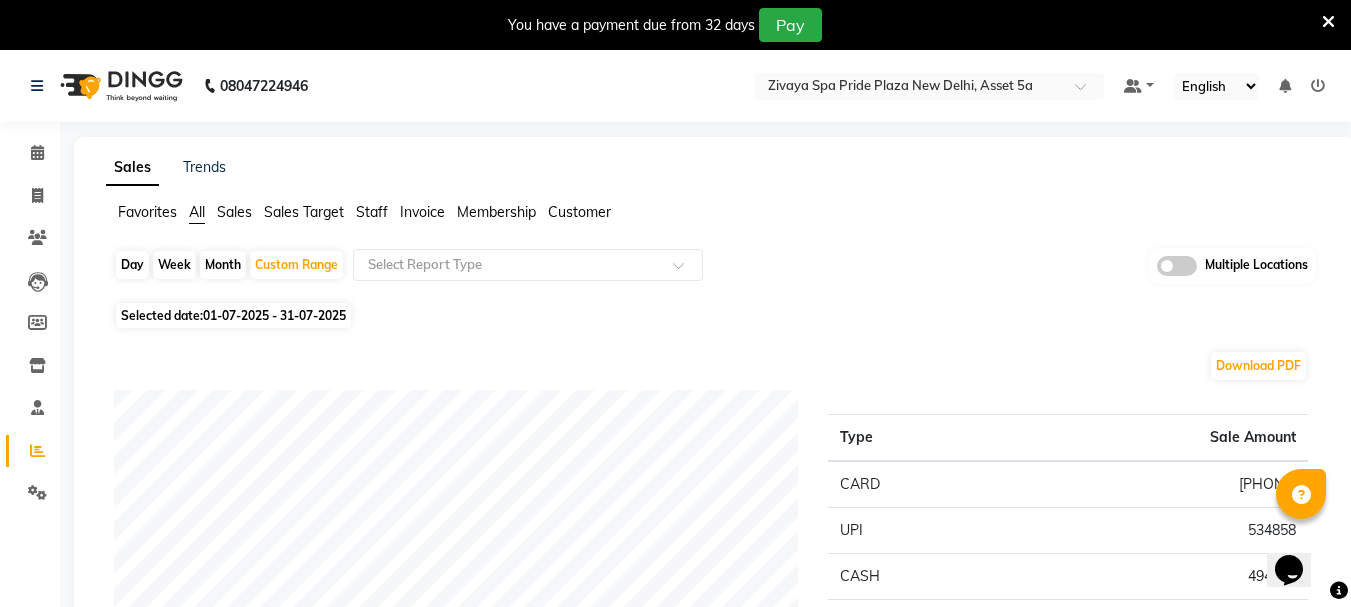 click on "08047224946 Select Location × Zivaya Spa Pride Plaza New Delhi, Asset 5a Default Panel My Panel English ENGLISH Español العربية मराठी हिंदी ગુજરાતી தமிழ் 中文 Notifications nothing to show" 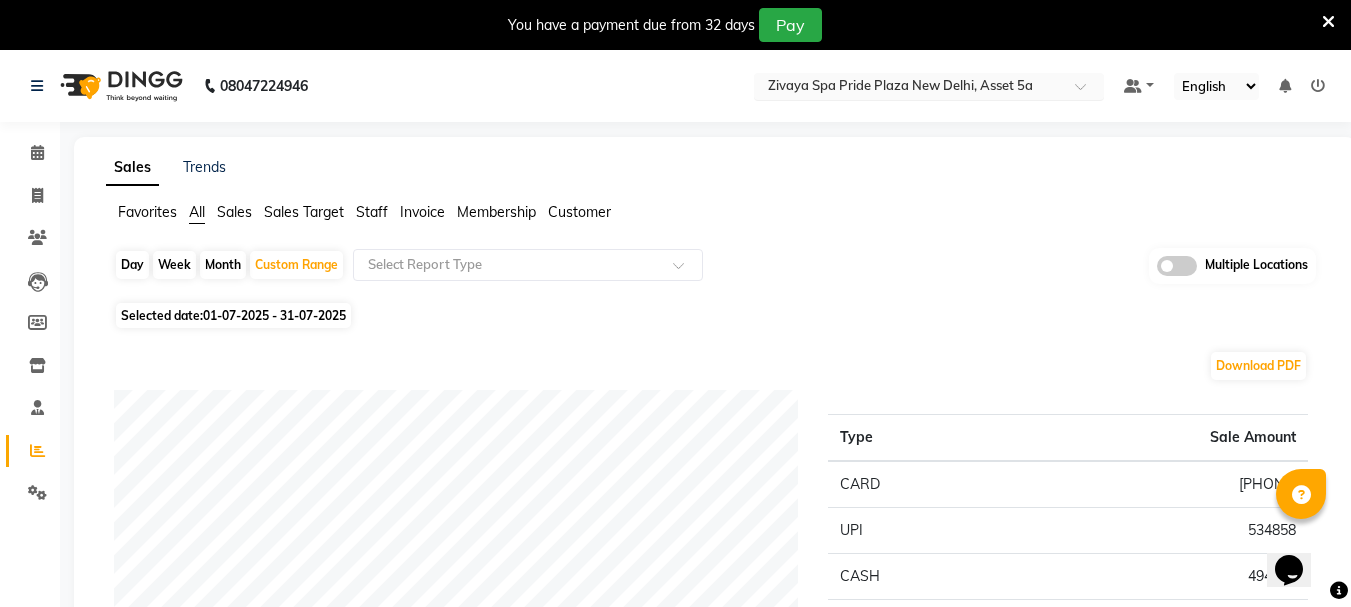 click at bounding box center (909, 88) 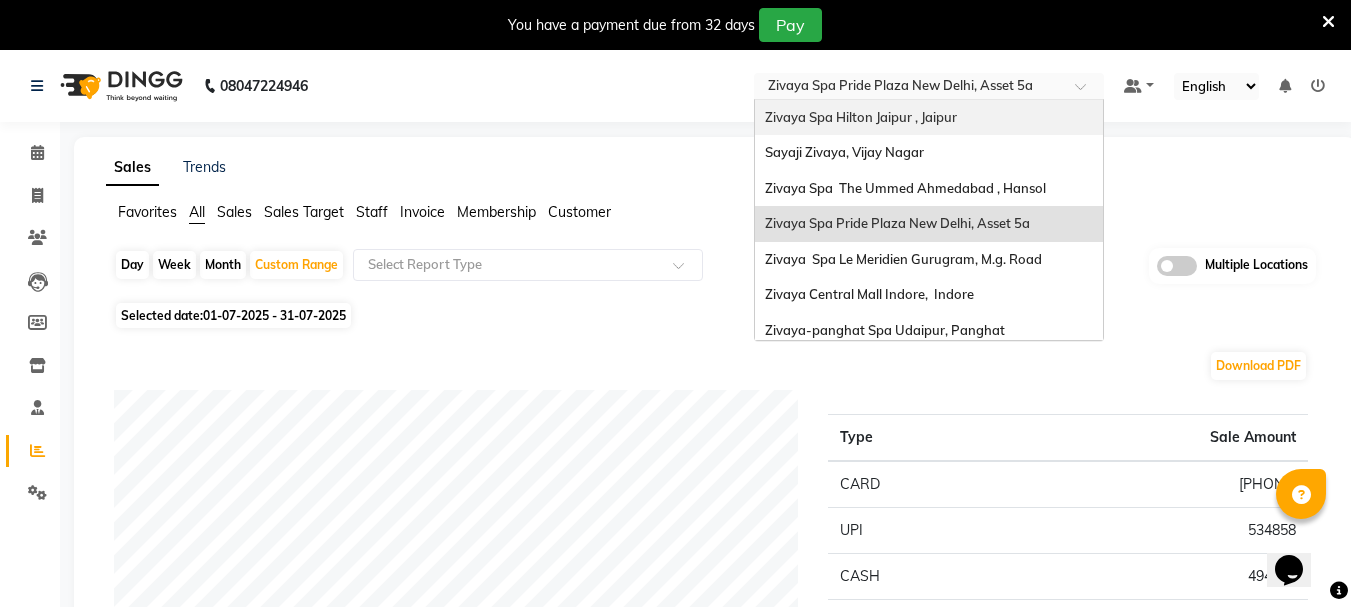 click on "Zivaya Spa Hilton [CITY], [CITY]" at bounding box center [861, 117] 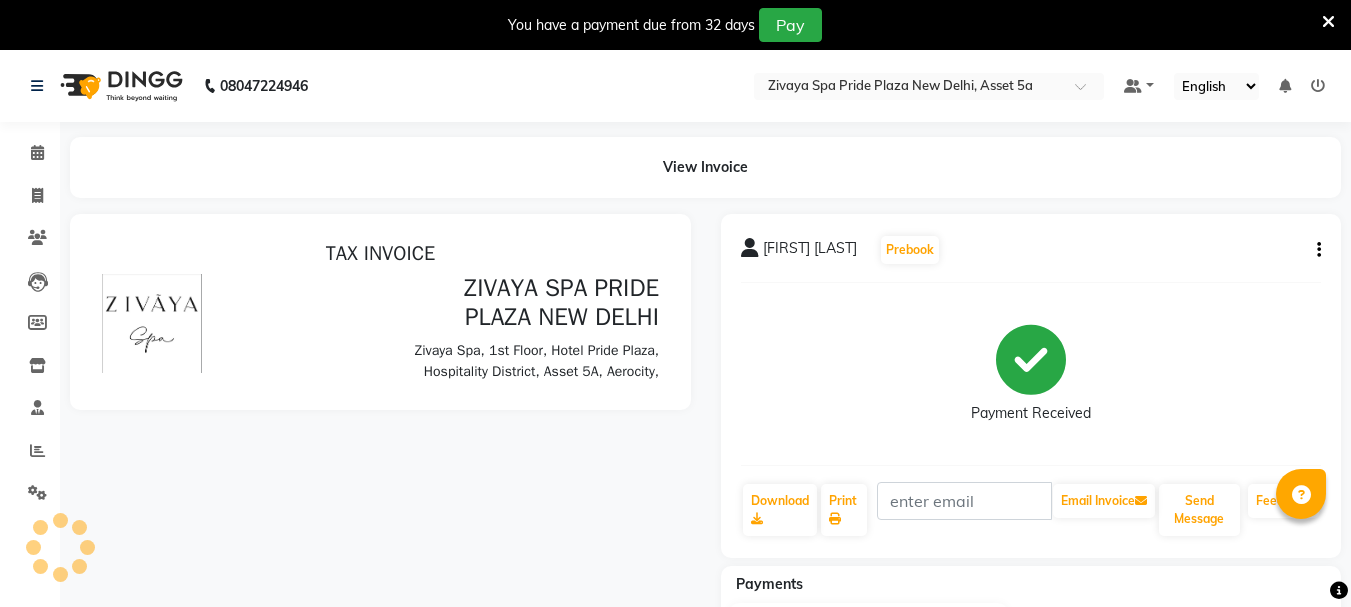 scroll, scrollTop: 0, scrollLeft: 0, axis: both 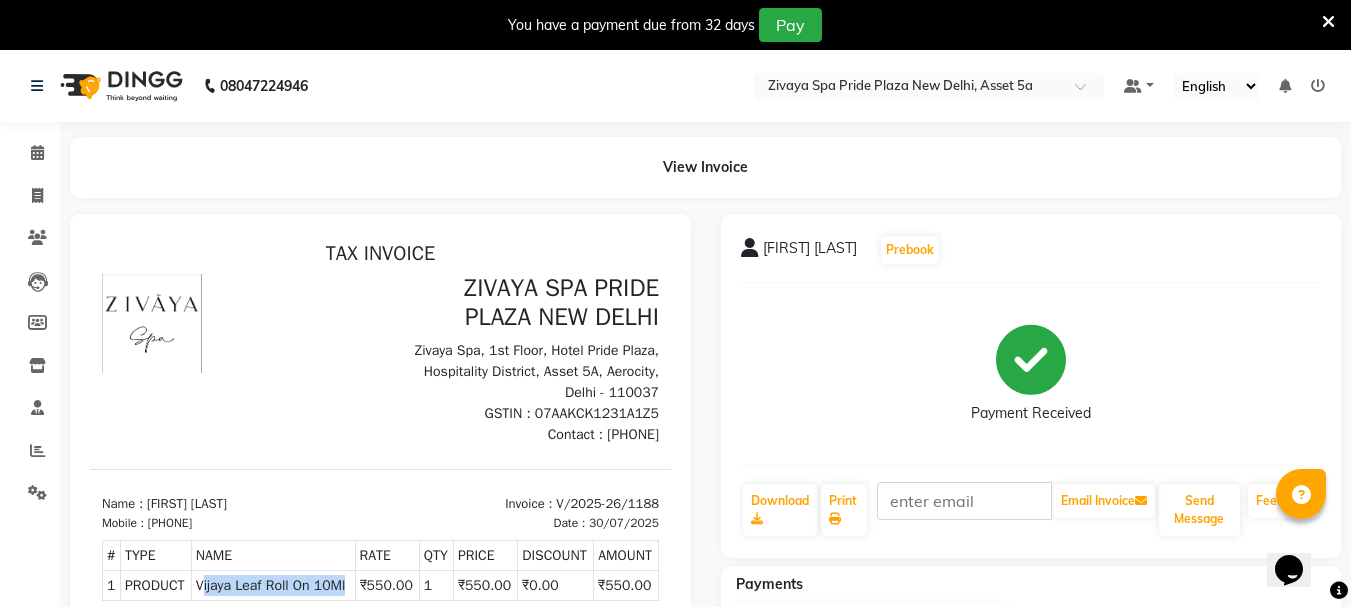 drag, startPoint x: 201, startPoint y: 571, endPoint x: 232, endPoint y: 589, distance: 35.846897 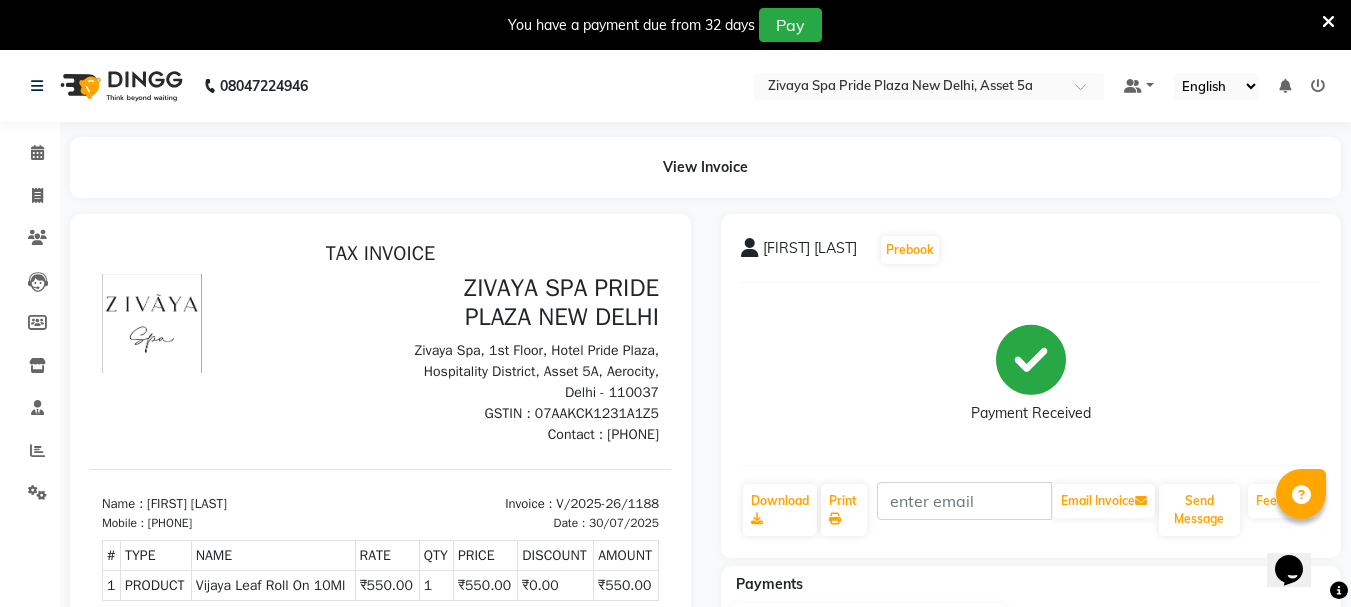 click on "Mobile :
919572457959" at bounding box center [235, 523] 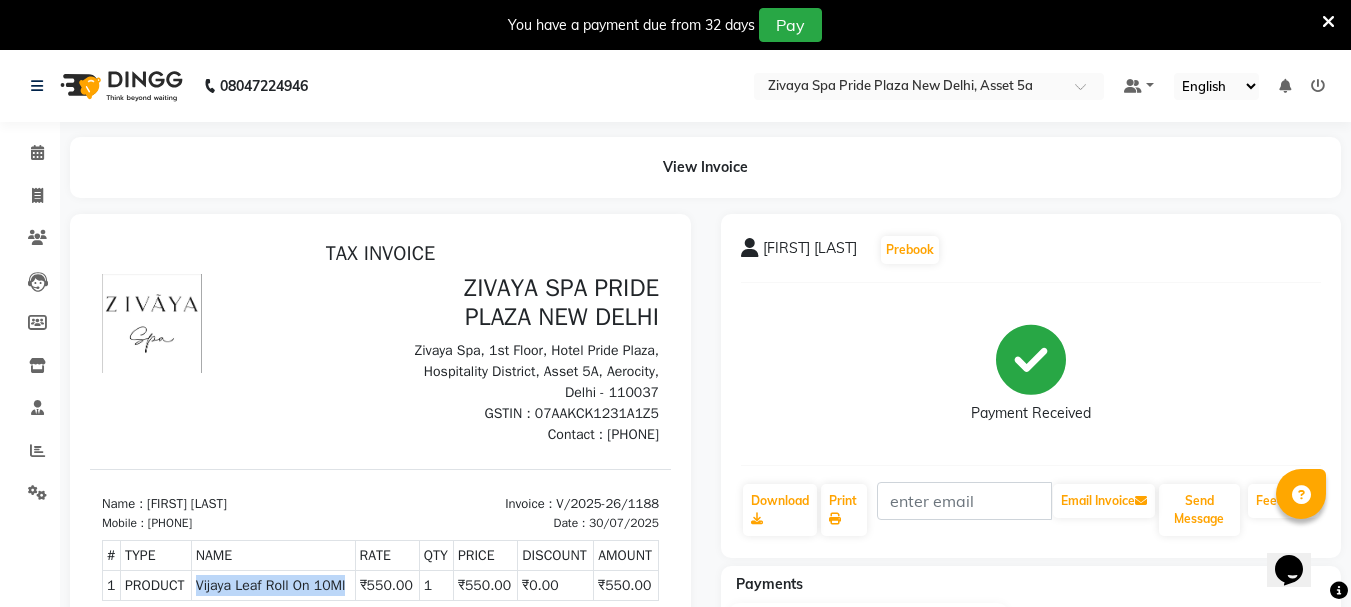 drag, startPoint x: 206, startPoint y: 572, endPoint x: 241, endPoint y: 597, distance: 43.011627 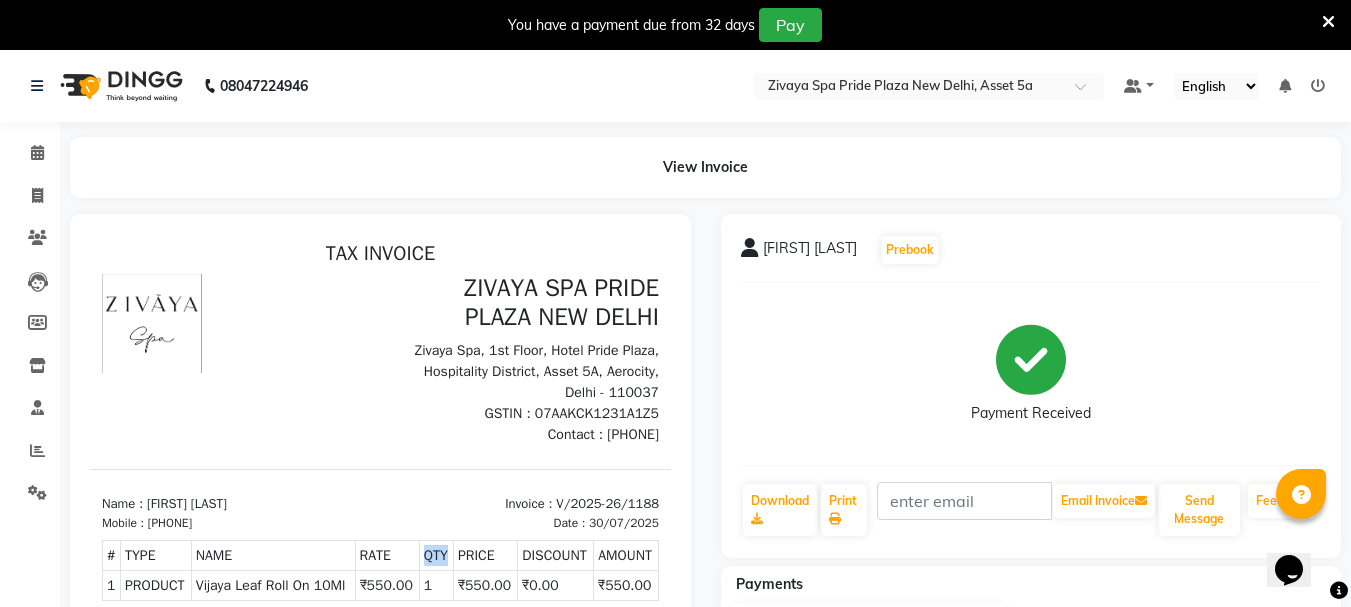 drag, startPoint x: 391, startPoint y: 544, endPoint x: 418, endPoint y: 540, distance: 27.294687 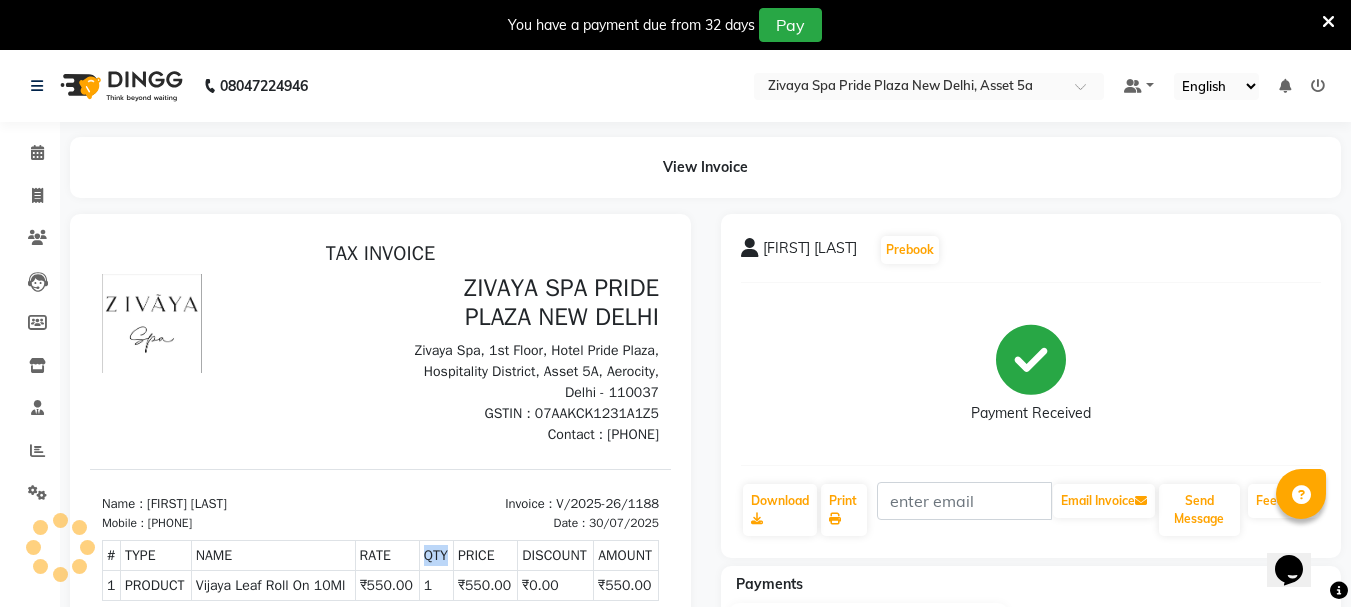 copy on "QTY" 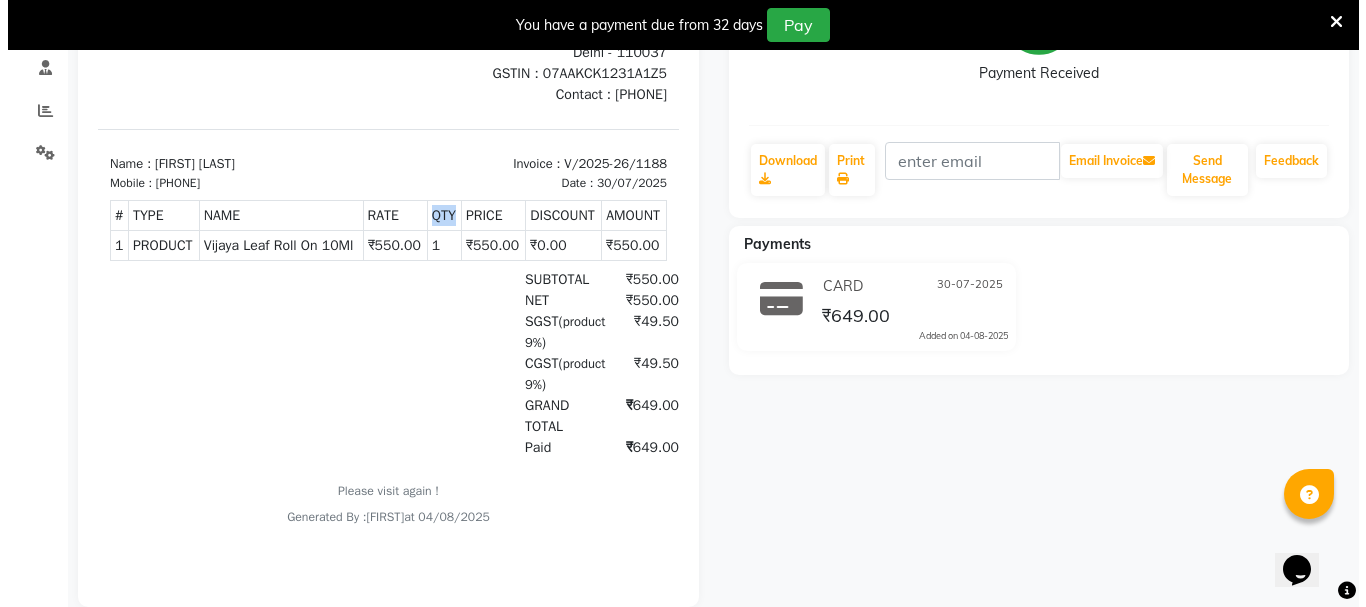 scroll, scrollTop: 385, scrollLeft: 0, axis: vertical 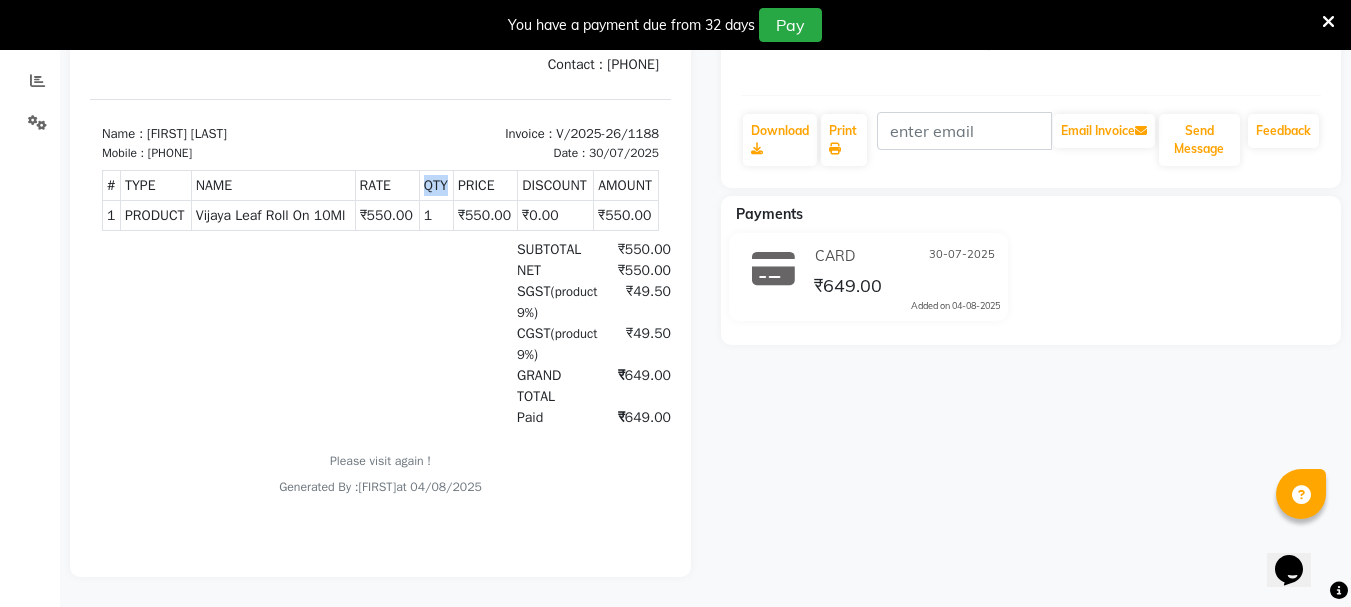 drag, startPoint x: 591, startPoint y: 460, endPoint x: 649, endPoint y: 467, distance: 58.420887 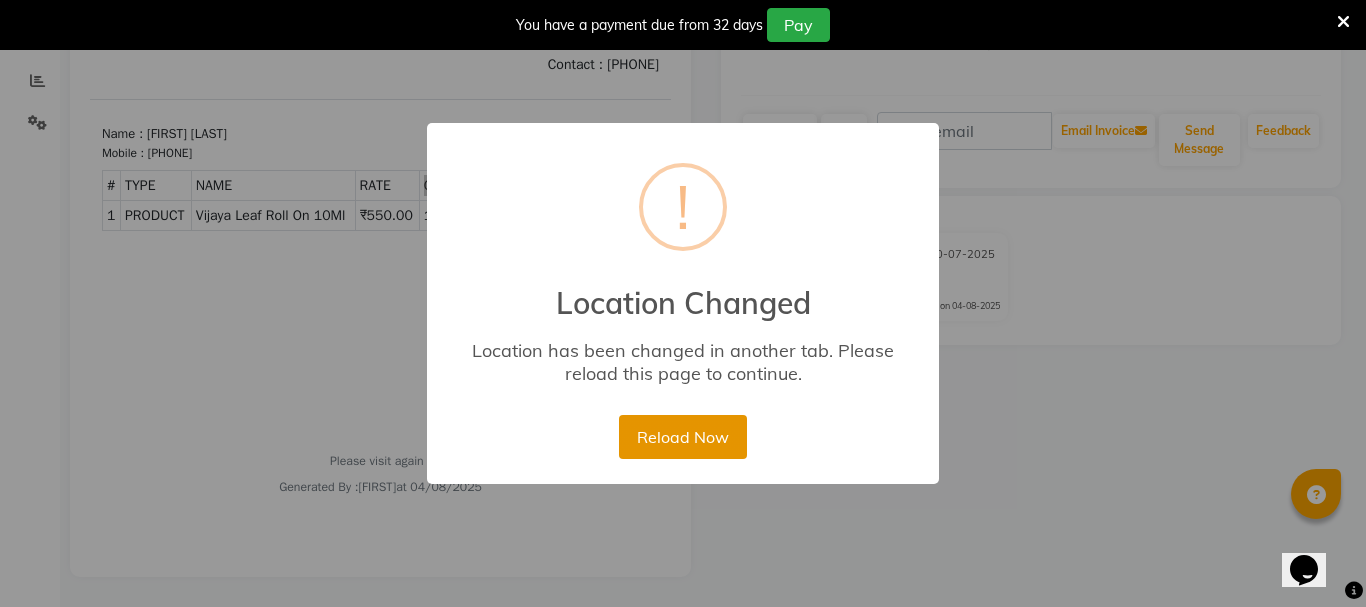 click on "Reload Now" at bounding box center [682, 437] 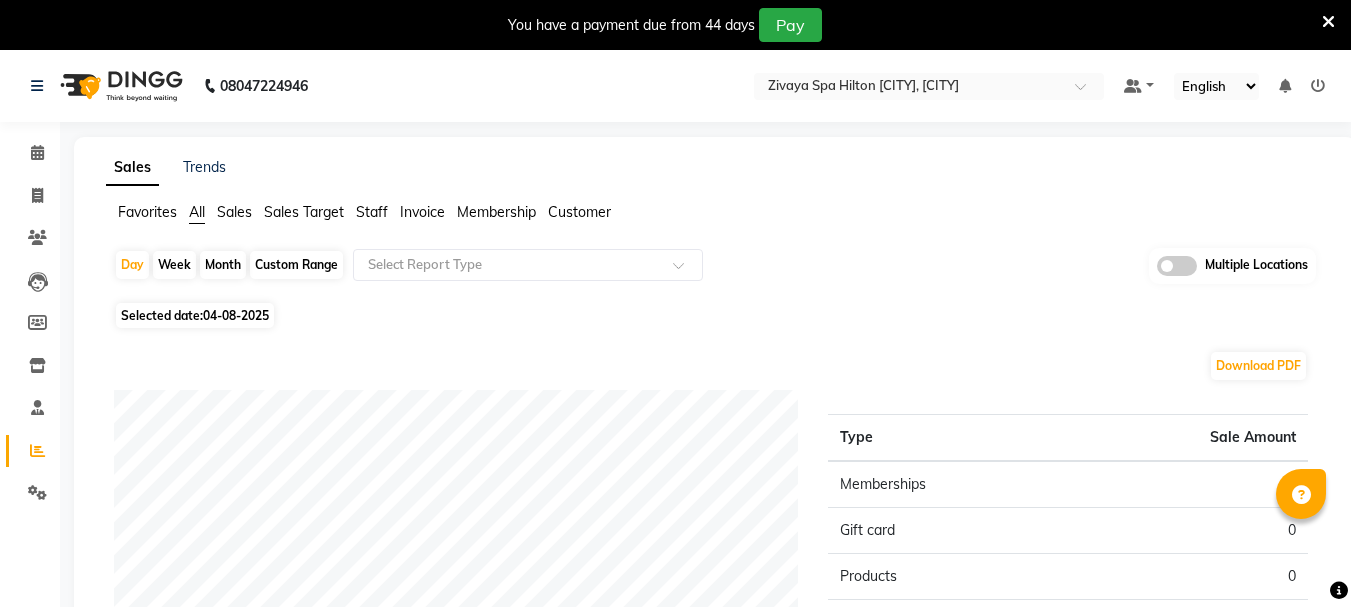scroll, scrollTop: 0, scrollLeft: 0, axis: both 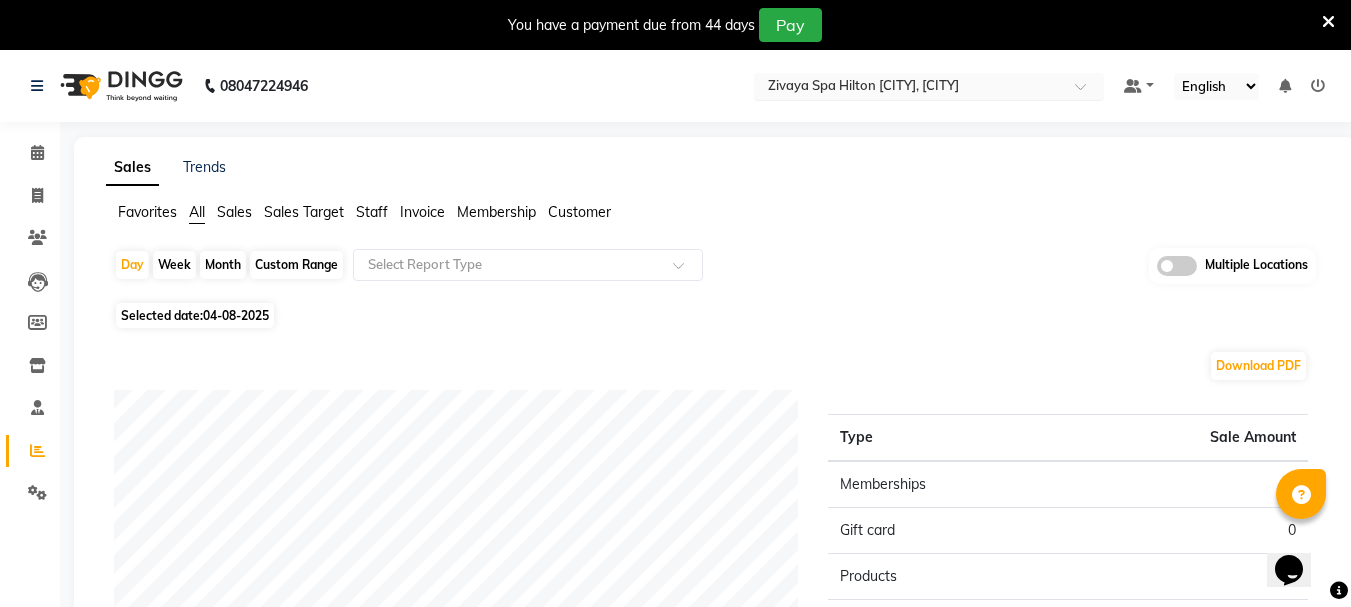 click at bounding box center (909, 88) 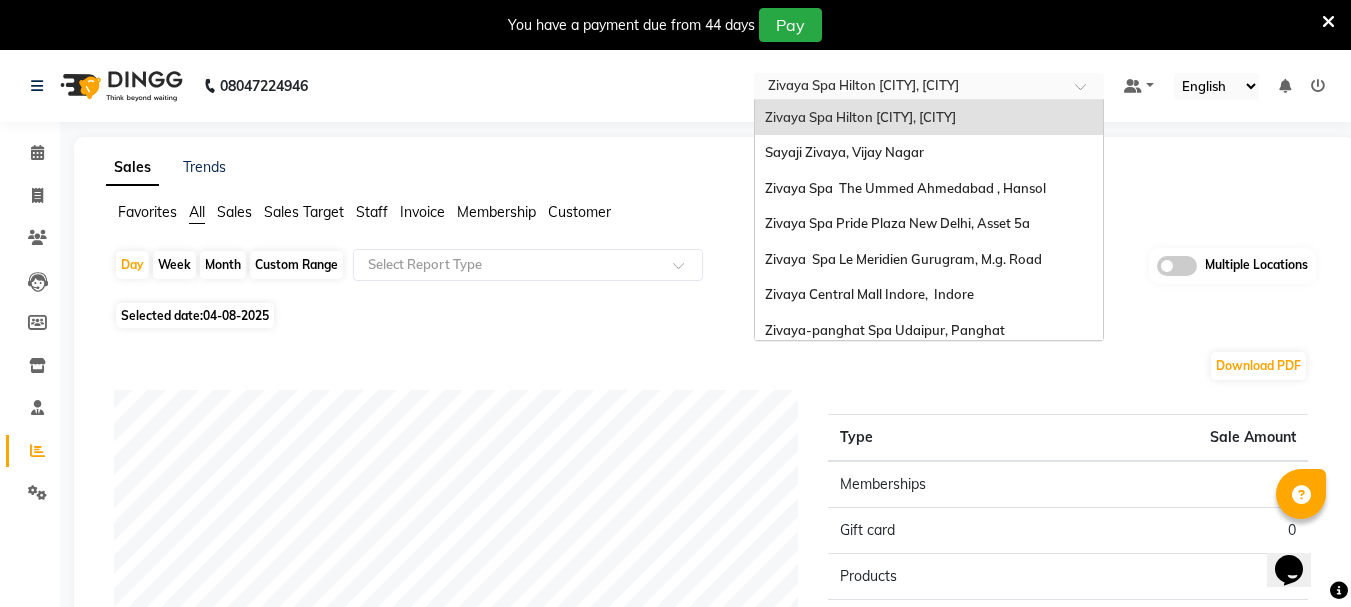 click on "Sales Trends" 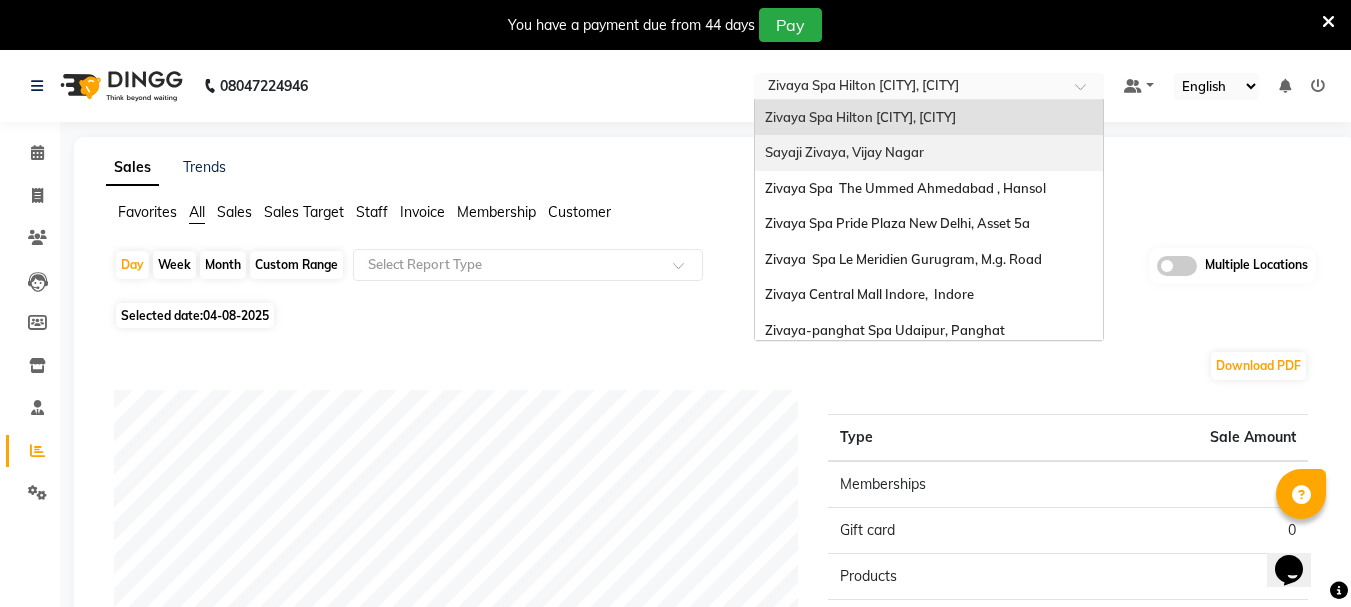 click on "Sayaji Zivaya, Vijay Nagar" at bounding box center [929, 153] 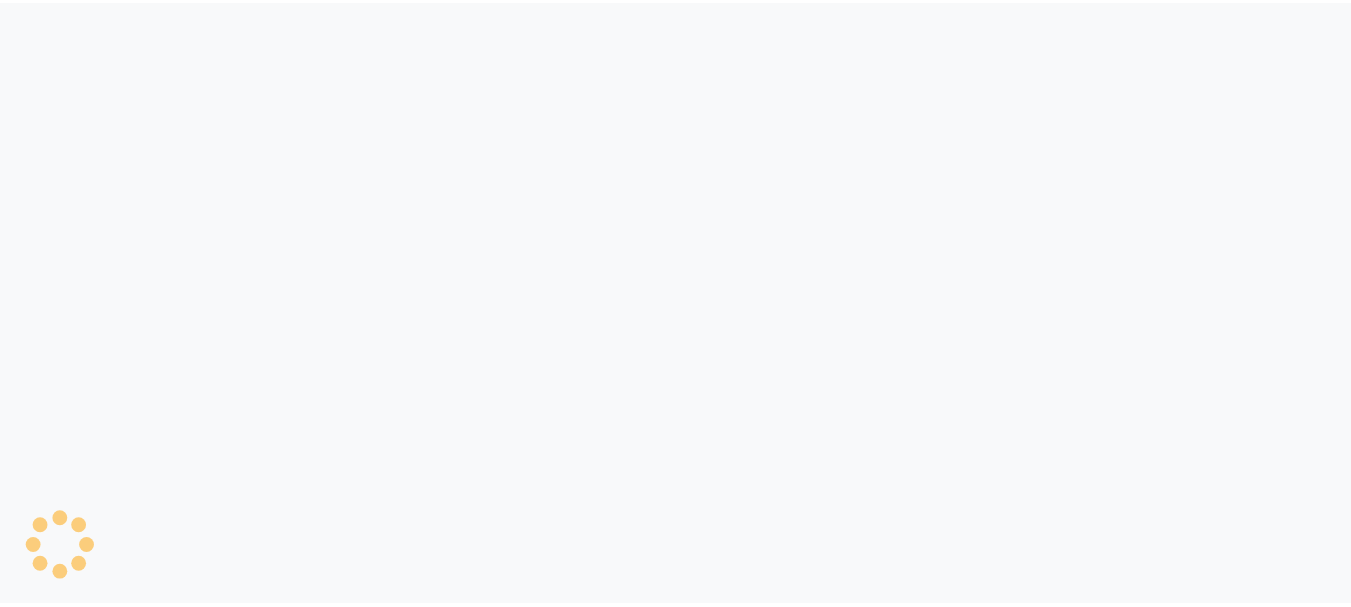 scroll, scrollTop: 0, scrollLeft: 0, axis: both 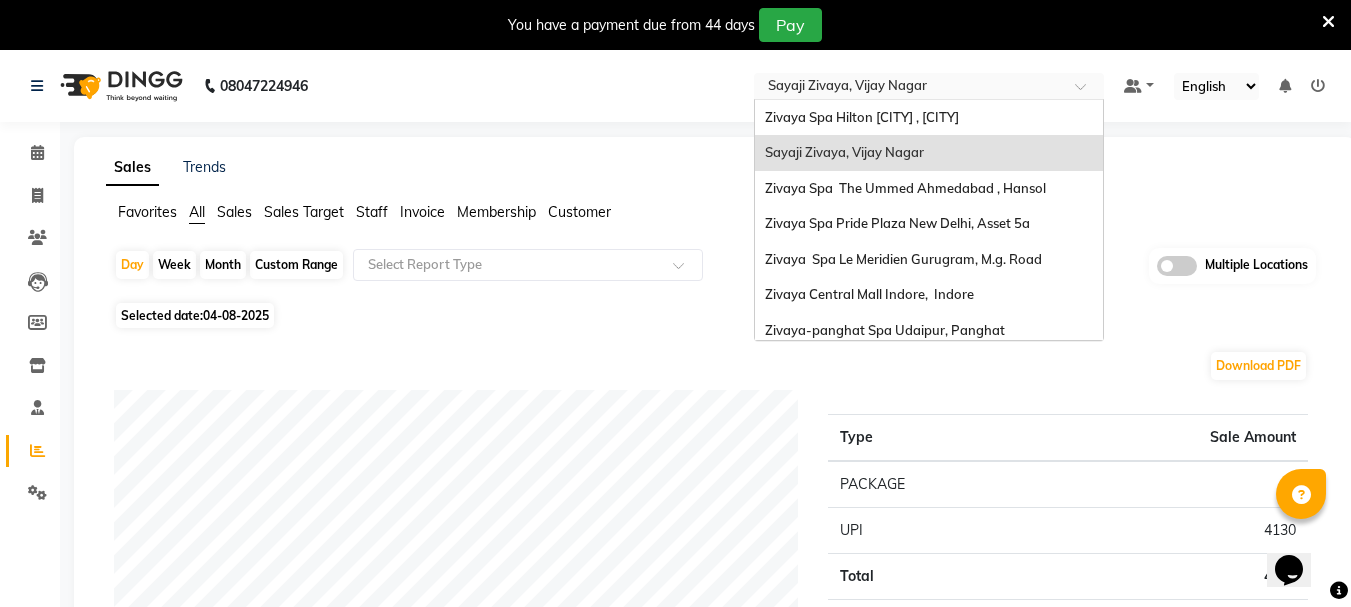 click at bounding box center (909, 88) 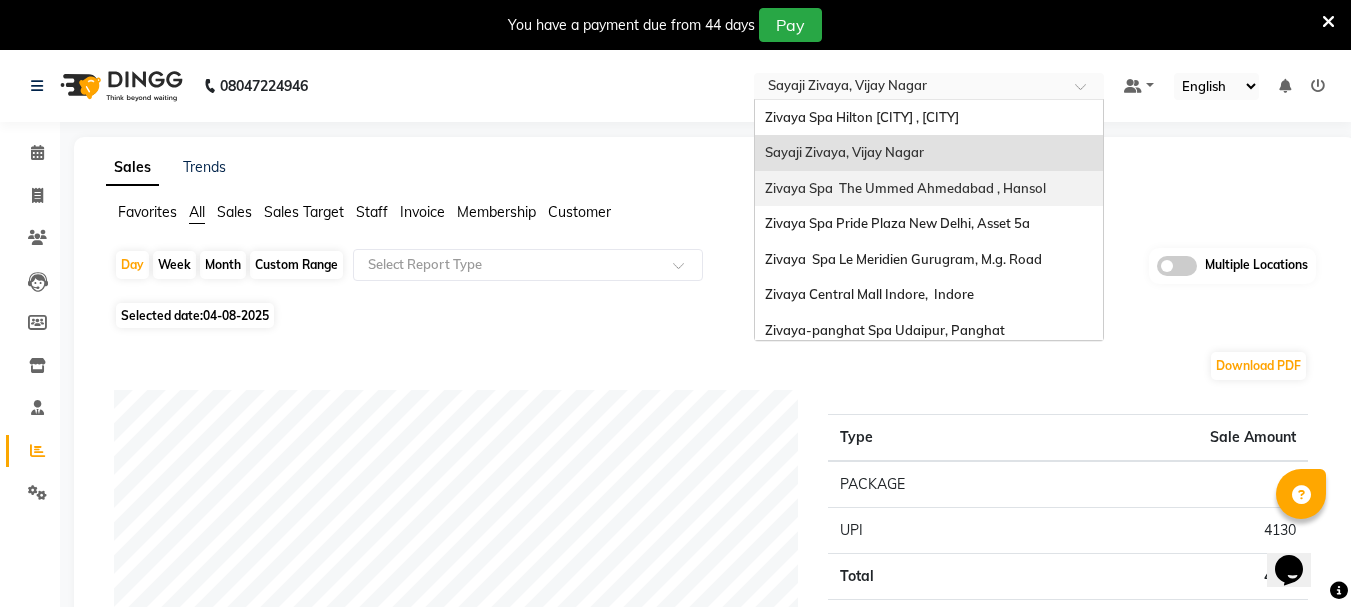 click on "Zivaya Spa  The Ummed Ahmedabad , Hansol" at bounding box center (929, 189) 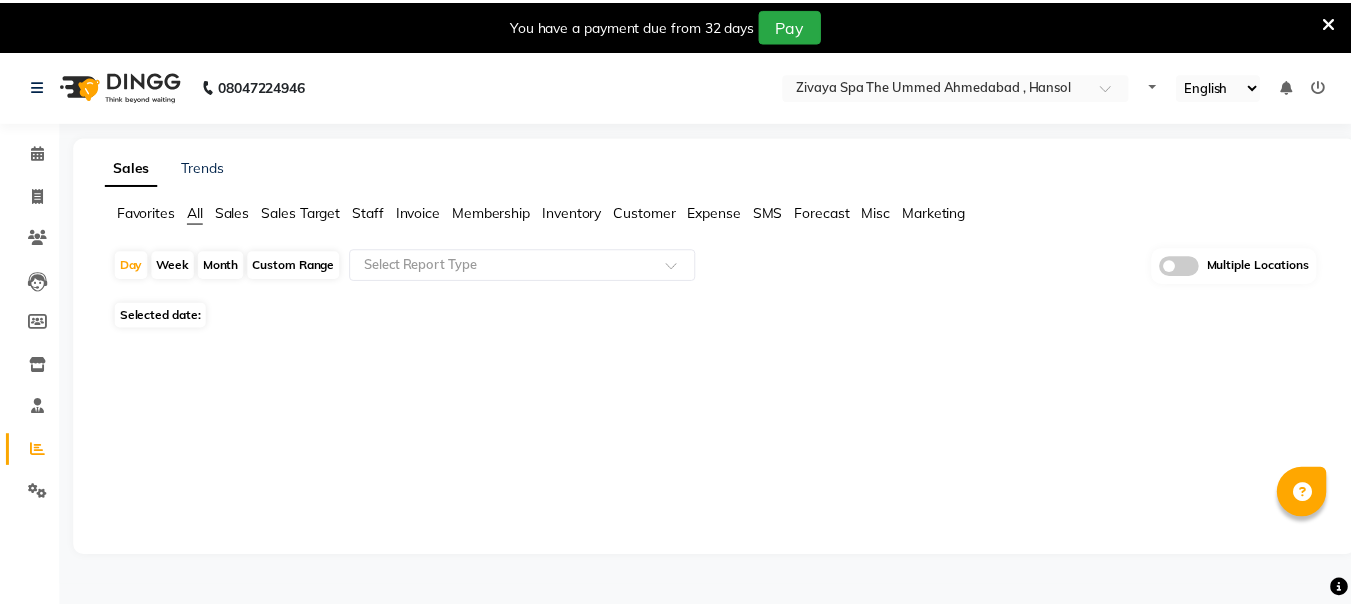 scroll, scrollTop: 0, scrollLeft: 0, axis: both 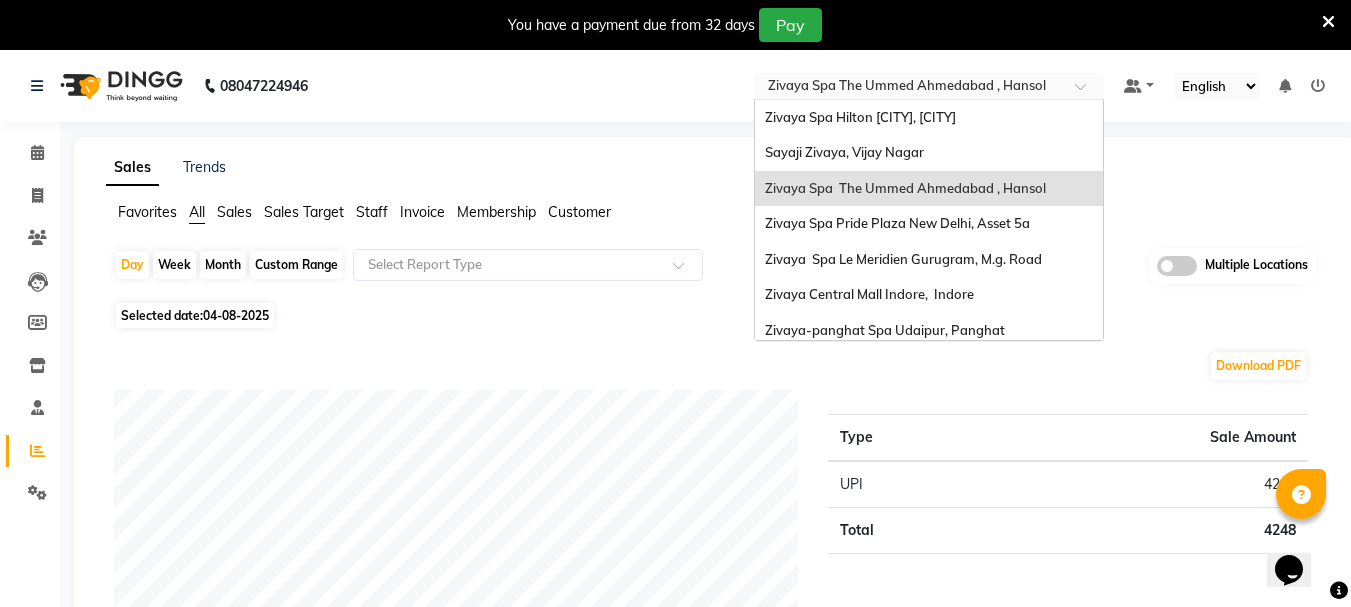 click at bounding box center [909, 88] 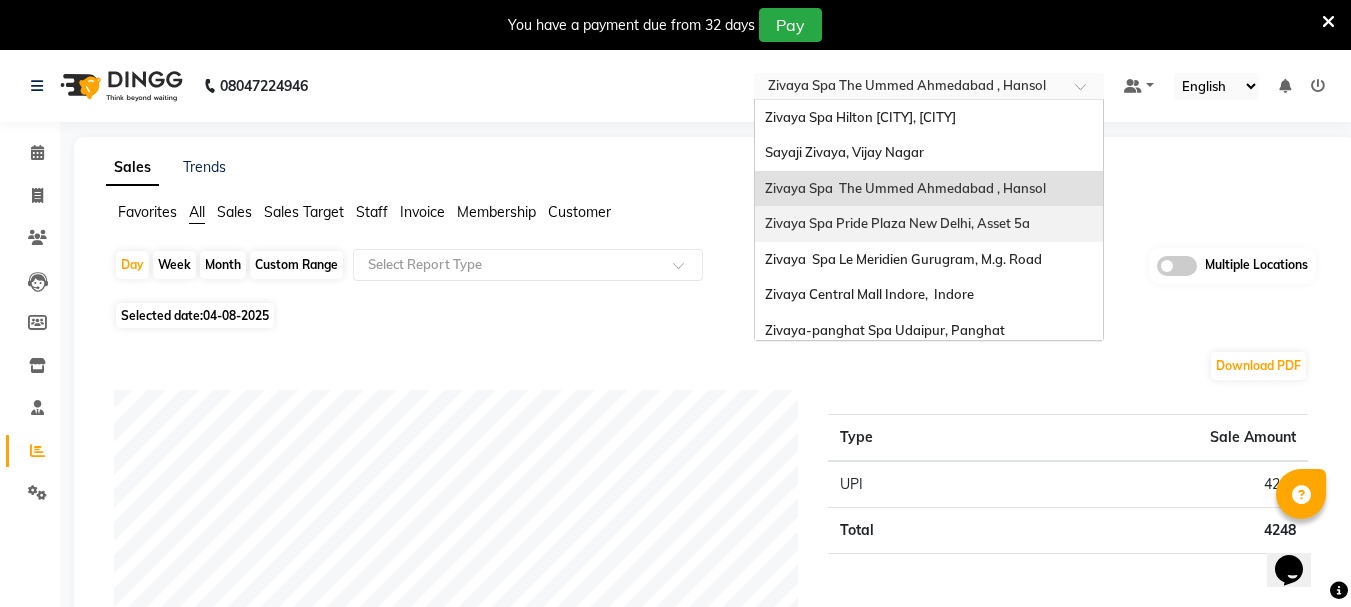 click on "Zivaya Spa Pride Plaza New Delhi, Asset 5a" at bounding box center [929, 224] 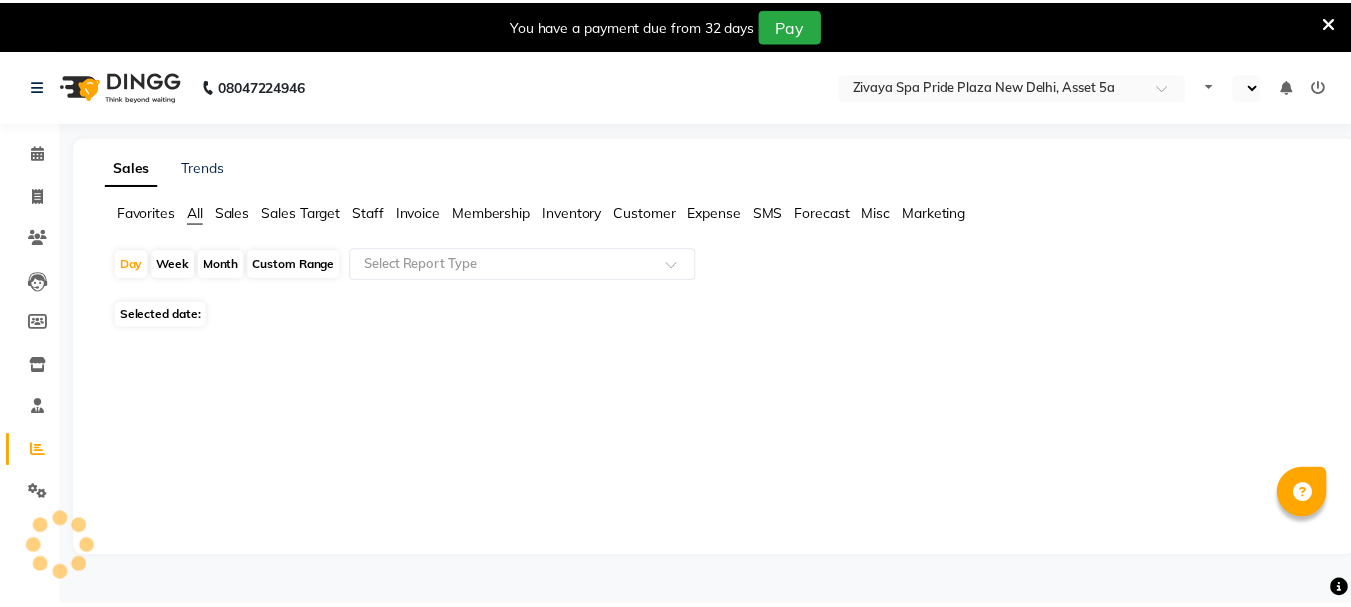 scroll, scrollTop: 0, scrollLeft: 0, axis: both 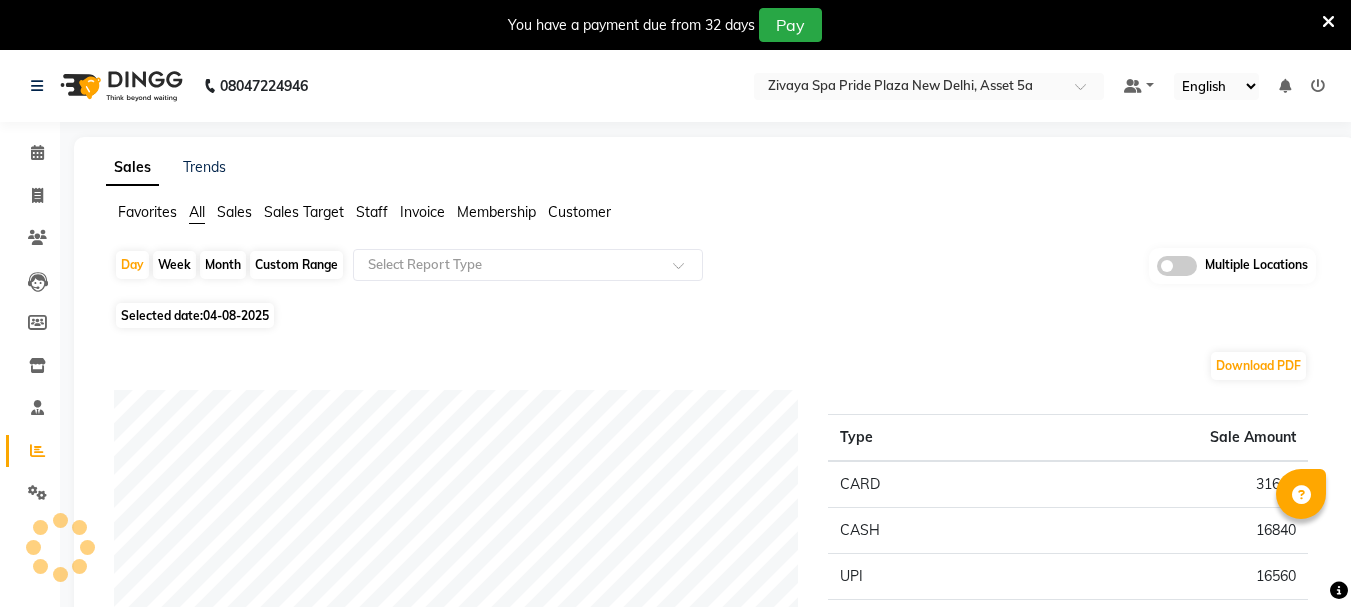 select on "en" 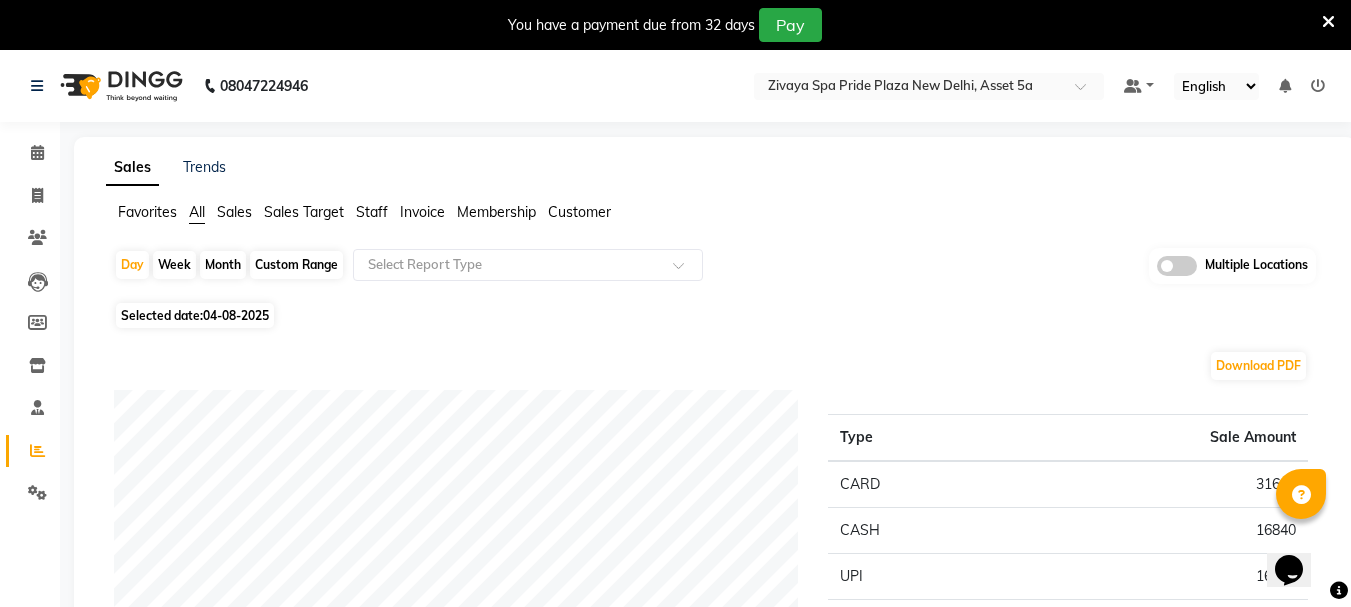 scroll, scrollTop: 0, scrollLeft: 0, axis: both 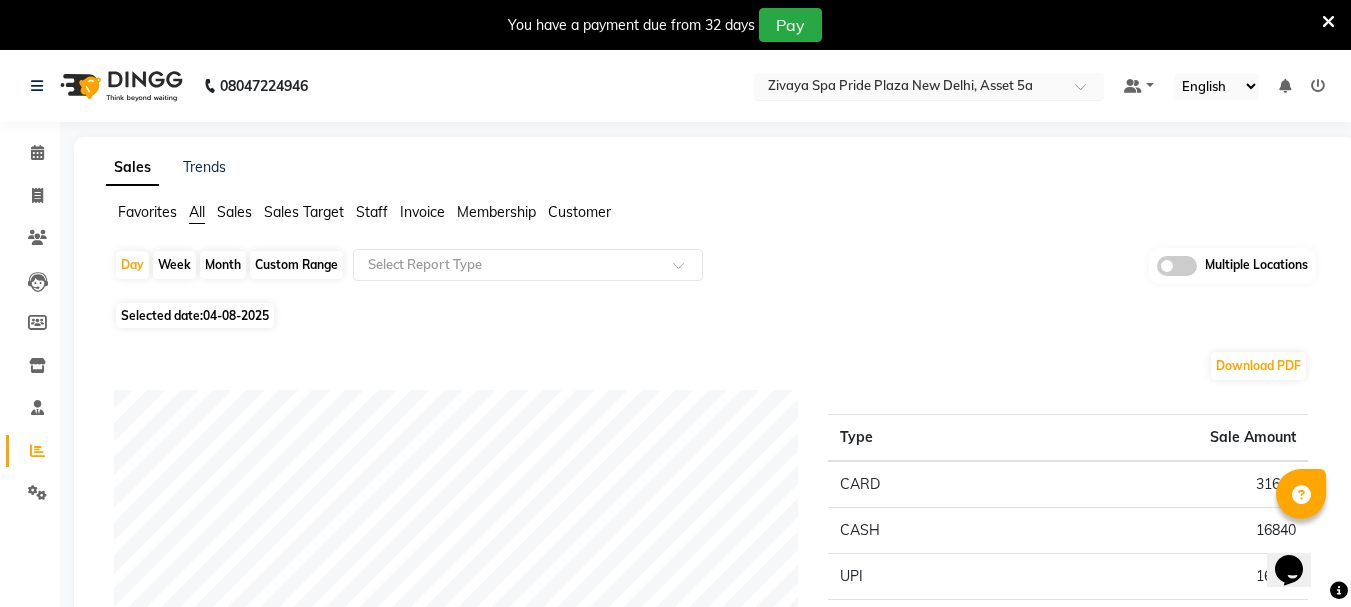 click at bounding box center (909, 88) 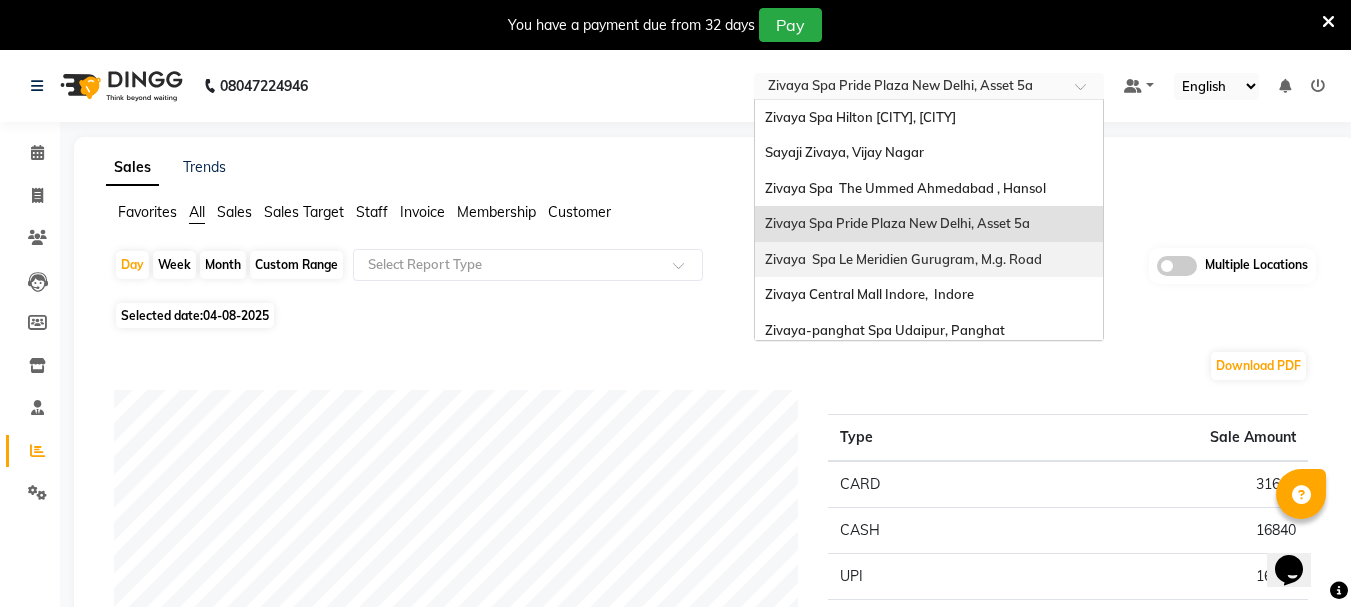 click on "Zivaya  Spa Le Meridien Gurugram, M.g. Road" at bounding box center (929, 260) 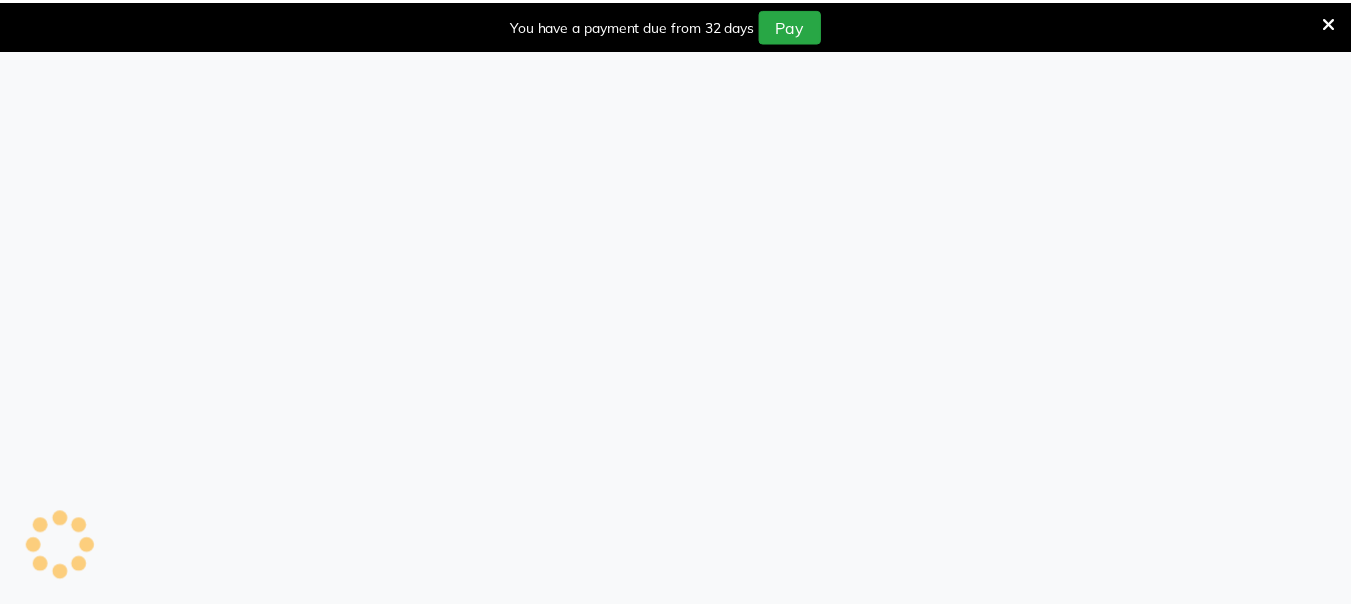 scroll, scrollTop: 0, scrollLeft: 0, axis: both 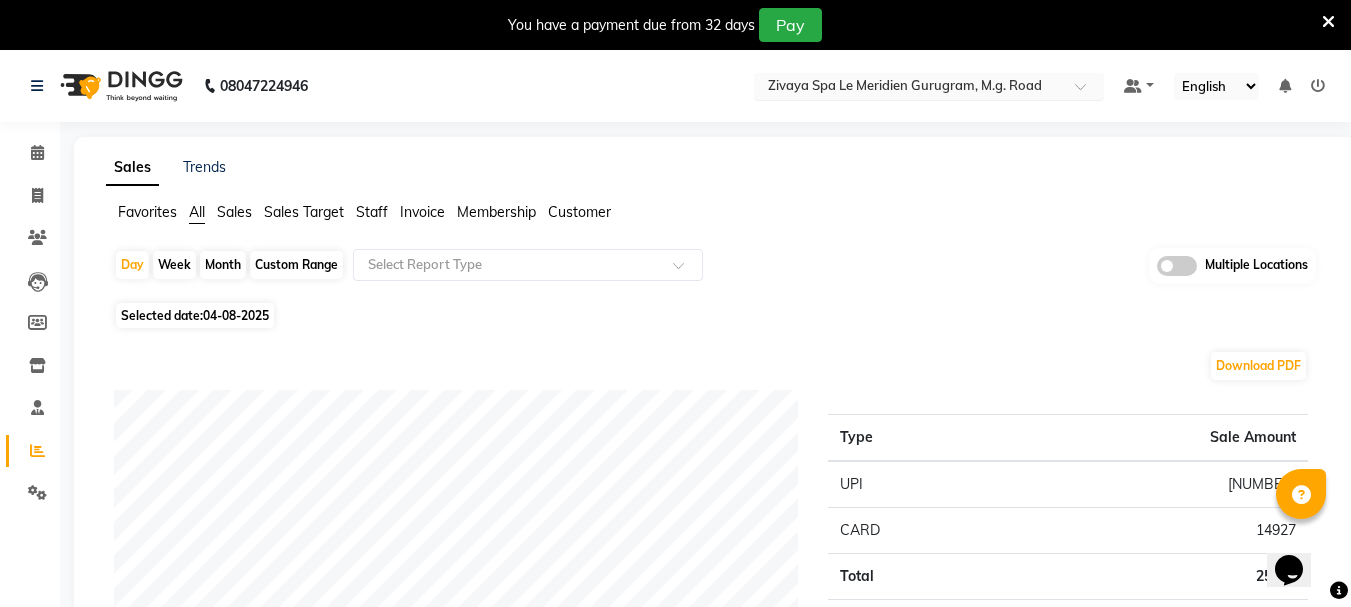 click at bounding box center [909, 88] 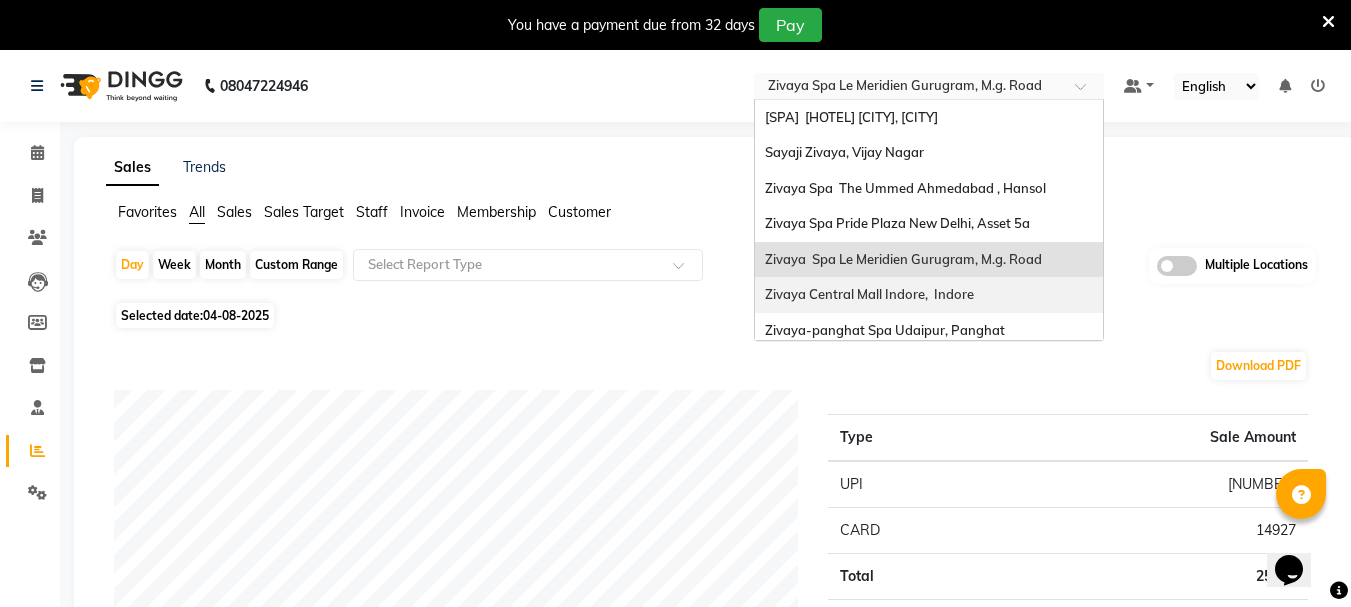 click on "Zivaya Central Mall Indore,  Indore" at bounding box center (869, 294) 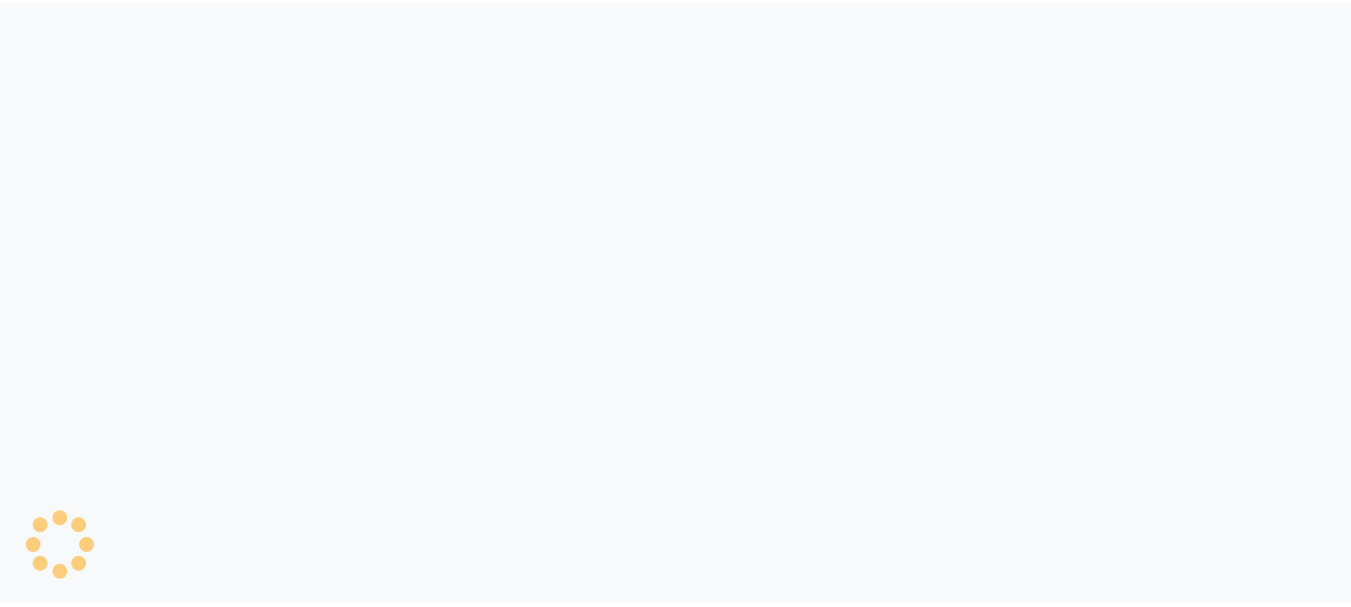 scroll, scrollTop: 0, scrollLeft: 0, axis: both 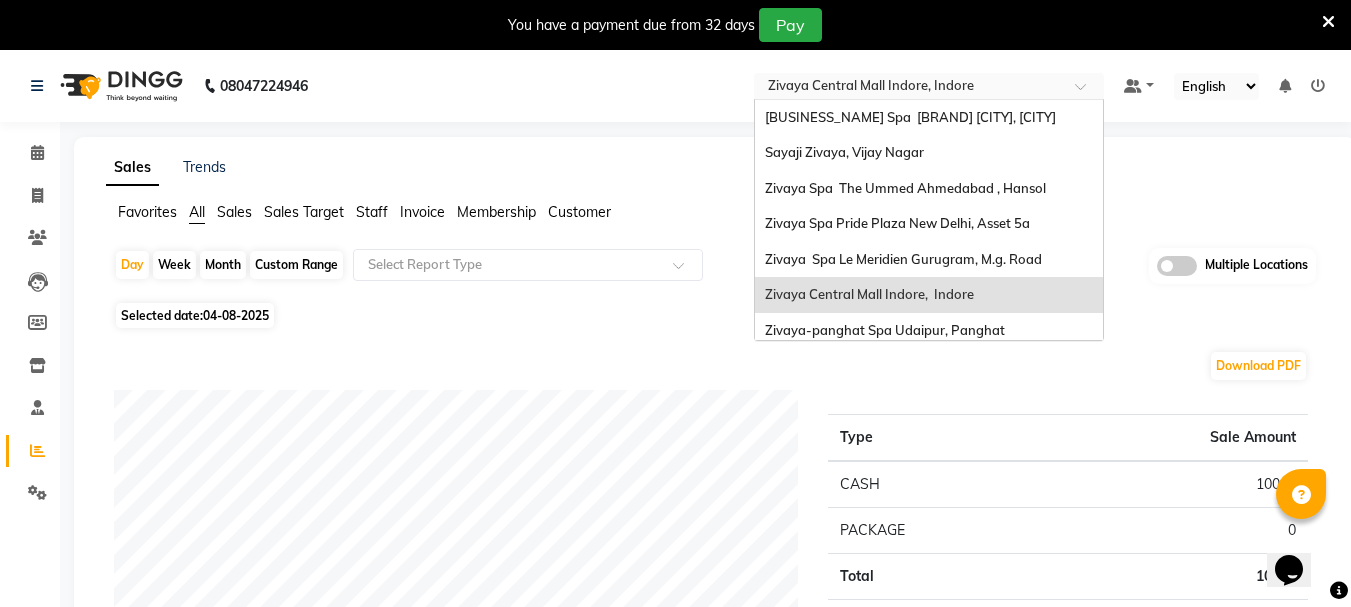 click on "Select Location × [BUSINESS_NAME] Central Mall [CITY],  [CITY]  [BUSINESS_NAME] Spa  [BRAND] [CITY] , [CITY]  [BUSINESS_NAME], [CITY] [BUSINESS_NAME] Spa  [BRAND] [CITY] , [STATE]  [BUSINESS_NAME] Spa [BRAND] [CITY], [AREA] [BUSINESS_NAME] Spa [BRAND] [CITY], [AREA]  [BUSINESS_NAME]-panghat Spa [CITY], [AREA]   [BUSINESS_NAME] -The Belvedere Golf & Country Club / [CITY], [AREA]  [BUSINESS_NAME] Wellness & Spa, [CITY] Airport  [BUSINESS_NAME] Wellness & Spa, [CITY] Airport The Qalm Spa, [AREA] [BUSINESS_NAME] Aloft, [AREA]" at bounding box center (929, 86) 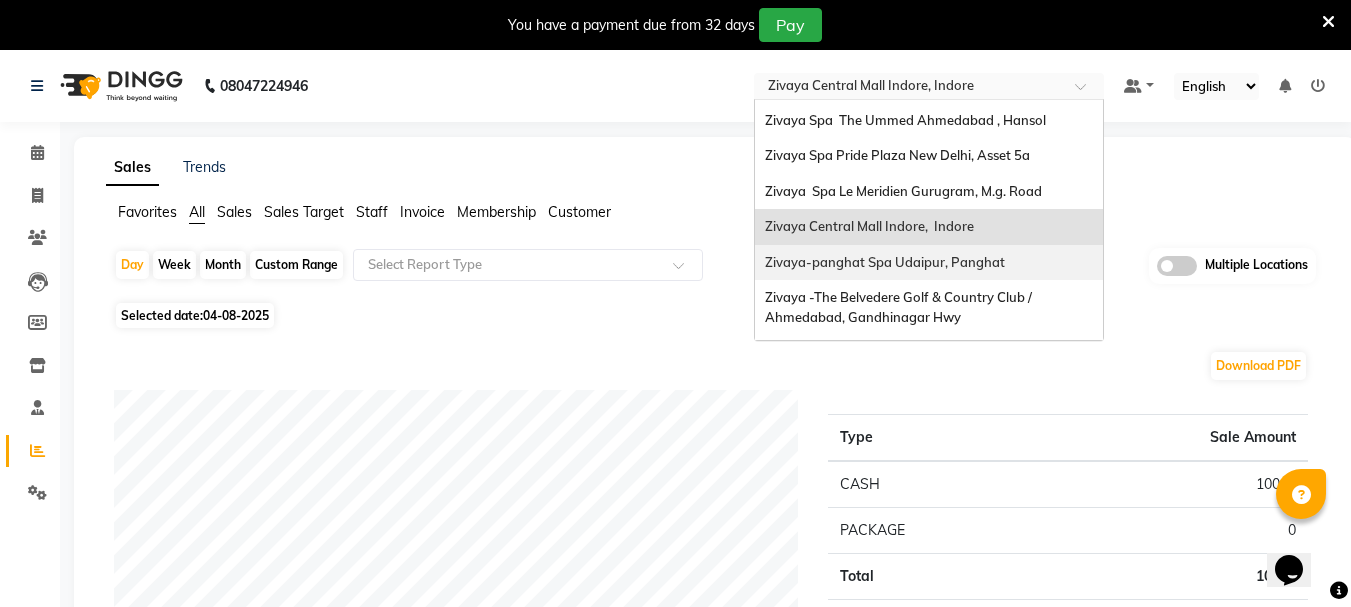 scroll, scrollTop: 100, scrollLeft: 0, axis: vertical 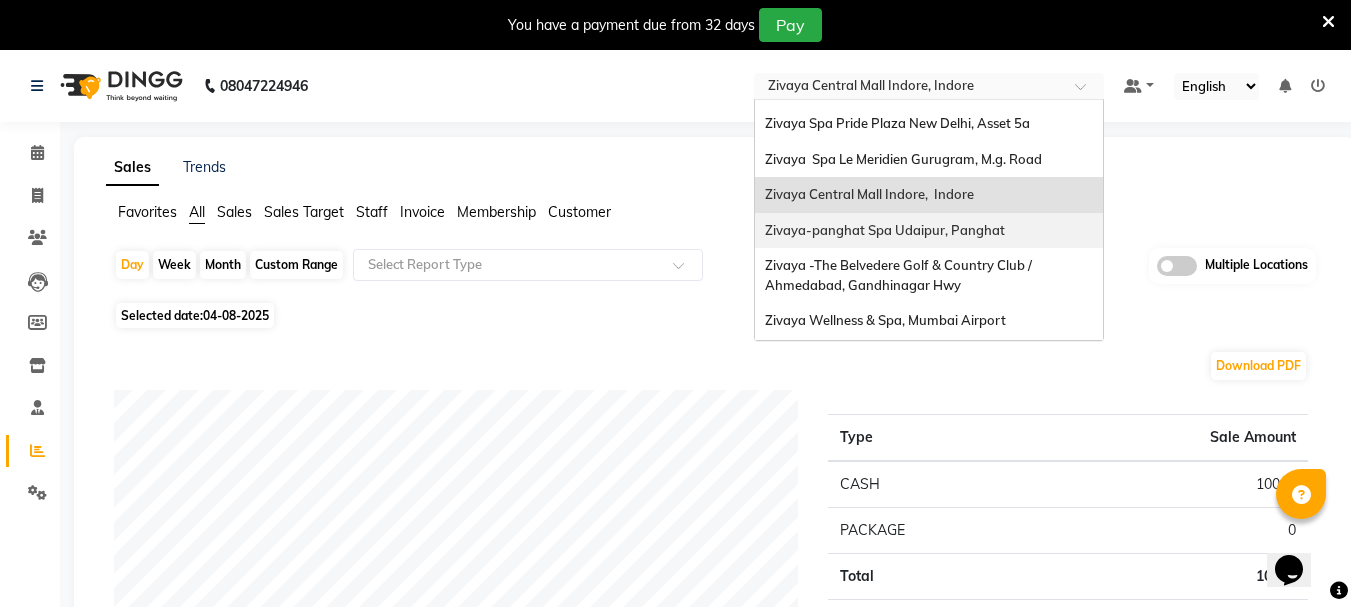 click on "Zivaya-panghat Spa Udaipur, Panghat" at bounding box center [929, 231] 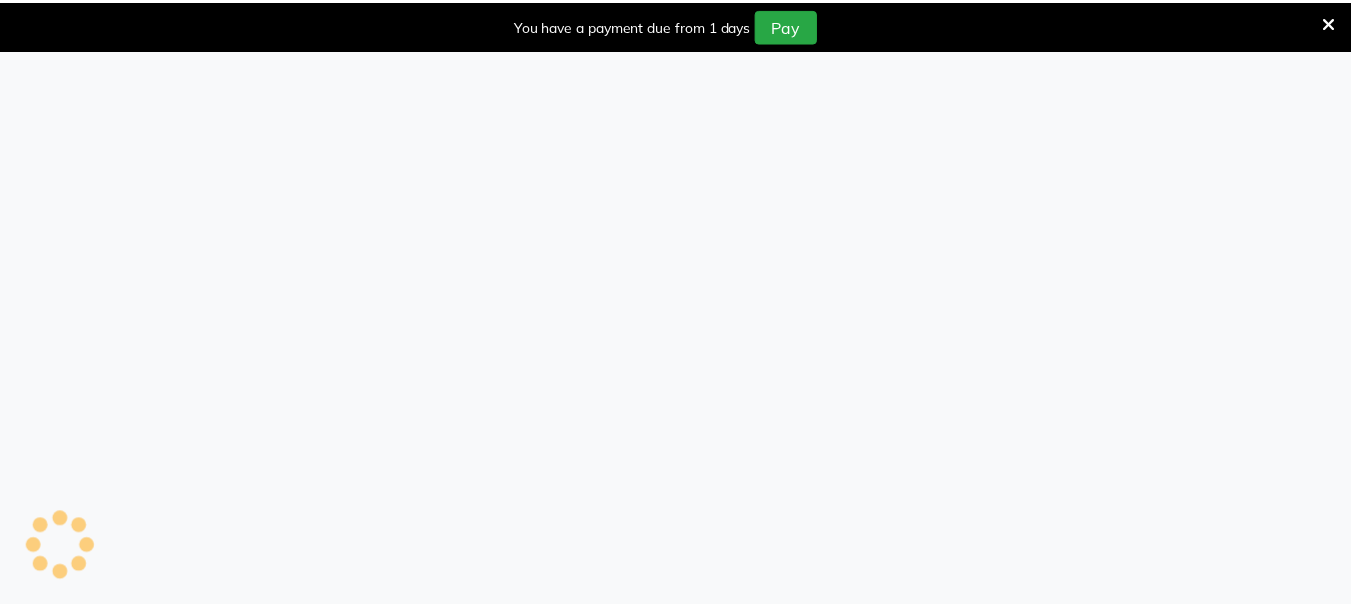 scroll, scrollTop: 0, scrollLeft: 0, axis: both 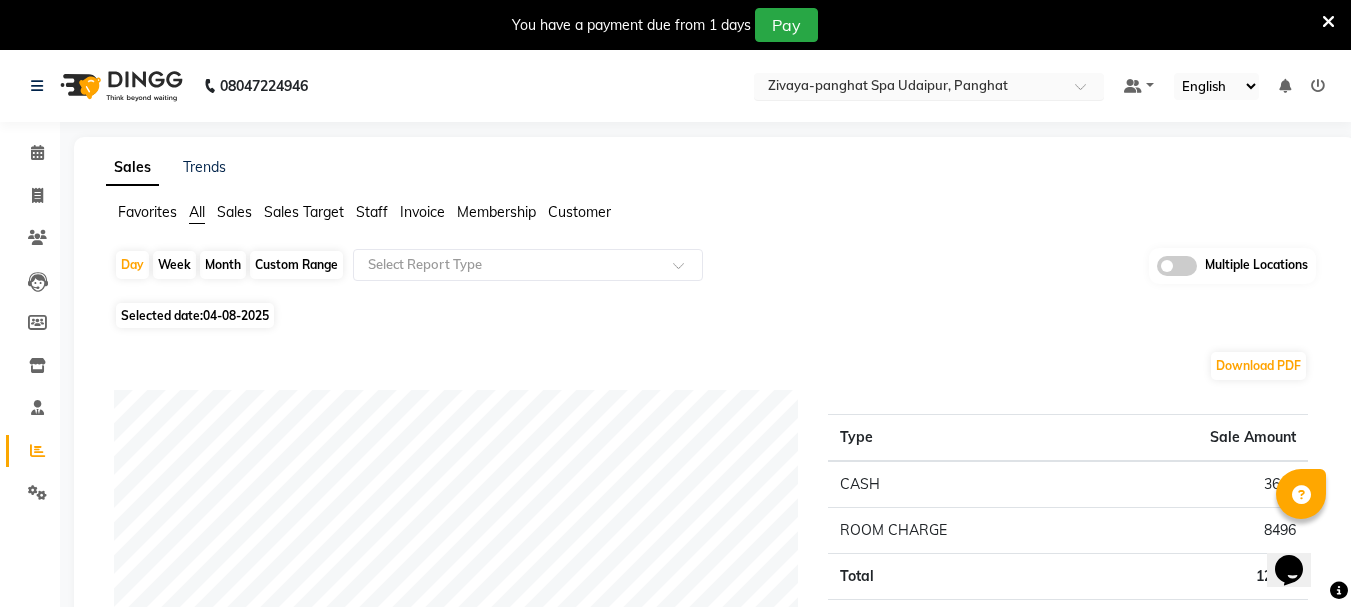 click on "× [BRAND] [LOCATION], [LOCATION]" at bounding box center [888, 86] 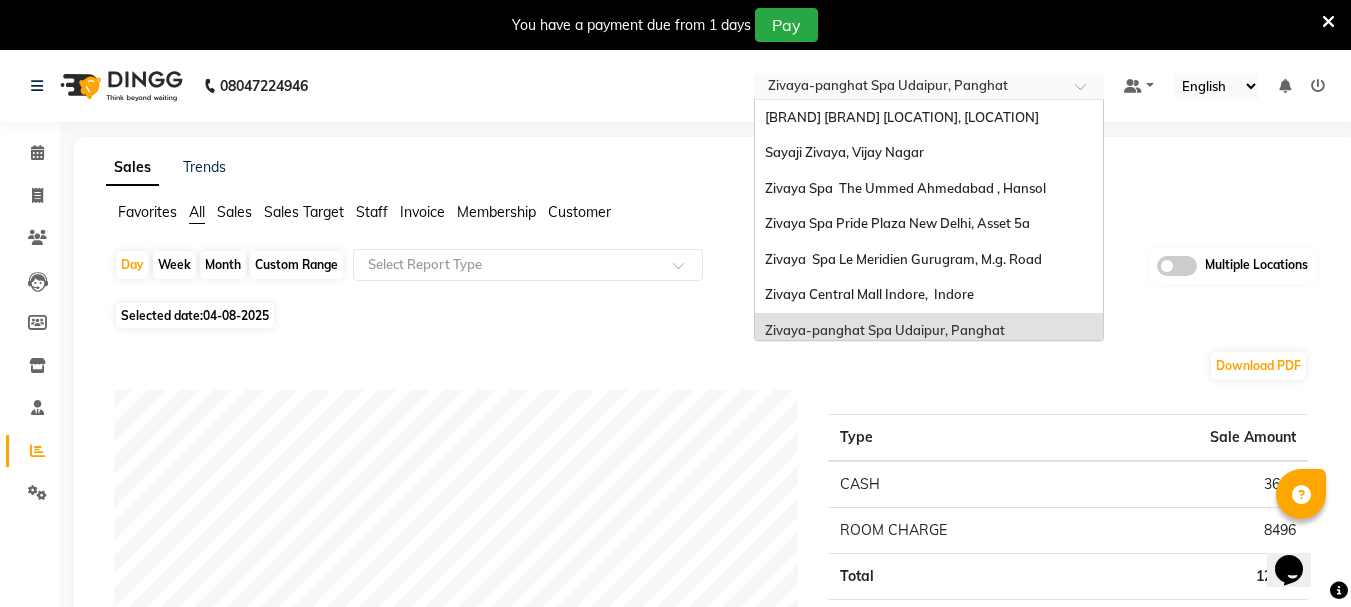 scroll, scrollTop: 206, scrollLeft: 0, axis: vertical 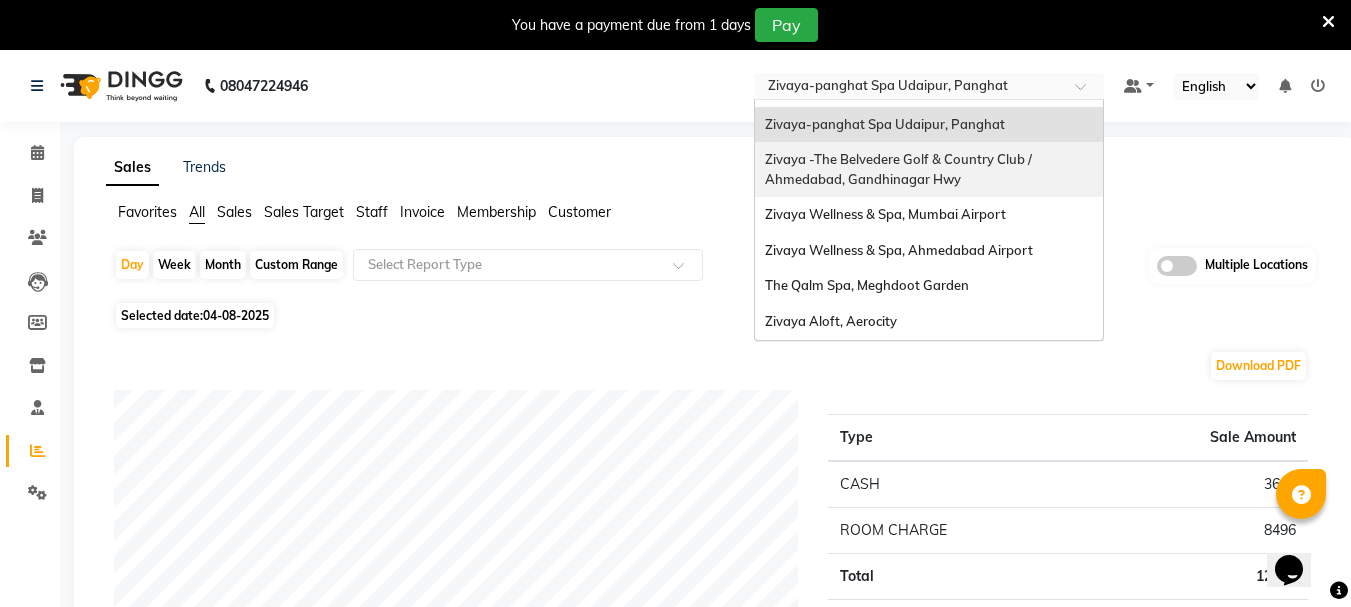 click on "Zivaya -The Belvedere Golf & Country Club / Ahmedabad, Gandhinagar Hwy" at bounding box center (900, 169) 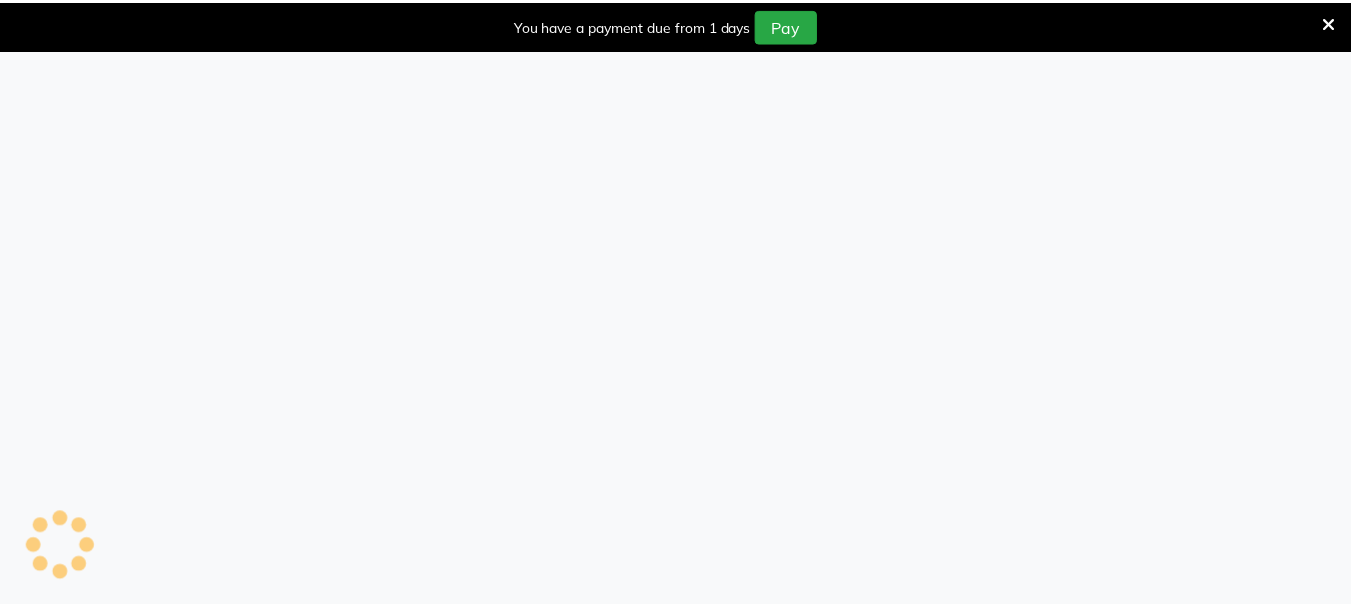 scroll, scrollTop: 0, scrollLeft: 0, axis: both 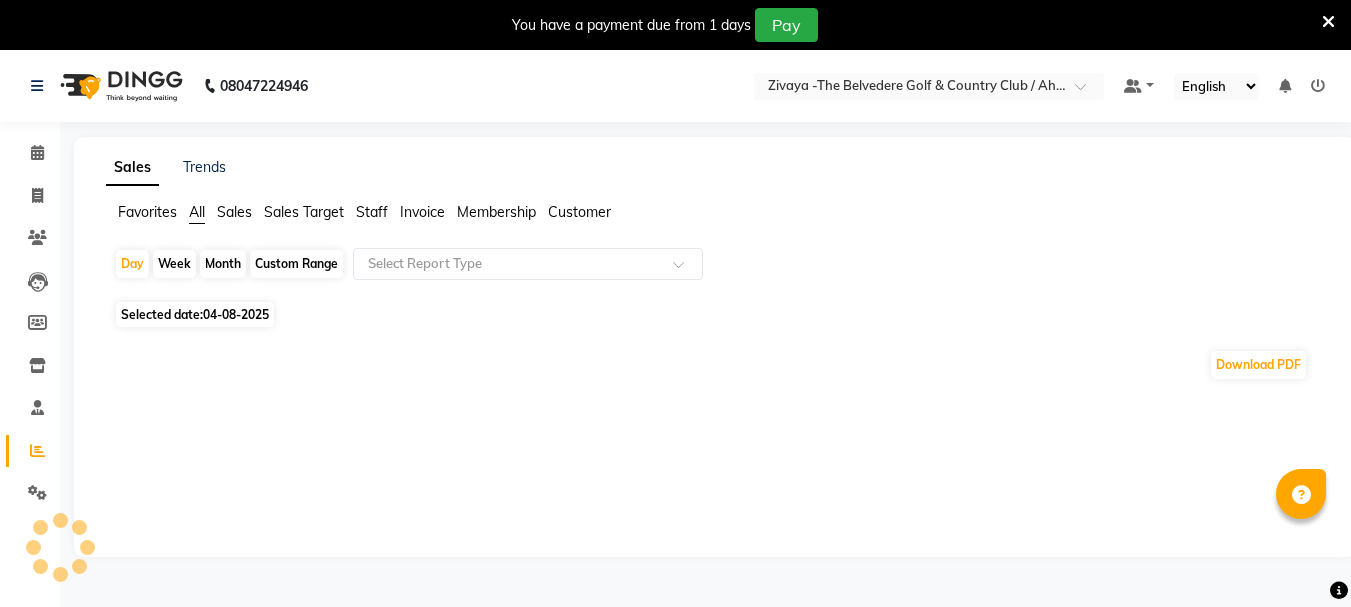 click at bounding box center (909, 88) 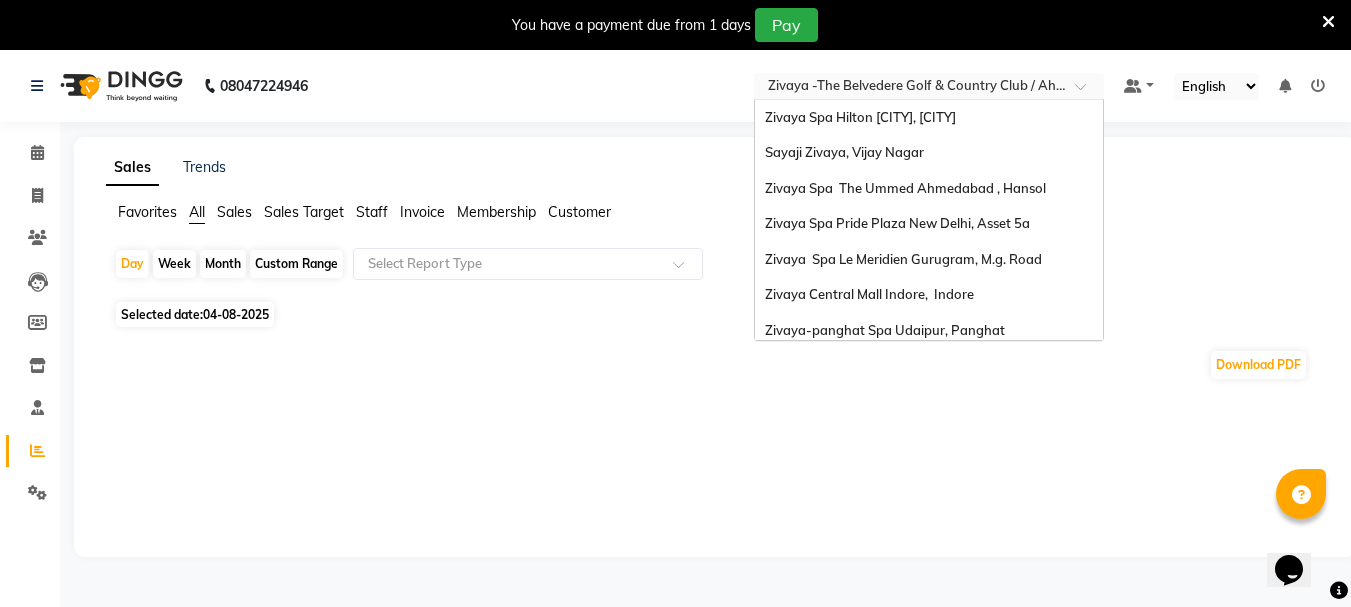 scroll, scrollTop: 0, scrollLeft: 0, axis: both 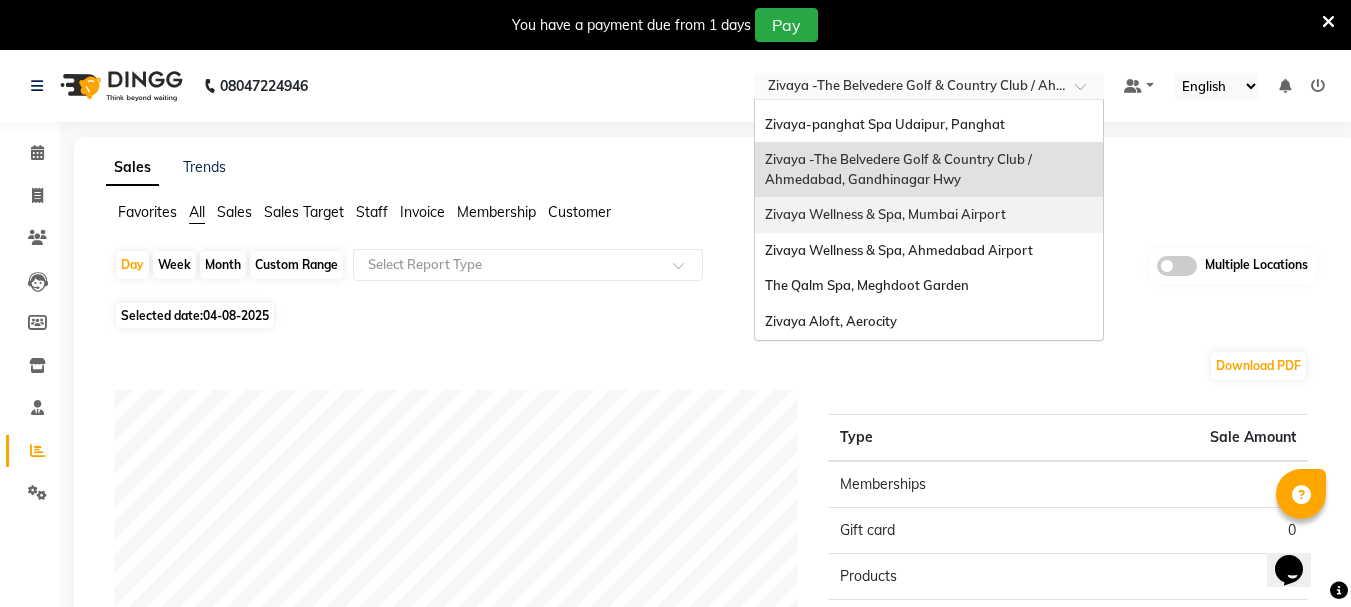 click on "Zivaya Wellness & Spa, Mumbai Airport" at bounding box center (885, 214) 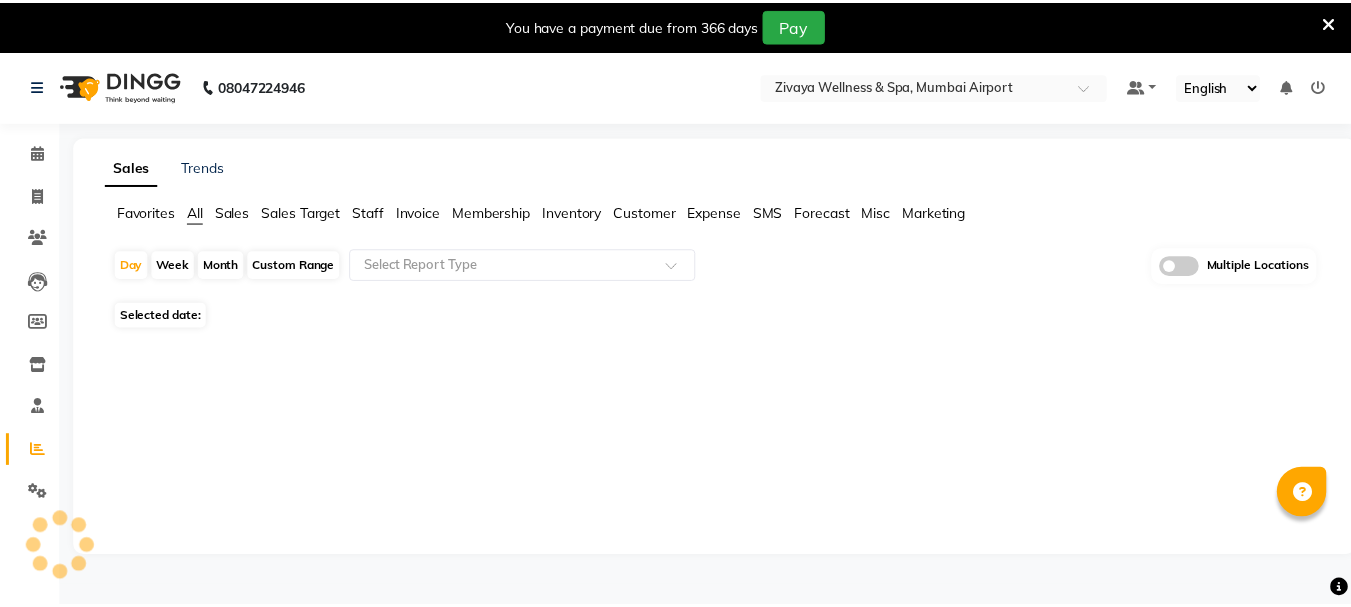 scroll, scrollTop: 0, scrollLeft: 0, axis: both 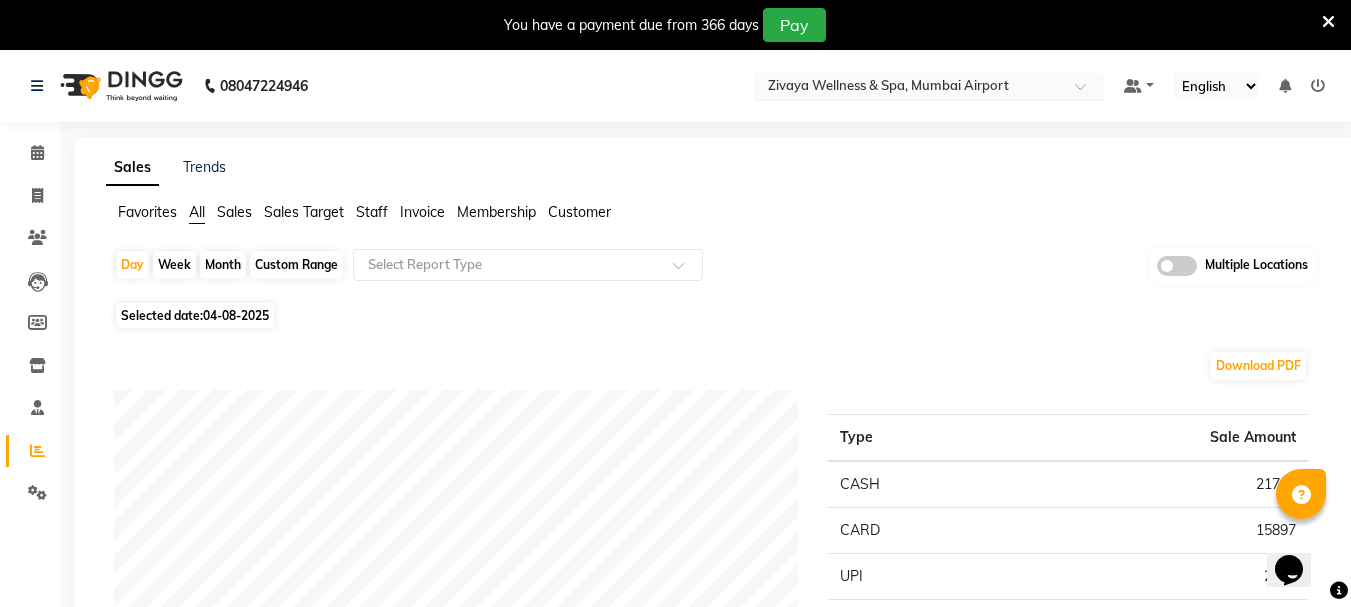 click on "Select Location × Zivaya Wellness & Spa, [CITY] Airport" at bounding box center [929, 86] 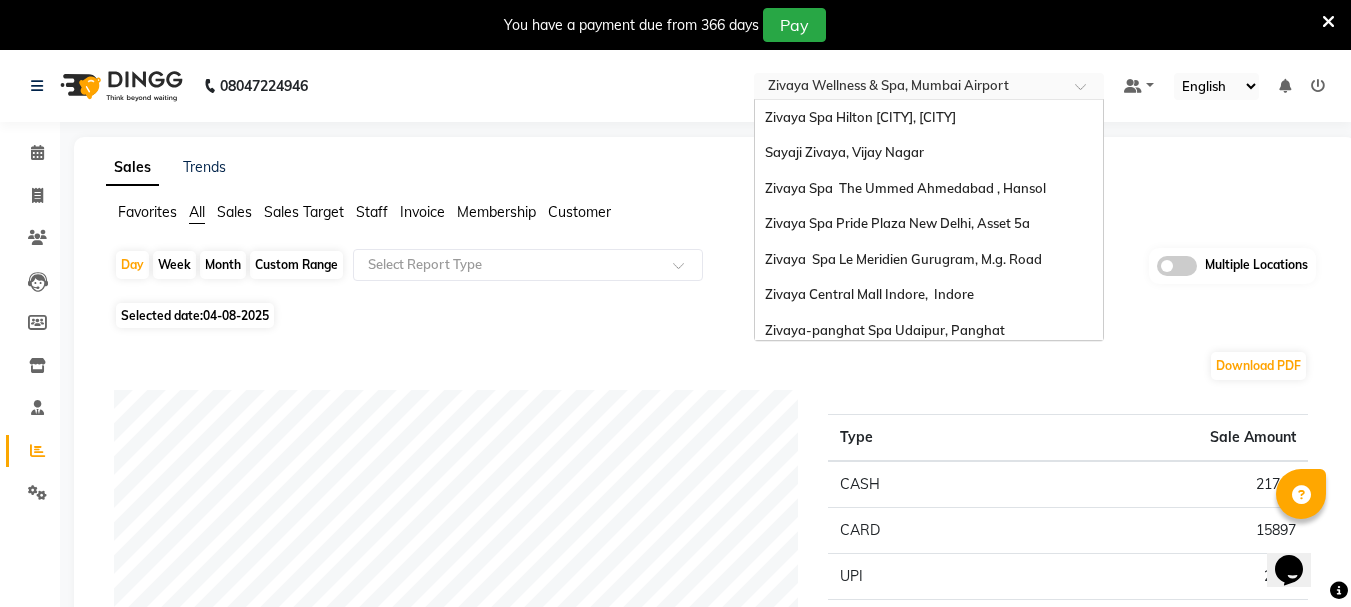 scroll, scrollTop: 206, scrollLeft: 0, axis: vertical 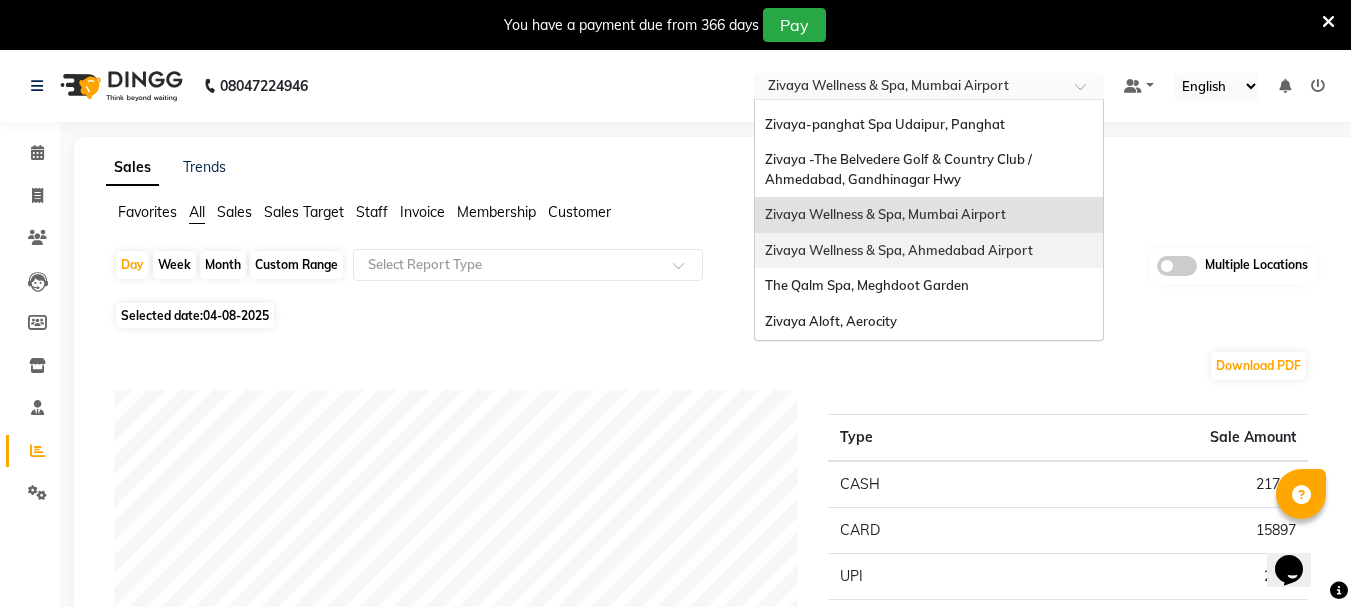 click on "Zivaya Wellness & Spa, Ahmedabad Airport" at bounding box center [899, 250] 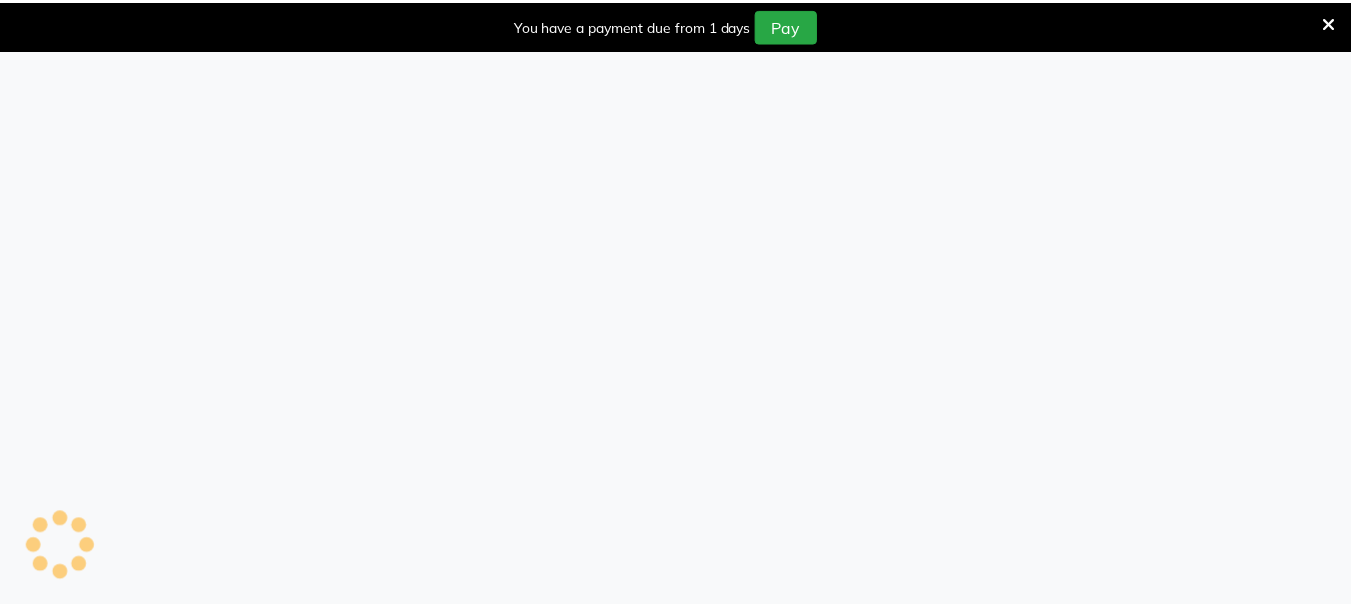 scroll, scrollTop: 0, scrollLeft: 0, axis: both 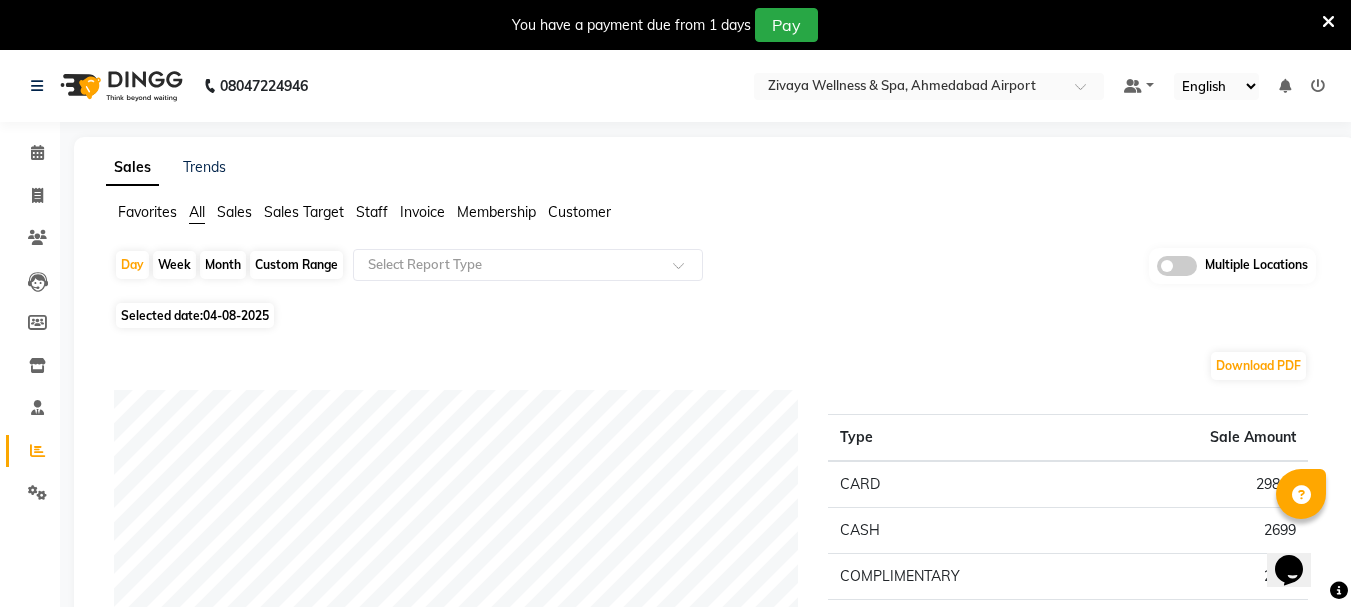 click on "[PHONE] Select Location × Zivaya Wellness & Spa, Ahmedabad Airport Default Panel My Panel English ENGLISH Español العربية मराठी हिंदी ગુજરાતી தமிழ் 中文 Notifications nothing to show" 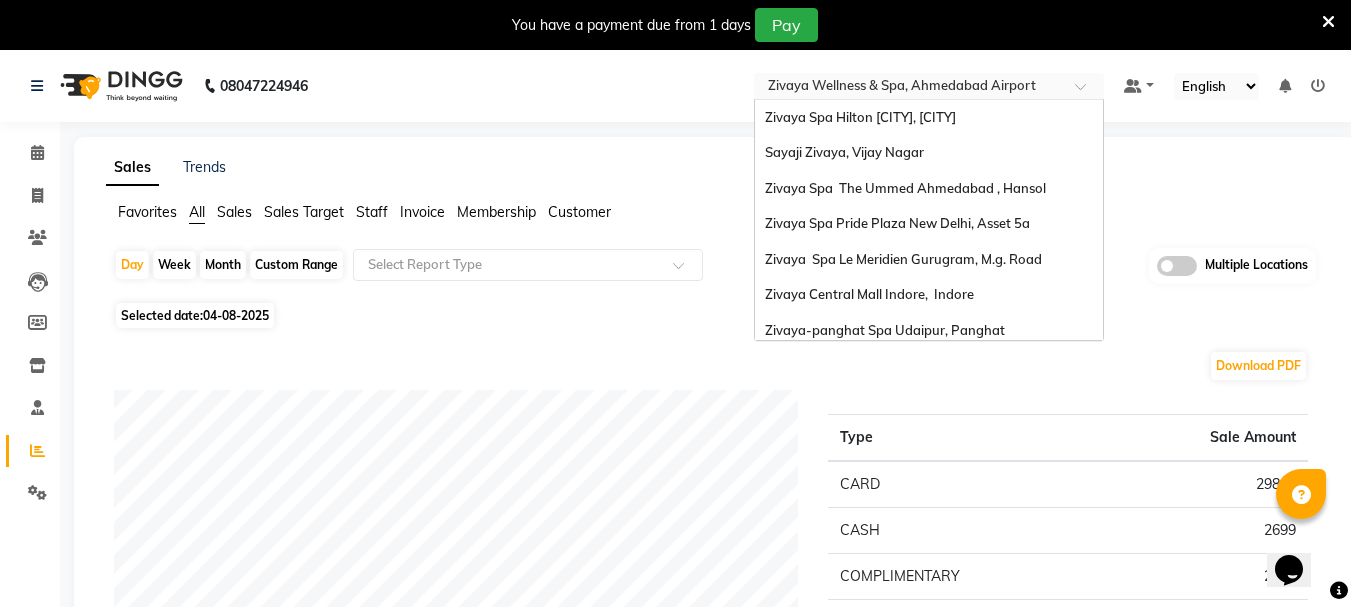 click on "Select Location ×  Zivaya Wellness & Spa, Ahmedabad Airport" at bounding box center (929, 86) 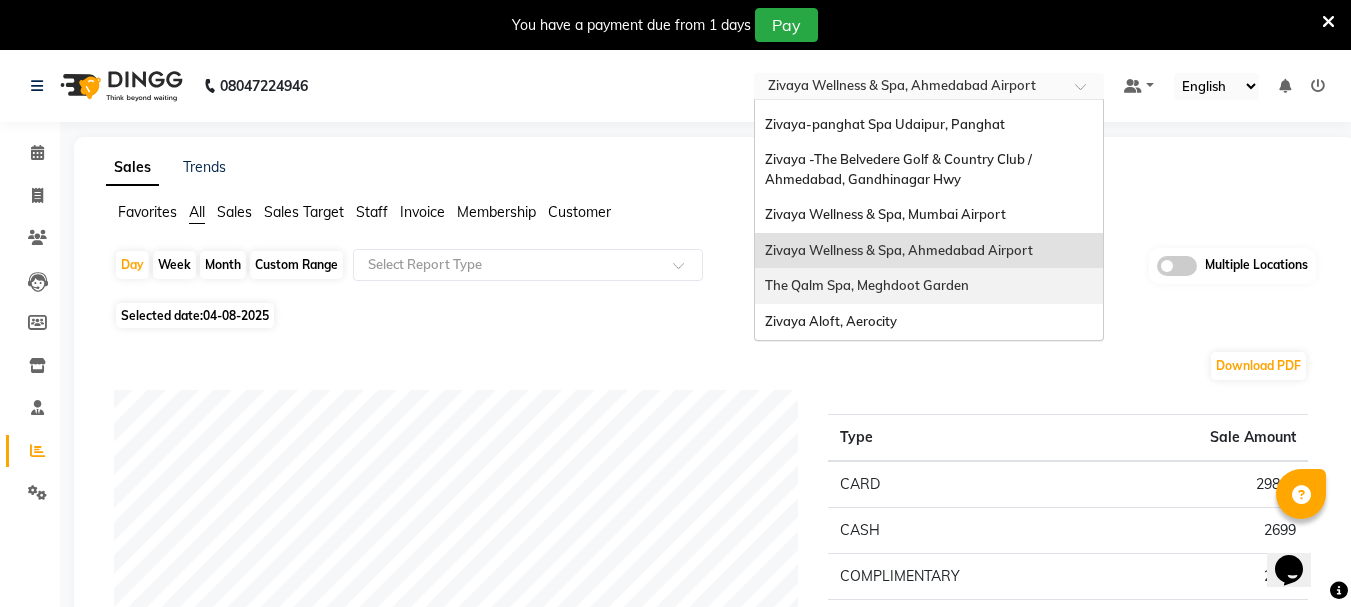 click on "The Qalm Spa, Meghdoot Garden" at bounding box center [867, 285] 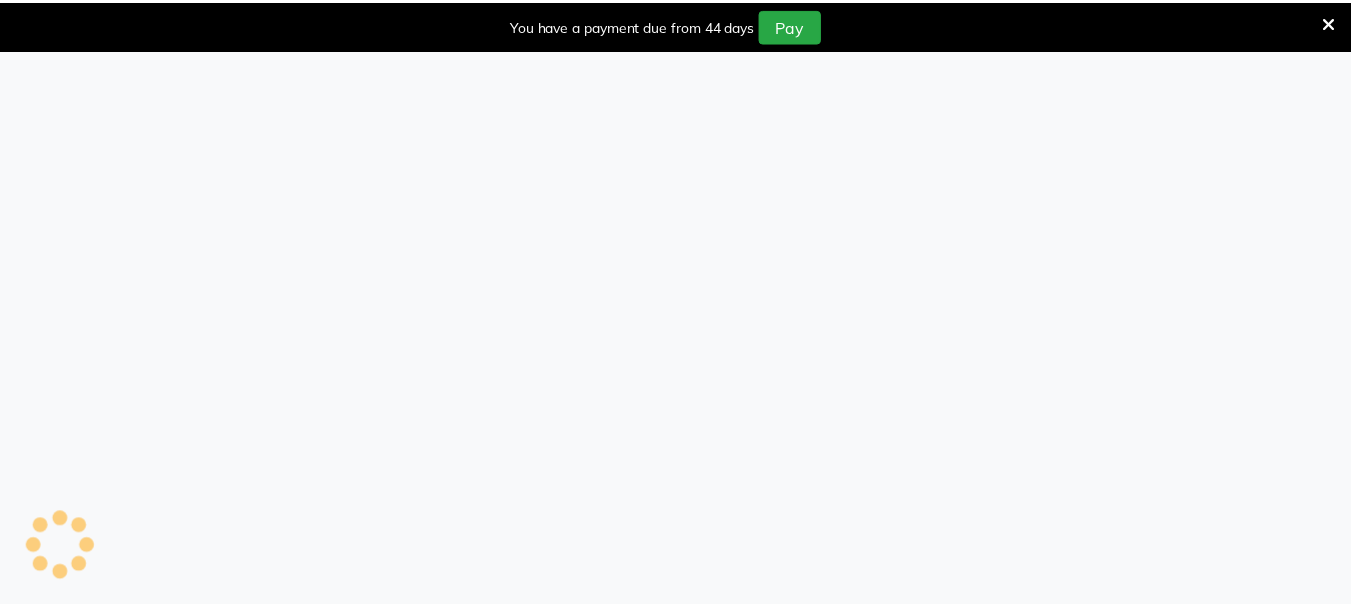 scroll, scrollTop: 0, scrollLeft: 0, axis: both 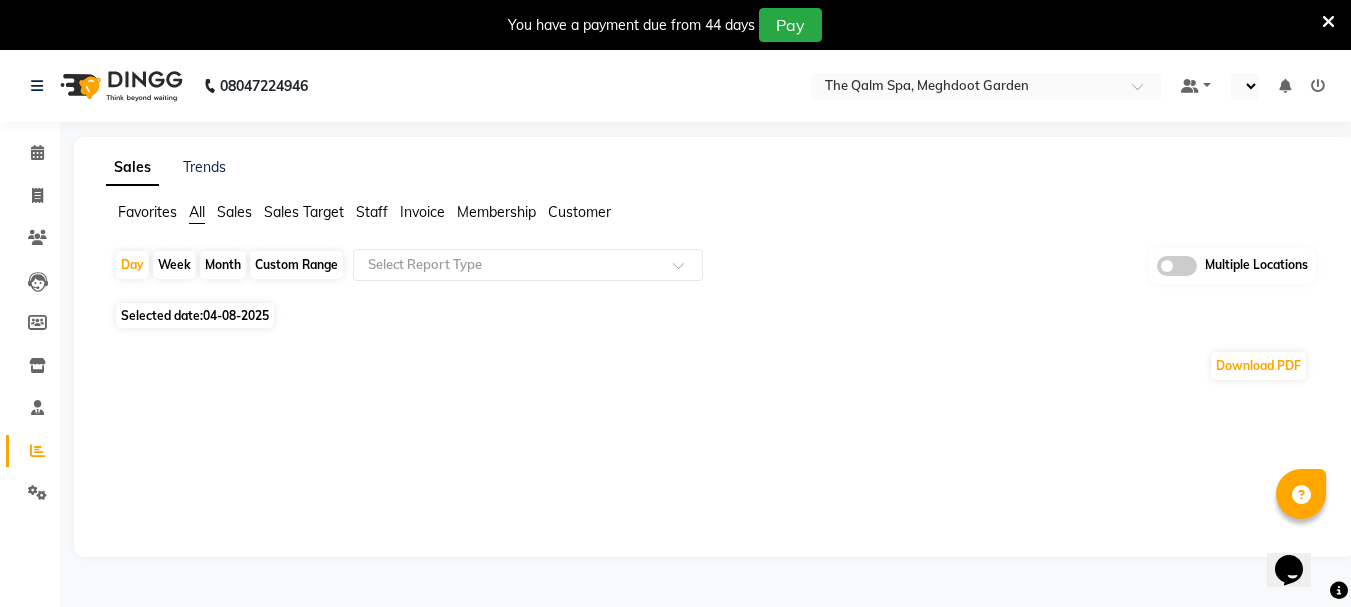 select on "en" 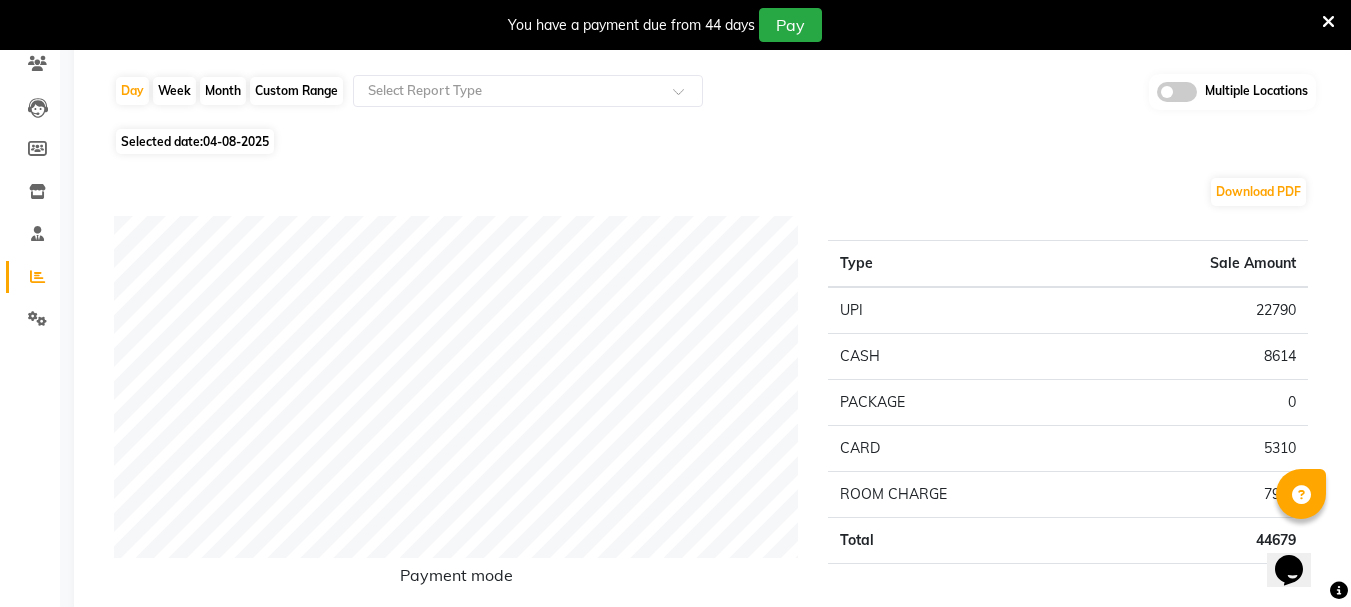 scroll, scrollTop: 0, scrollLeft: 0, axis: both 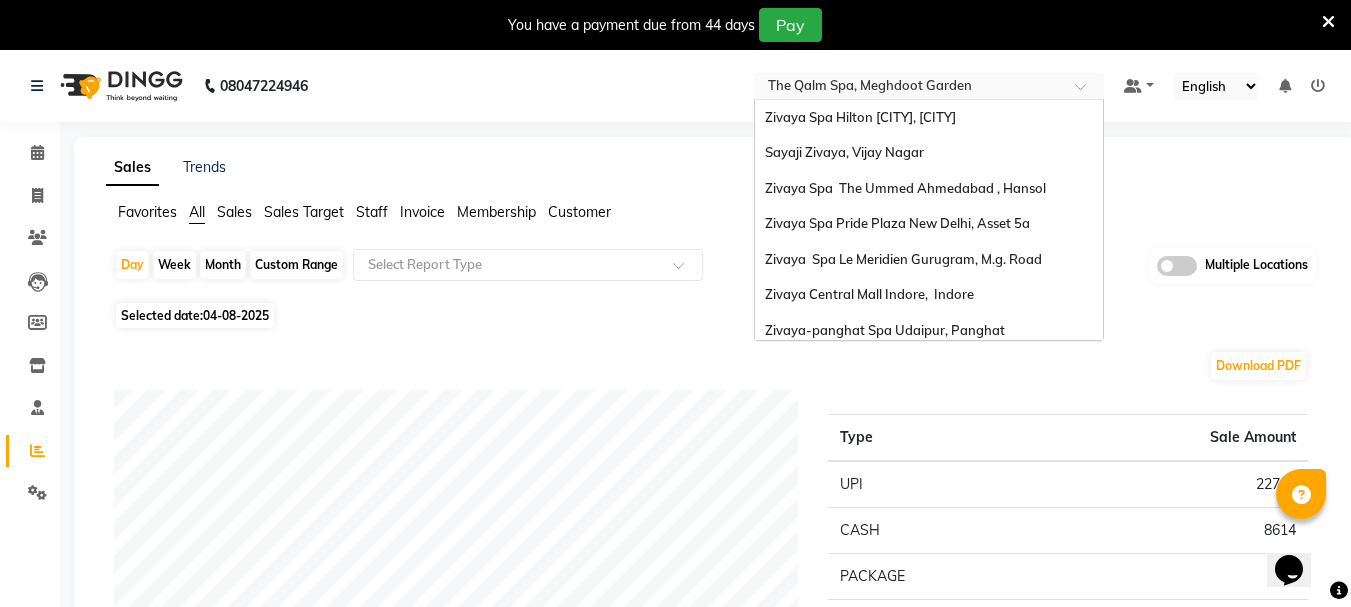 click at bounding box center (909, 88) 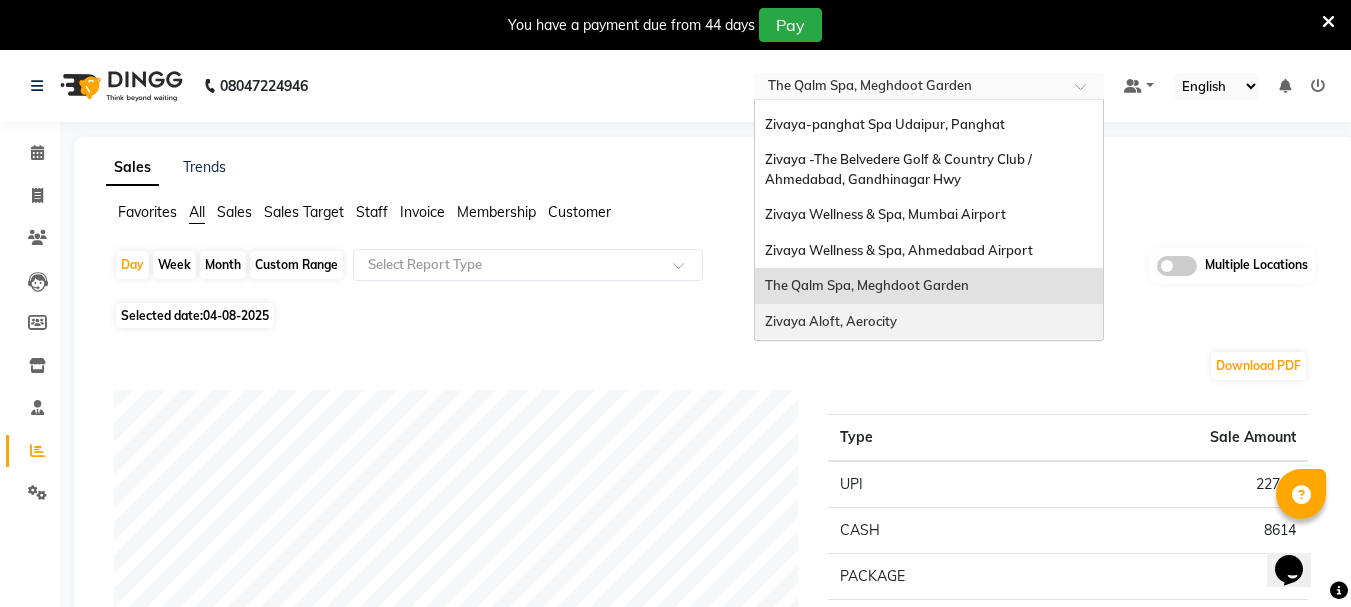 click on "Zivaya Aloft, Aerocity" at bounding box center (929, 322) 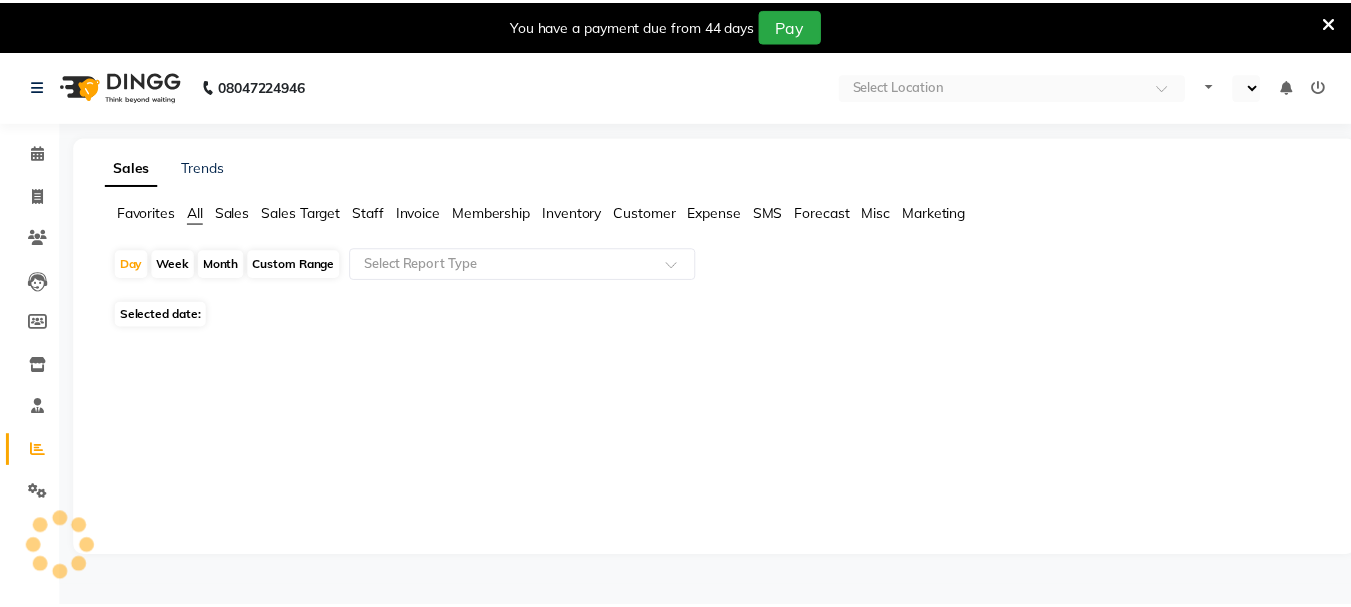 scroll, scrollTop: 0, scrollLeft: 0, axis: both 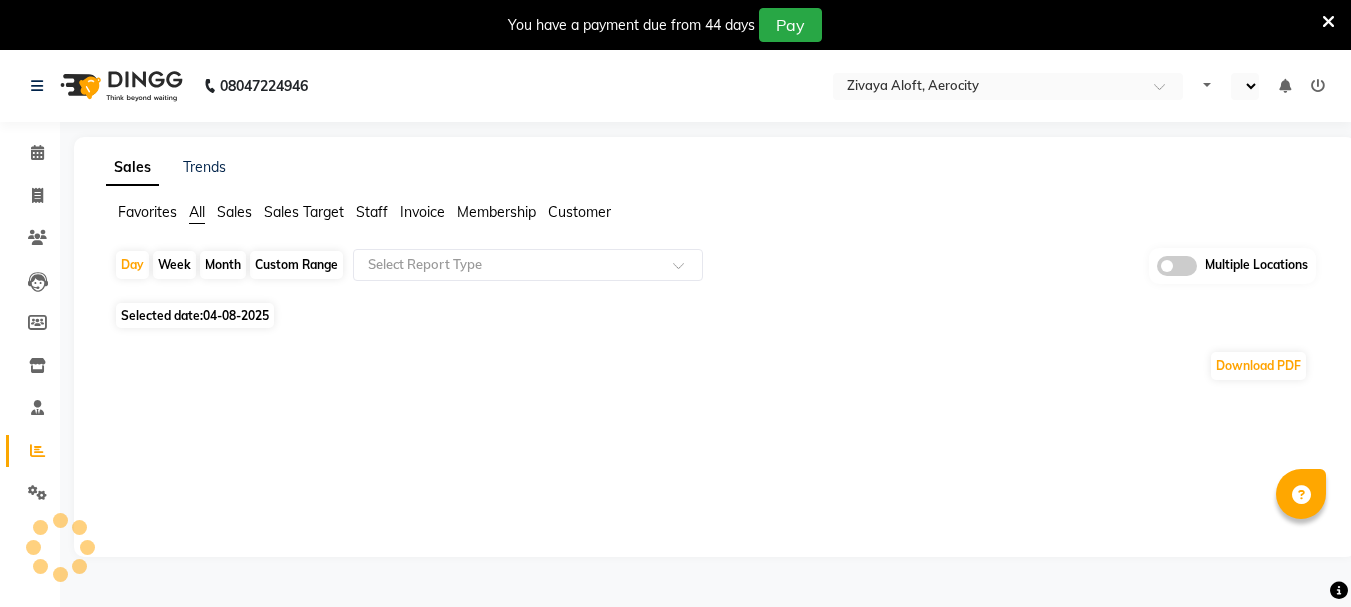 select on "en" 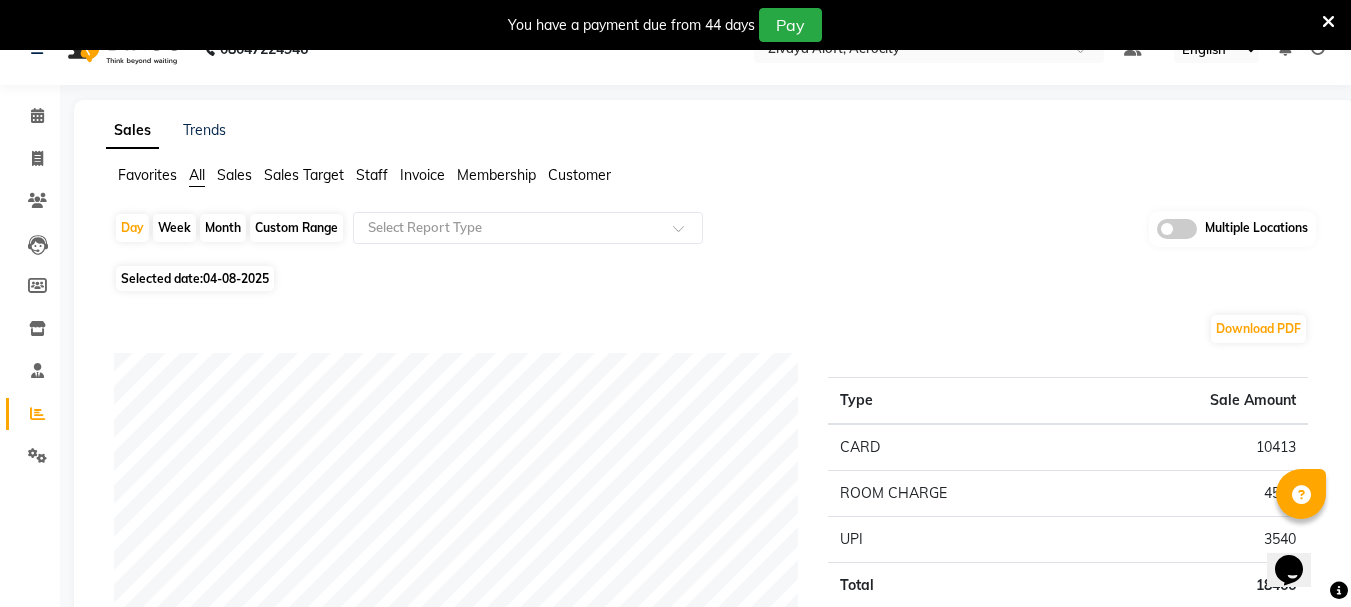 scroll, scrollTop: 0, scrollLeft: 0, axis: both 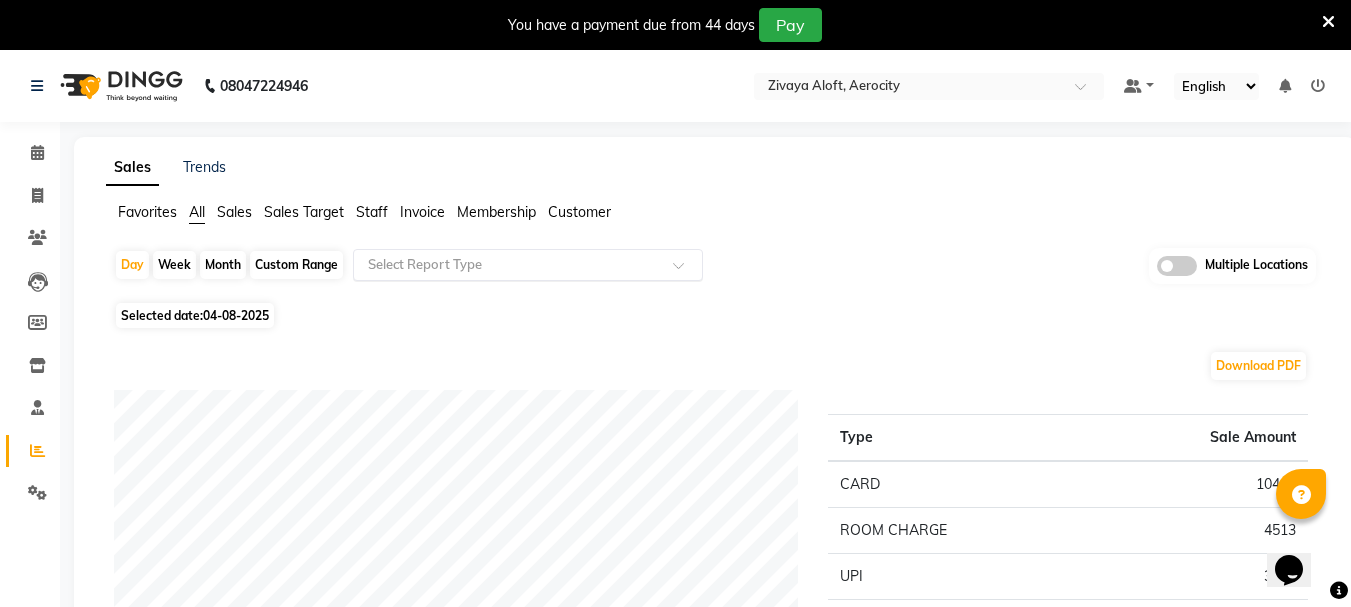 click on "Select Report Type" 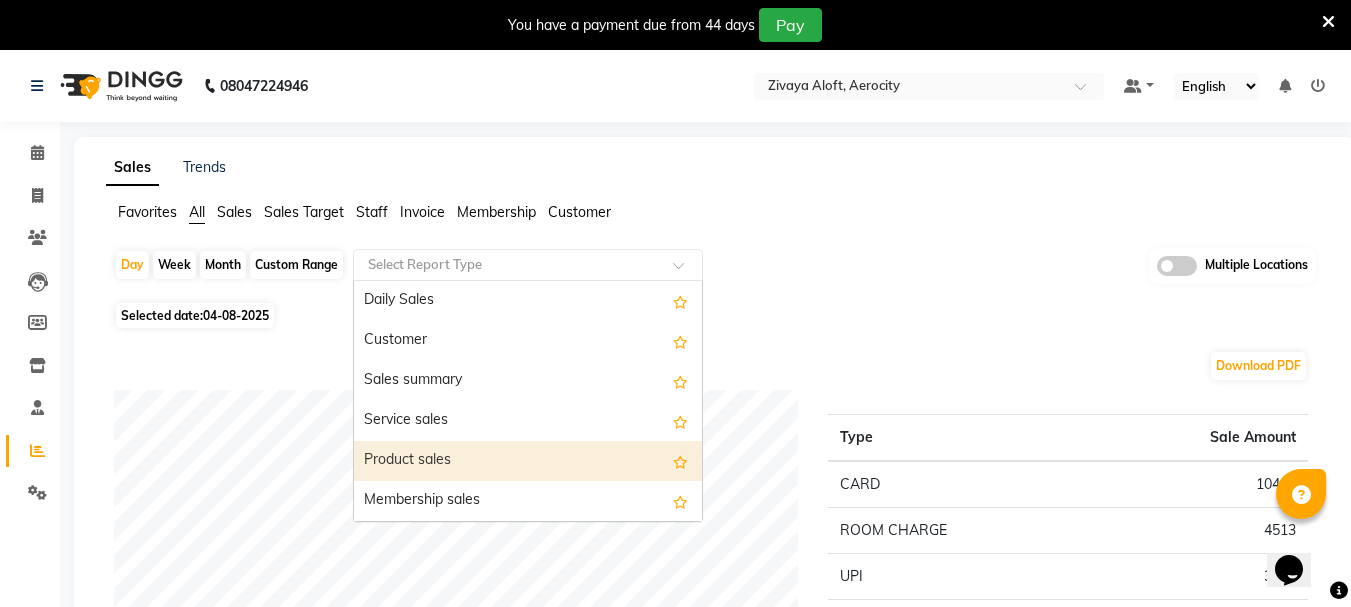 click on "Product sales" at bounding box center [528, 461] 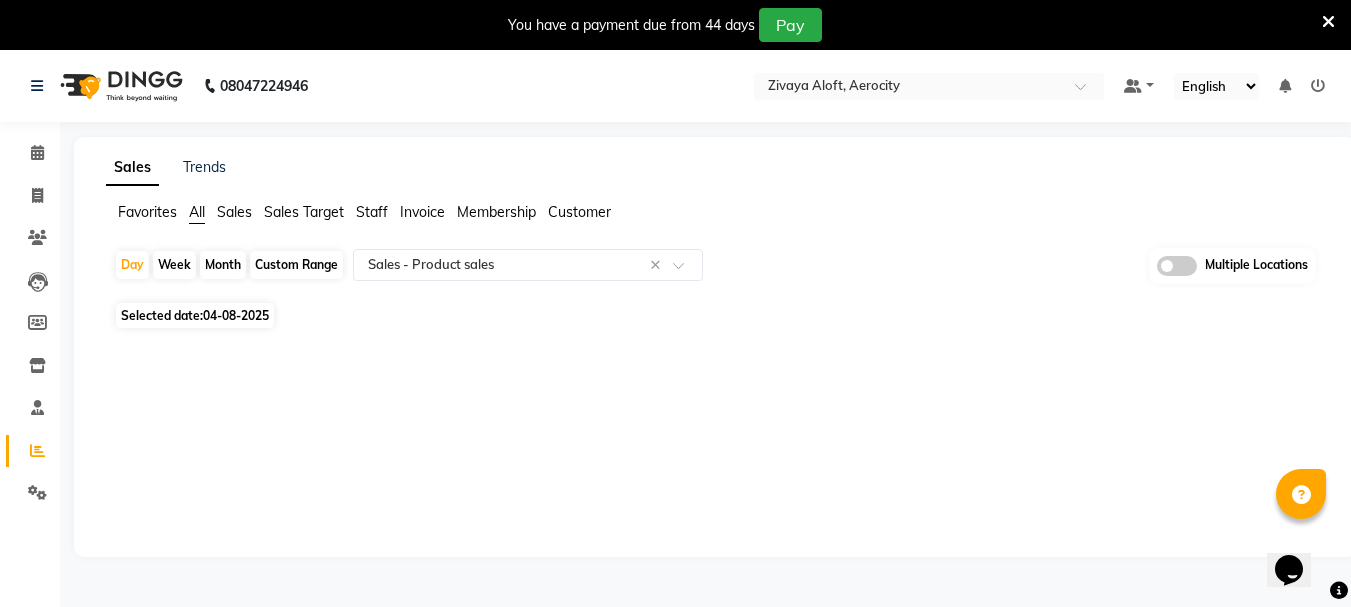 click 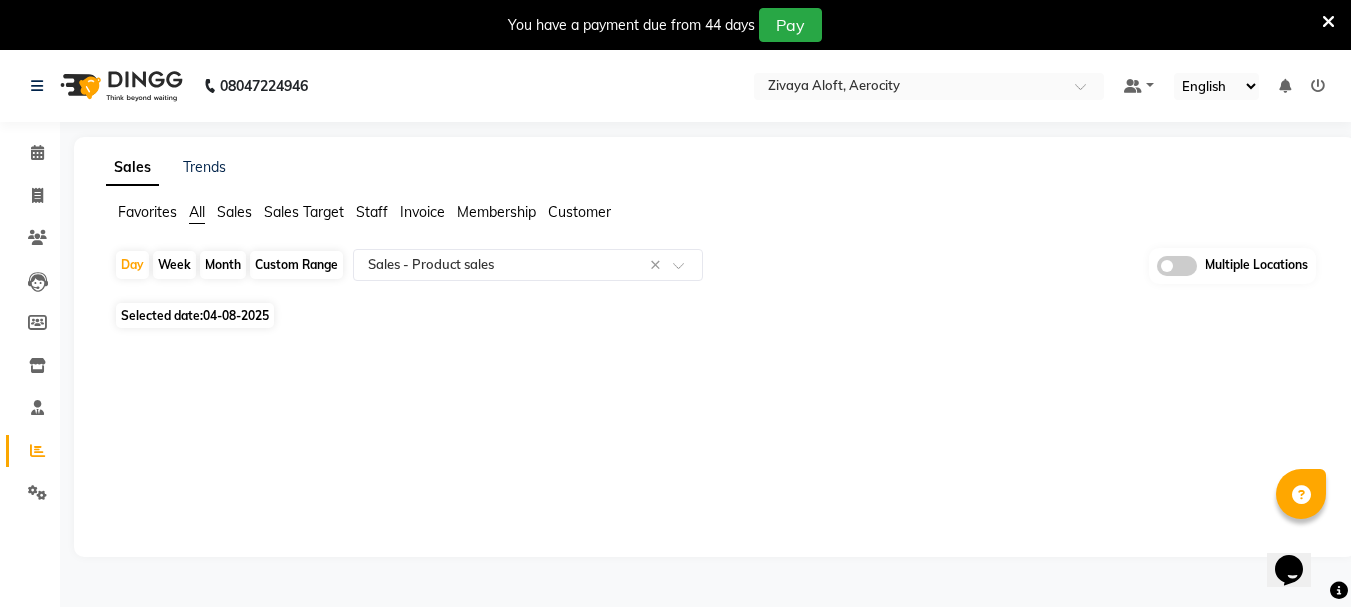 click 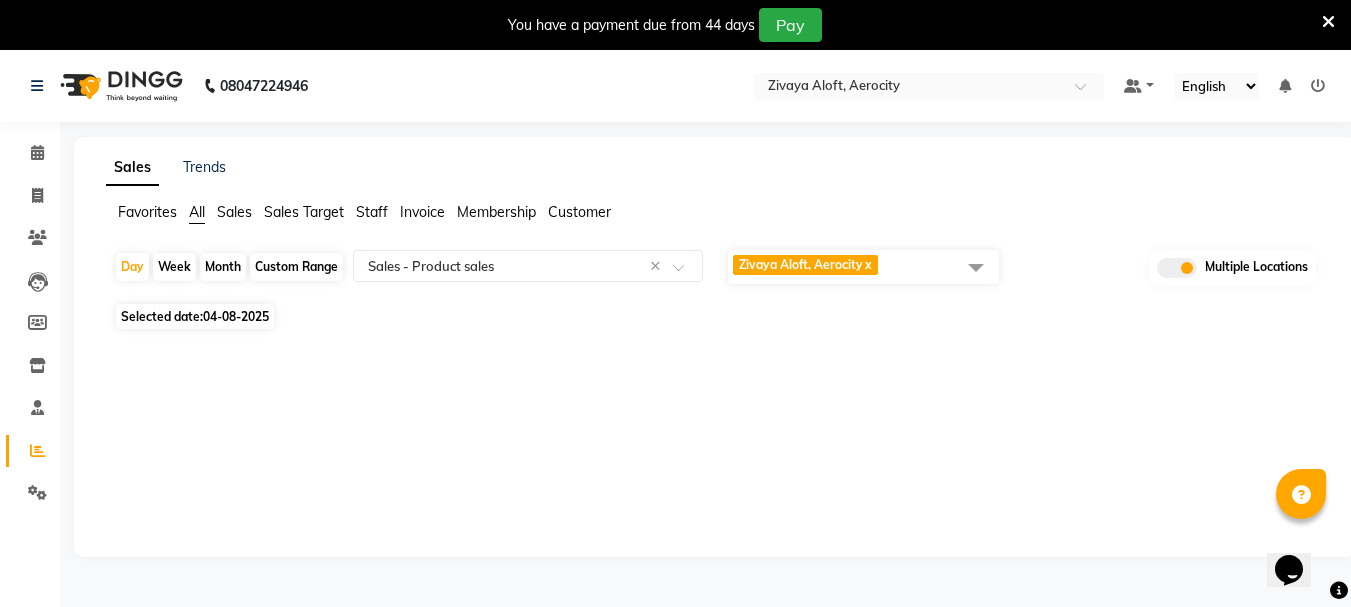 click 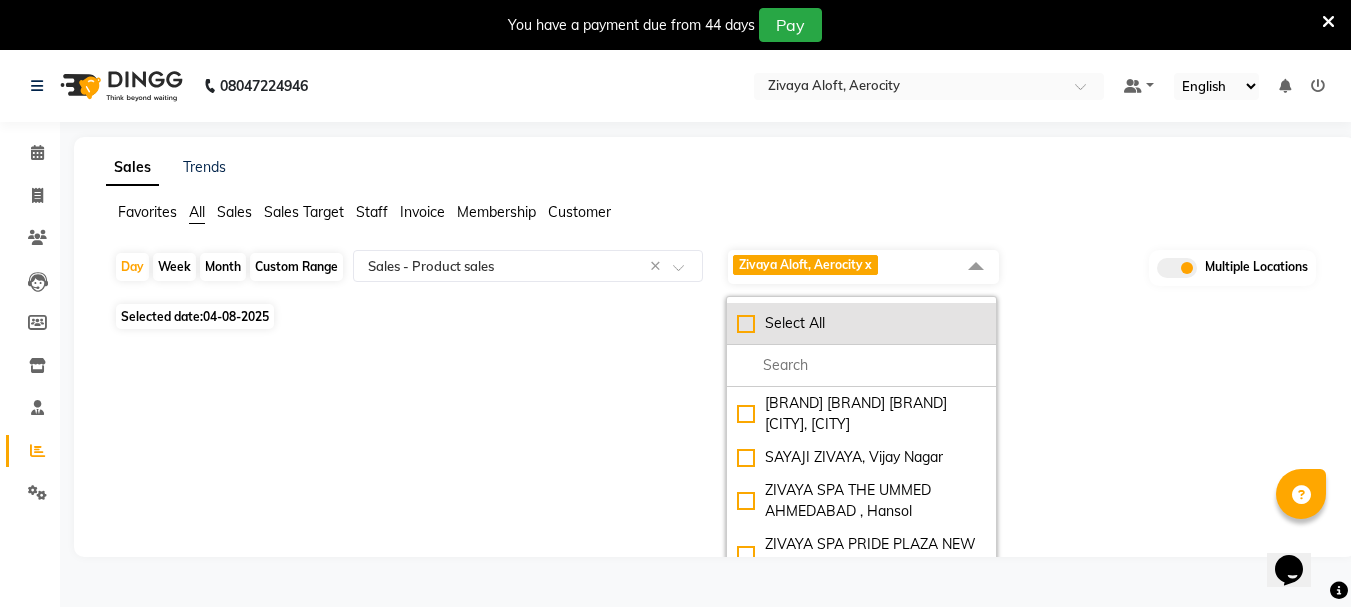 click on "Select All" 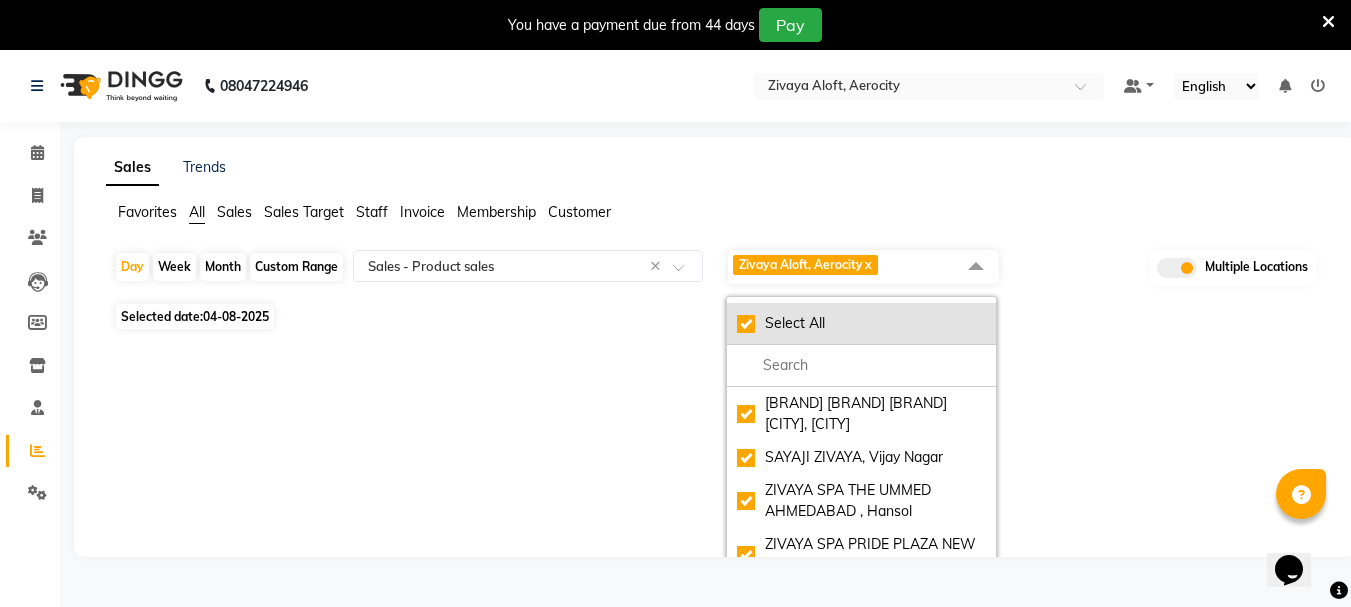 checkbox on "true" 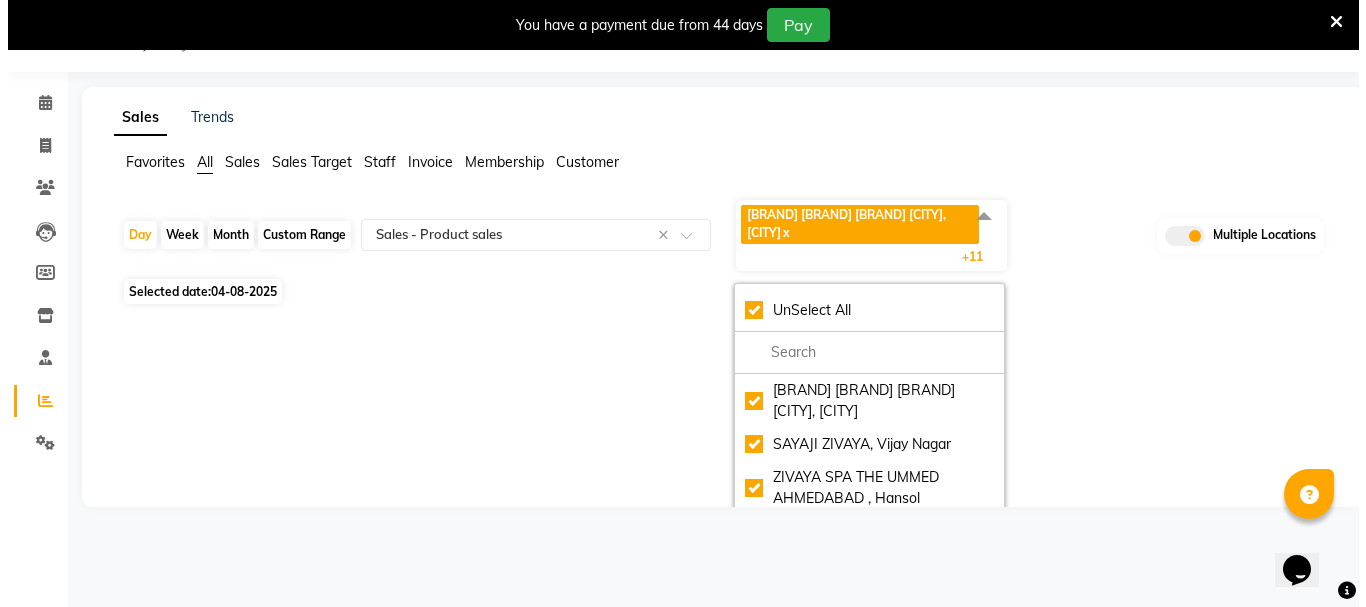 scroll, scrollTop: 0, scrollLeft: 0, axis: both 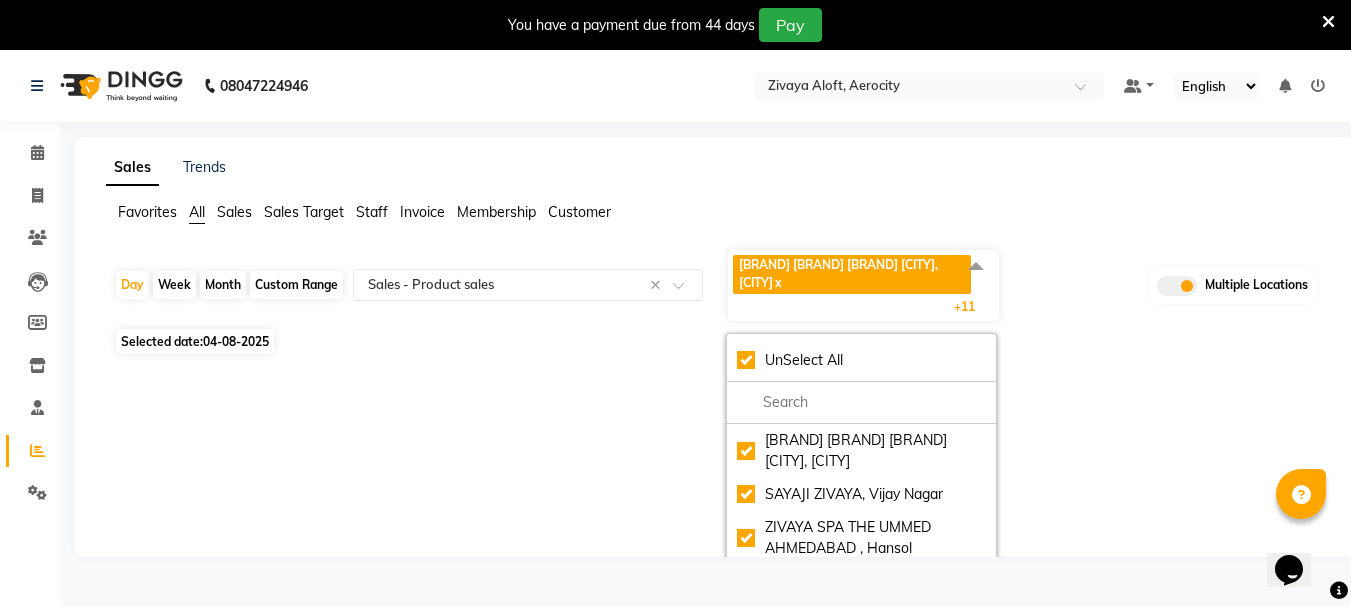 click on "Sales Trends" 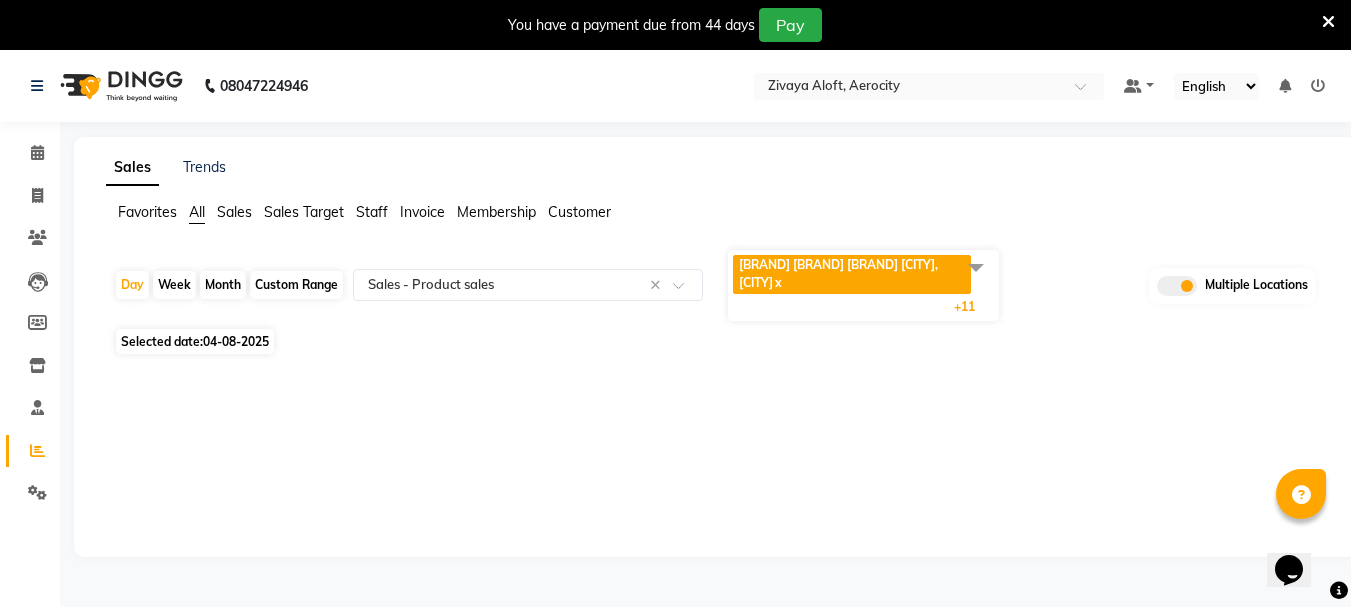 click at bounding box center [1318, 86] 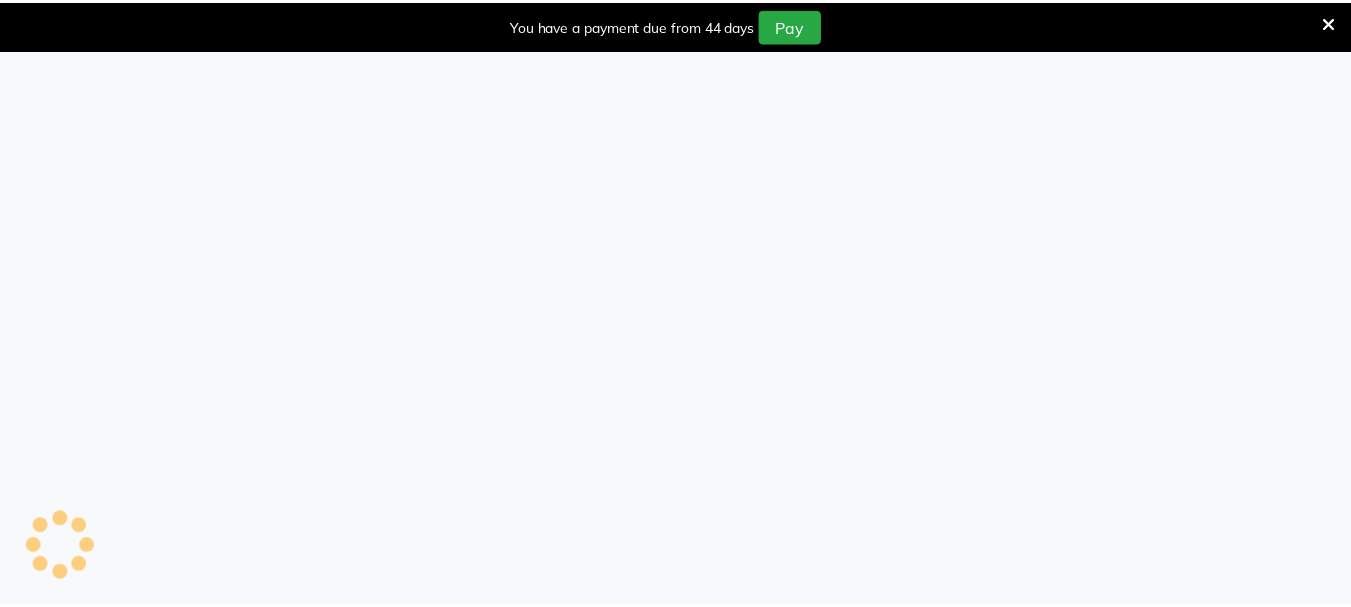 scroll, scrollTop: 0, scrollLeft: 0, axis: both 